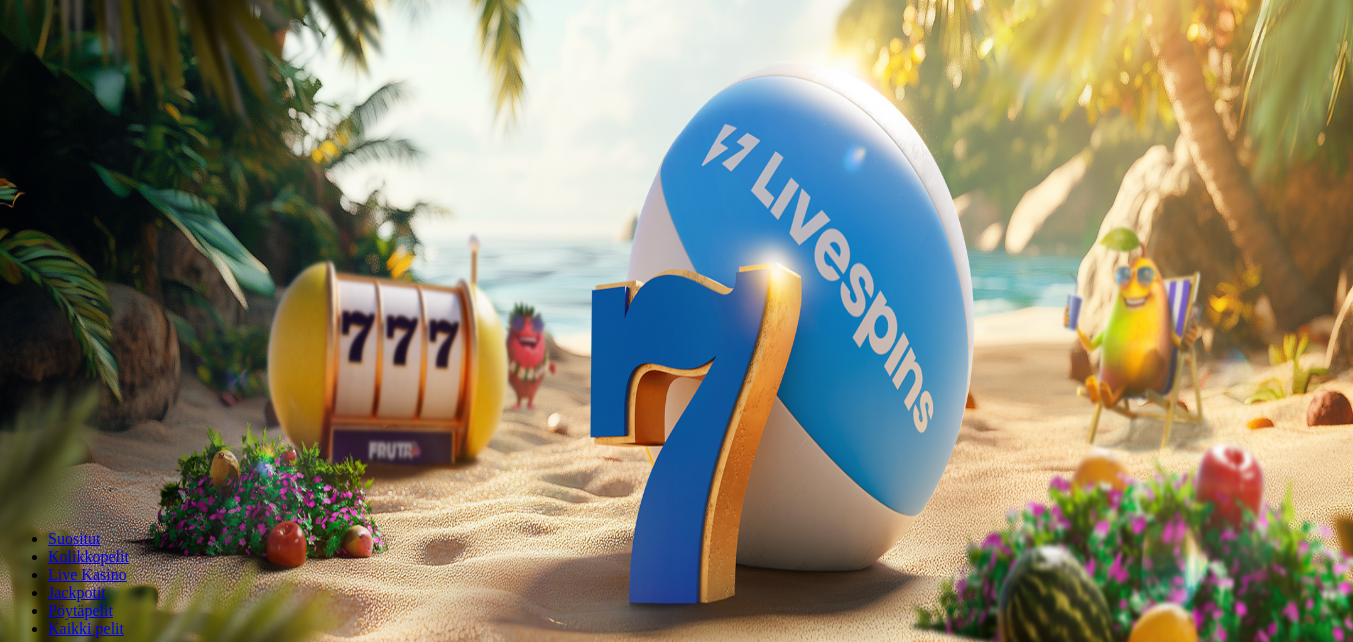 scroll, scrollTop: 0, scrollLeft: 0, axis: both 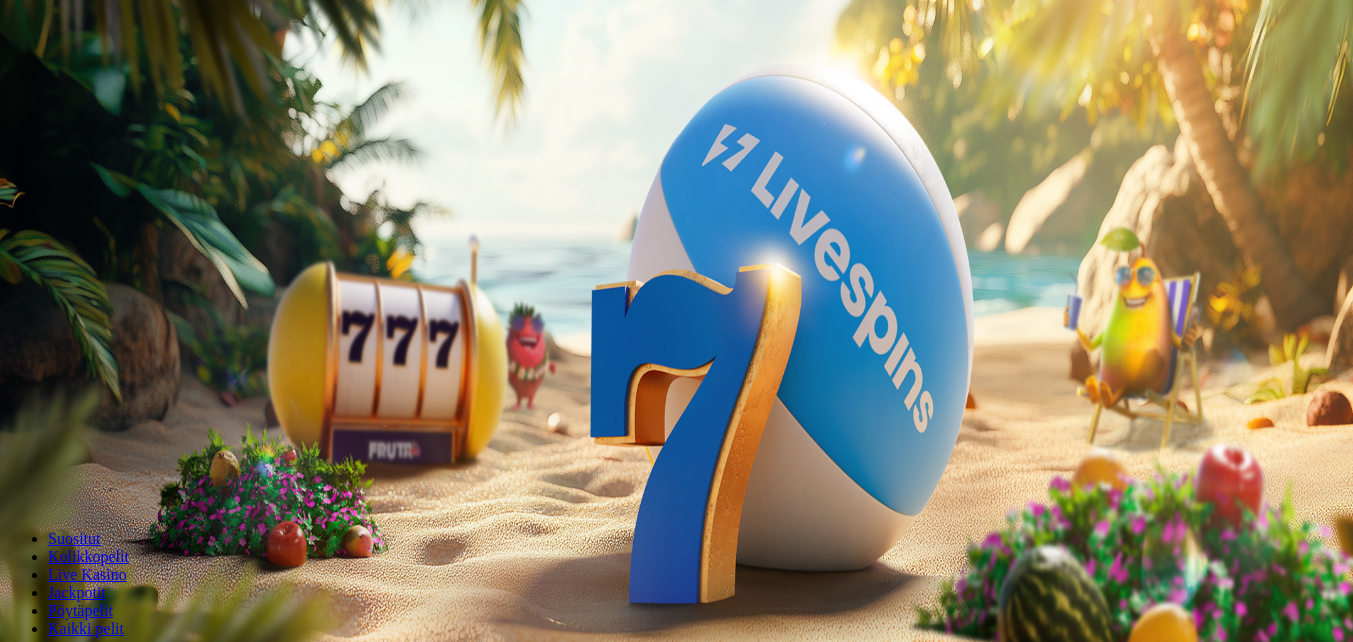 click at bounding box center [16, 471] 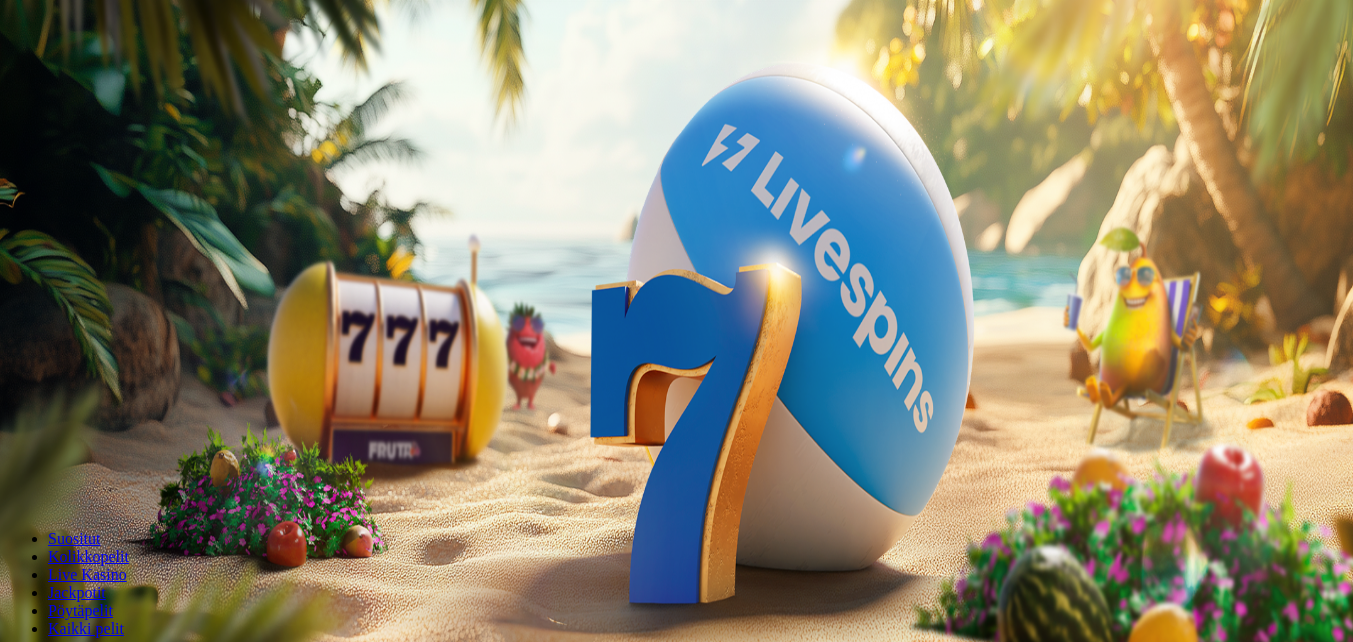 click at bounding box center [40, 471] 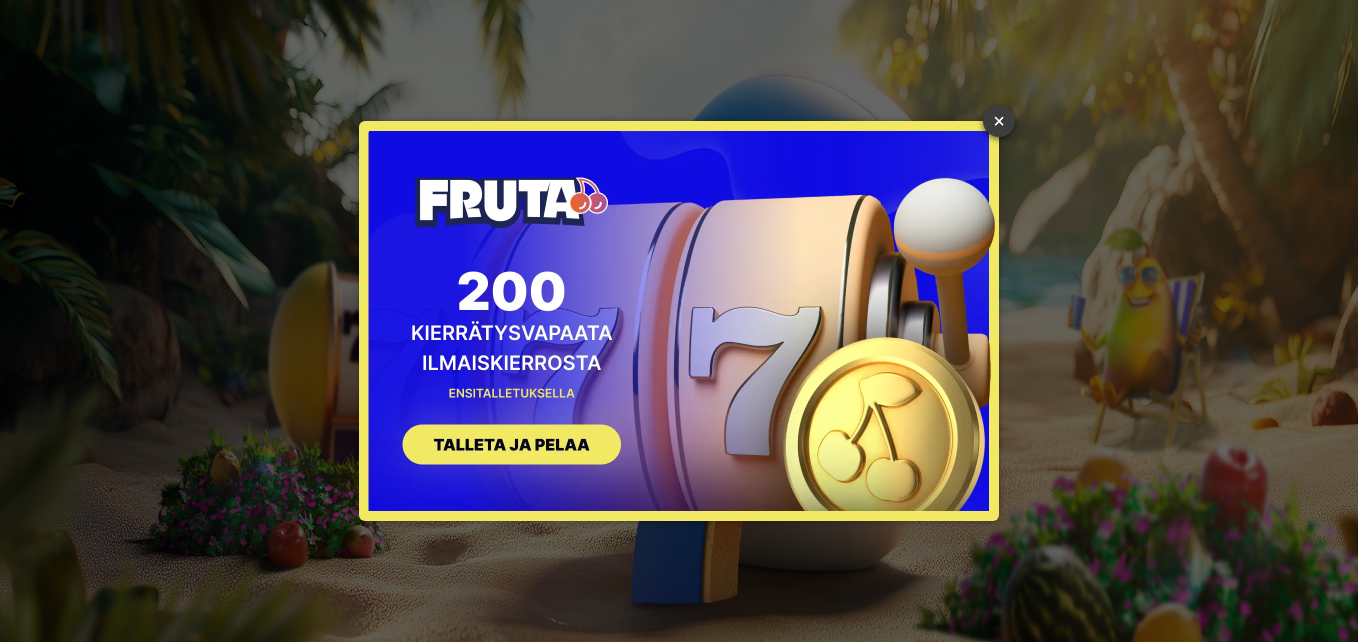 click on "×" at bounding box center (999, 121) 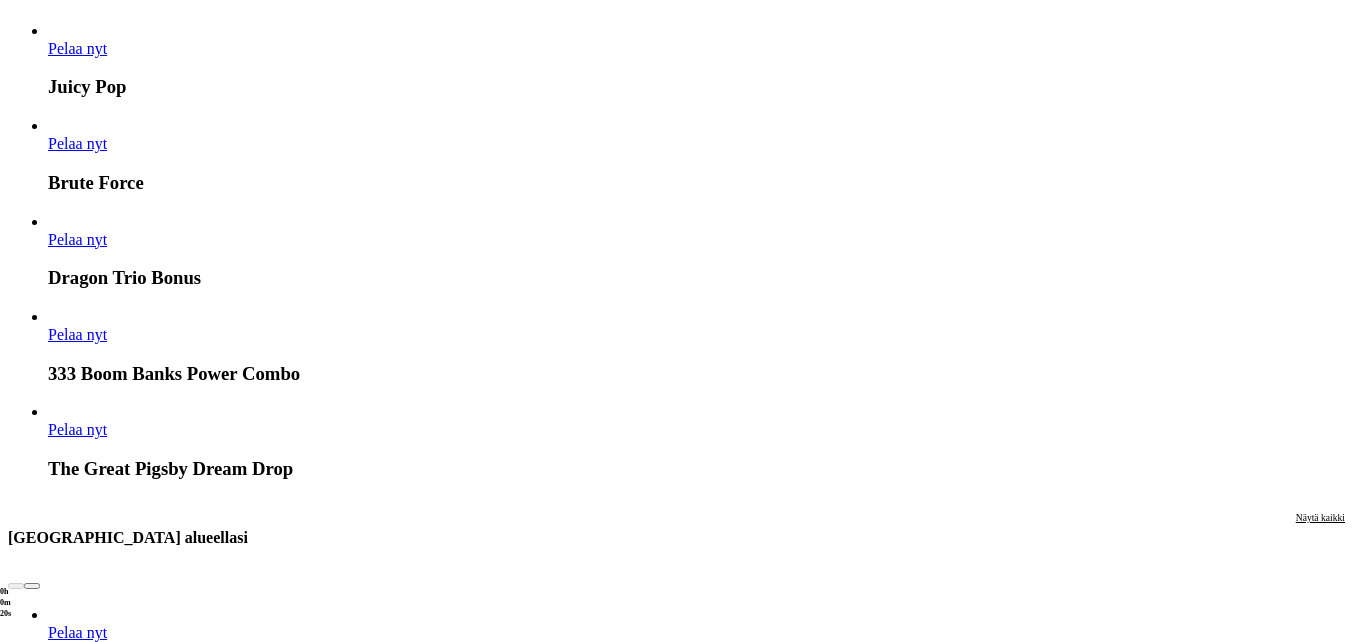 scroll, scrollTop: 2000, scrollLeft: 0, axis: vertical 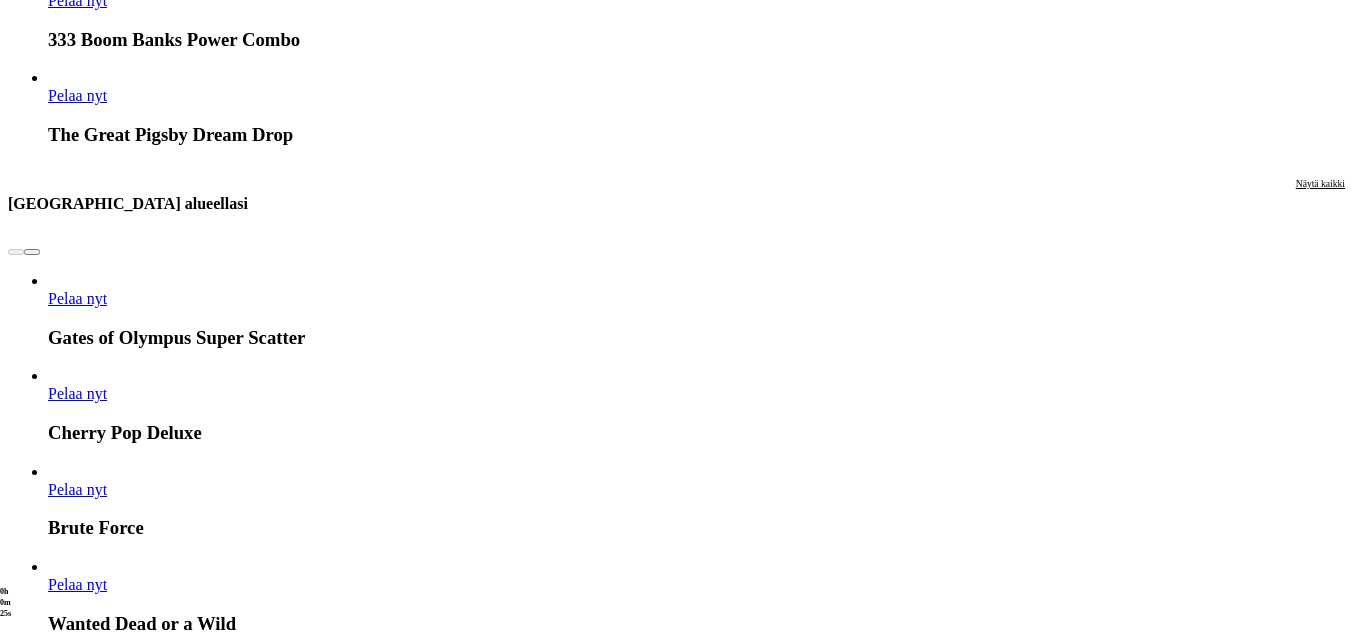 click at bounding box center (32, 16962) 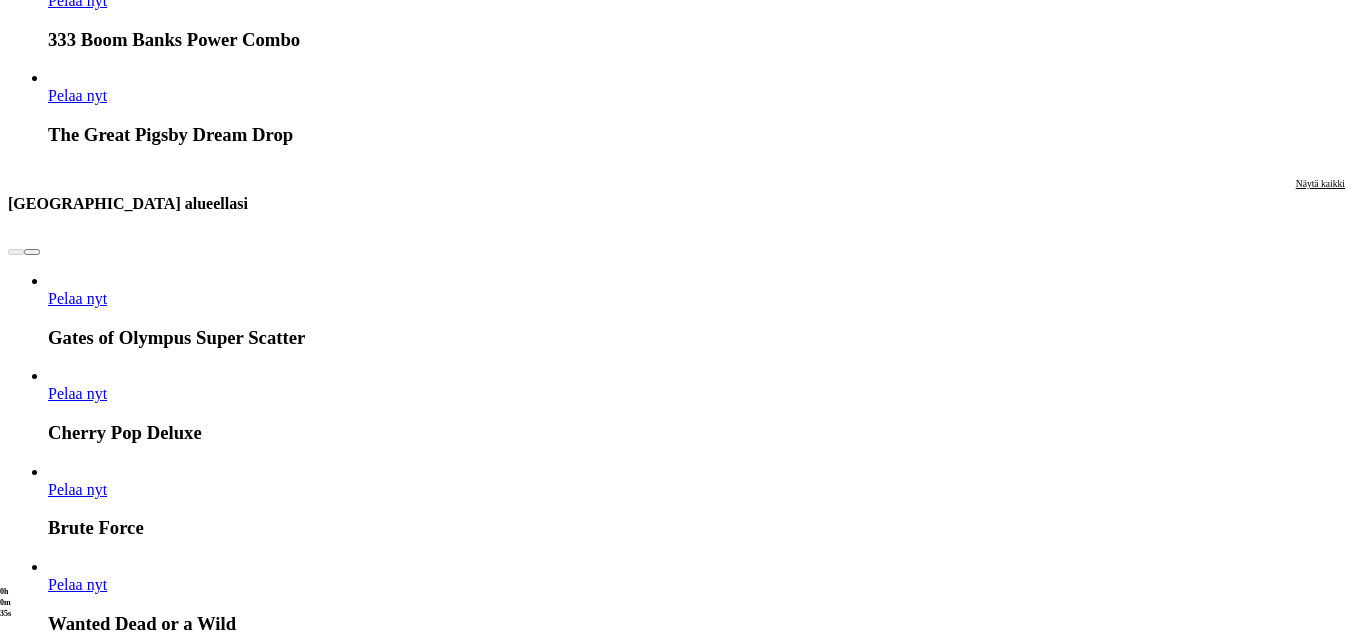 click on "Pelaa nyt" at bounding box center (-520, 17748) 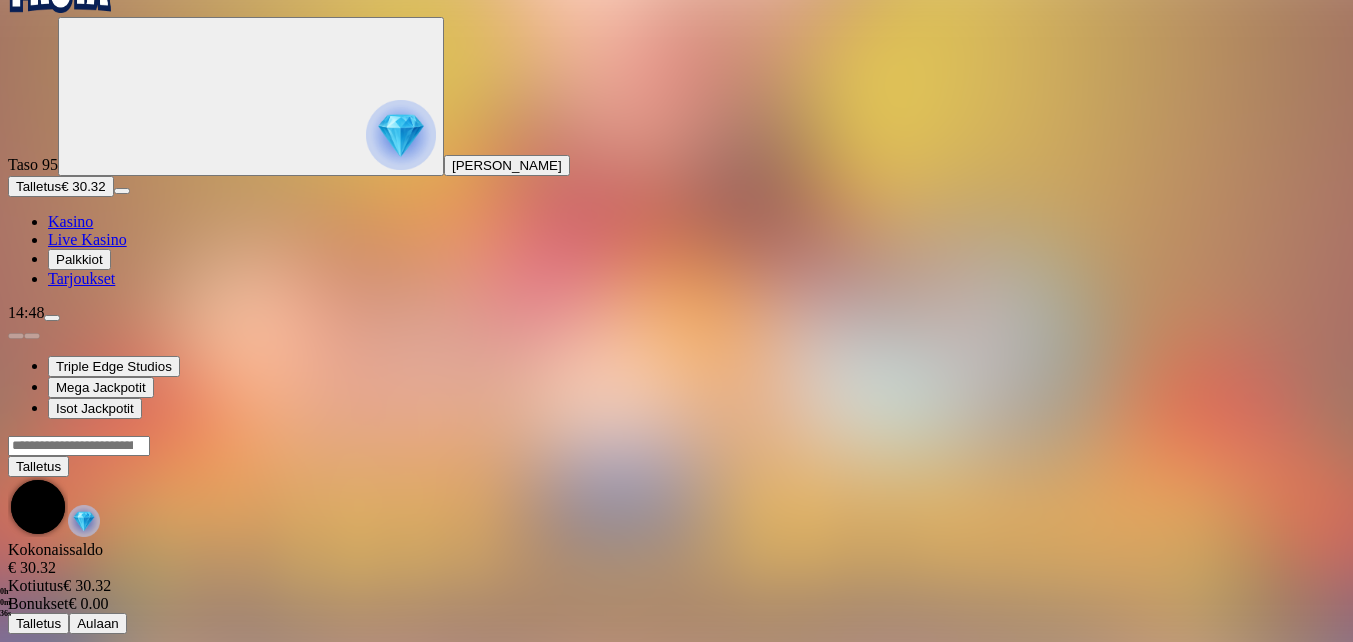 scroll, scrollTop: 0, scrollLeft: 0, axis: both 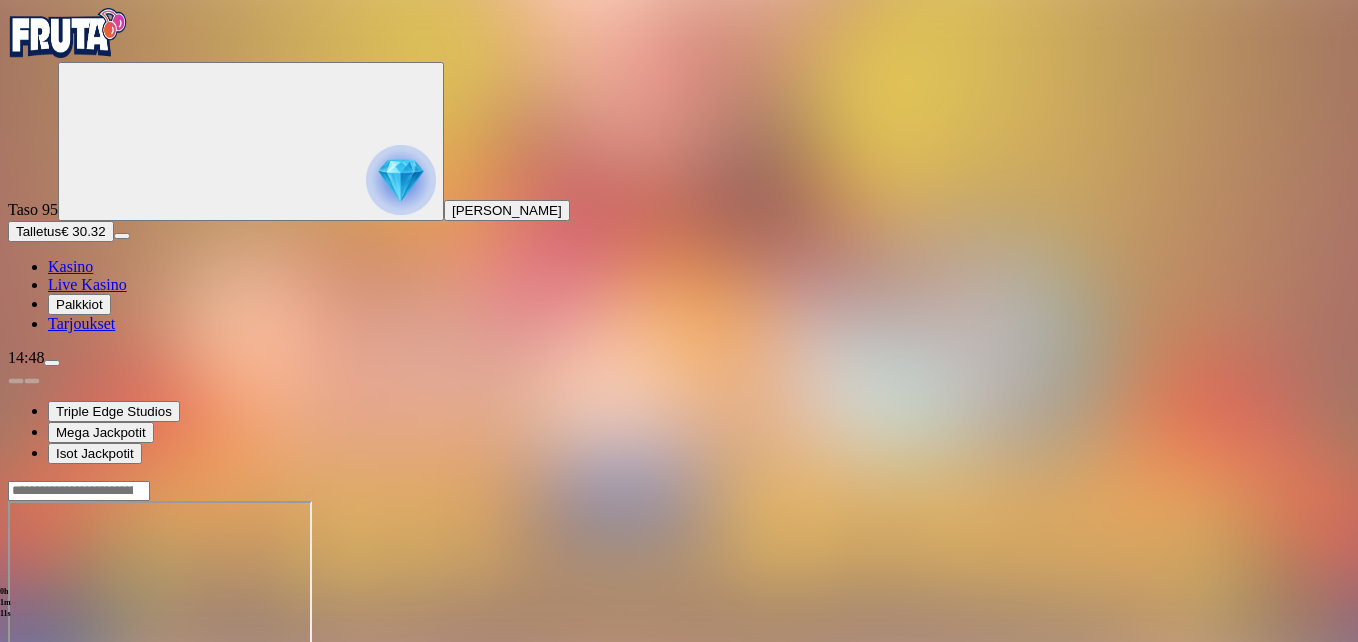 click at bounding box center [48, 673] 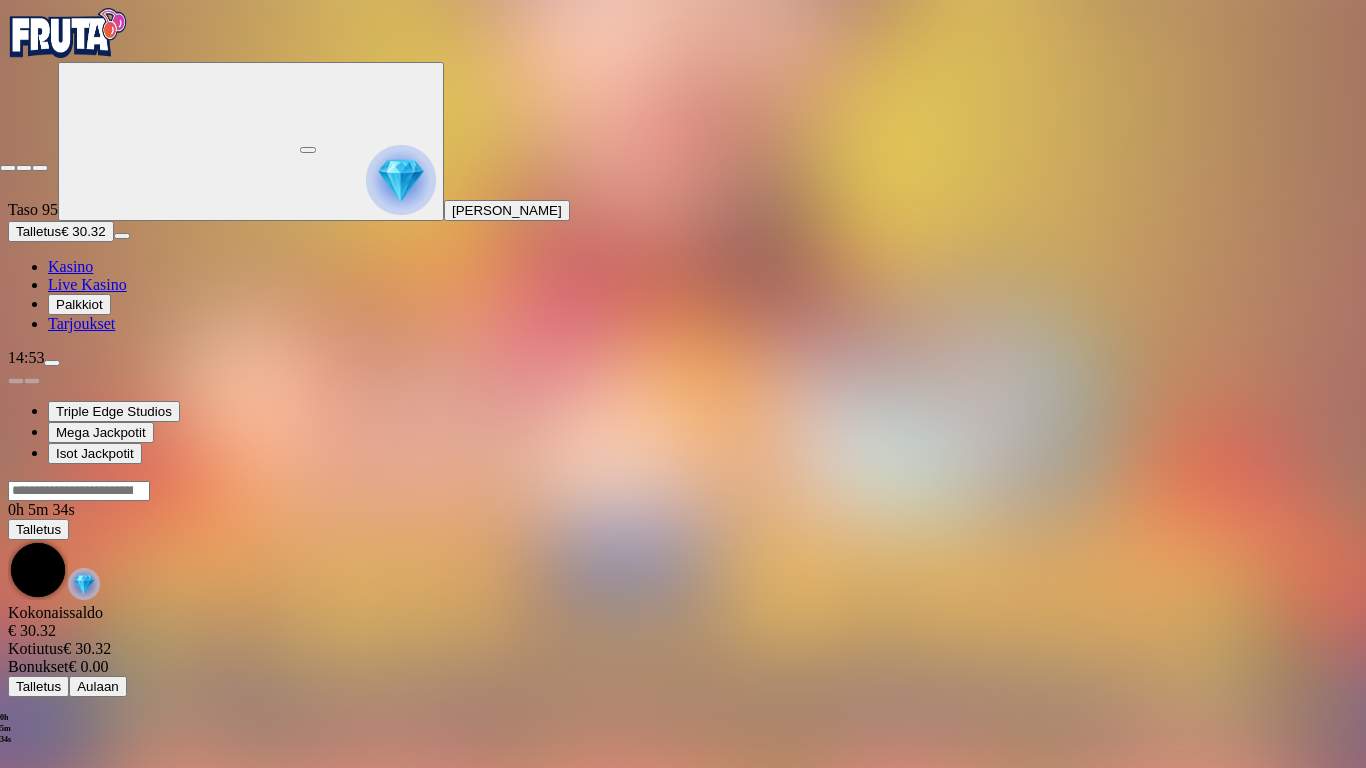 click at bounding box center (8, 168) 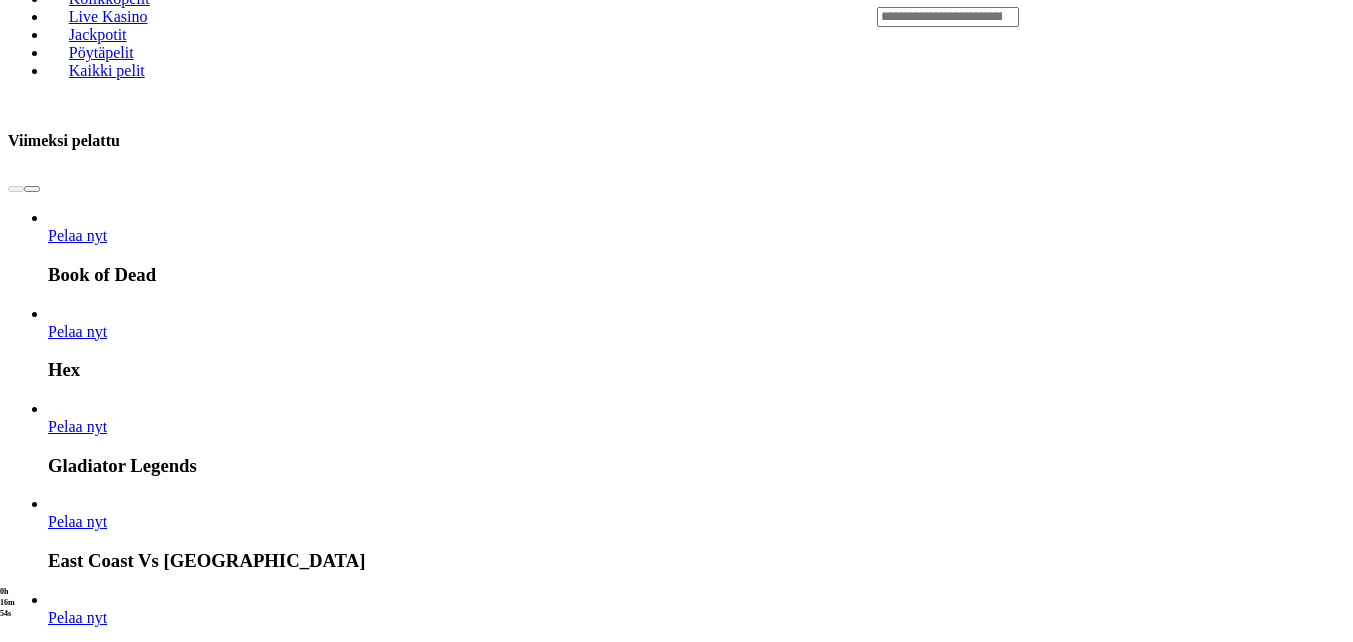 scroll, scrollTop: 1000, scrollLeft: 0, axis: vertical 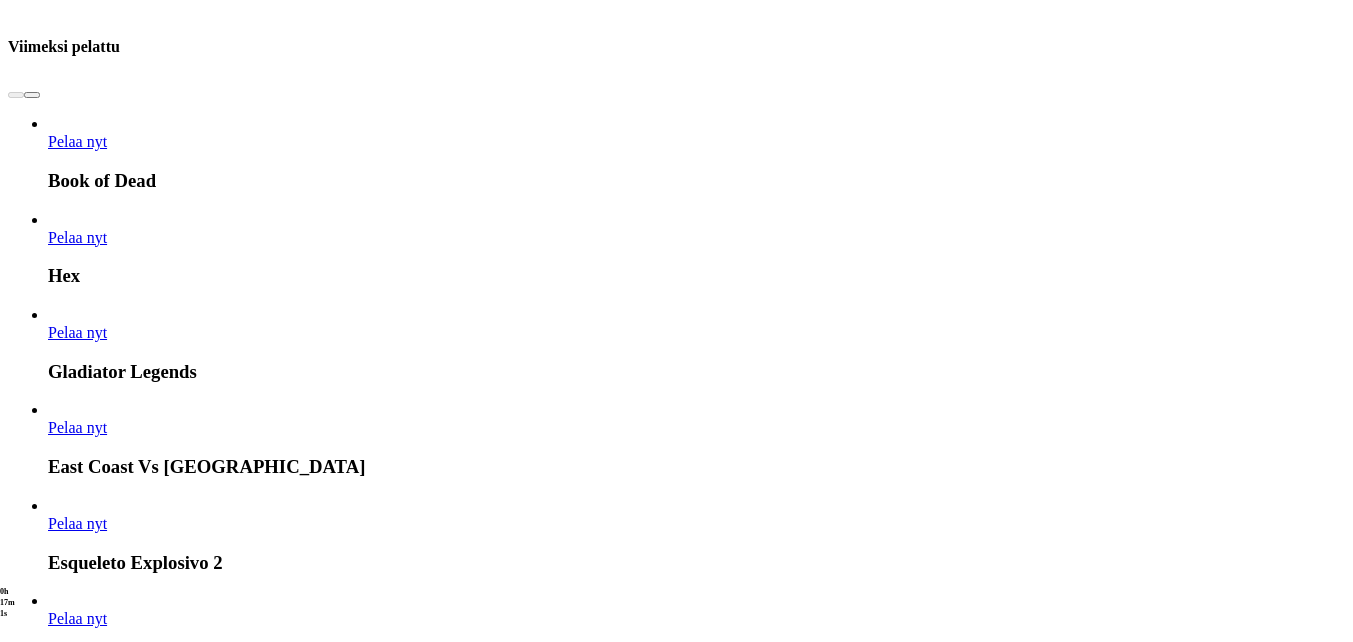 click on "Pelaa nyt" at bounding box center (77, 15599) 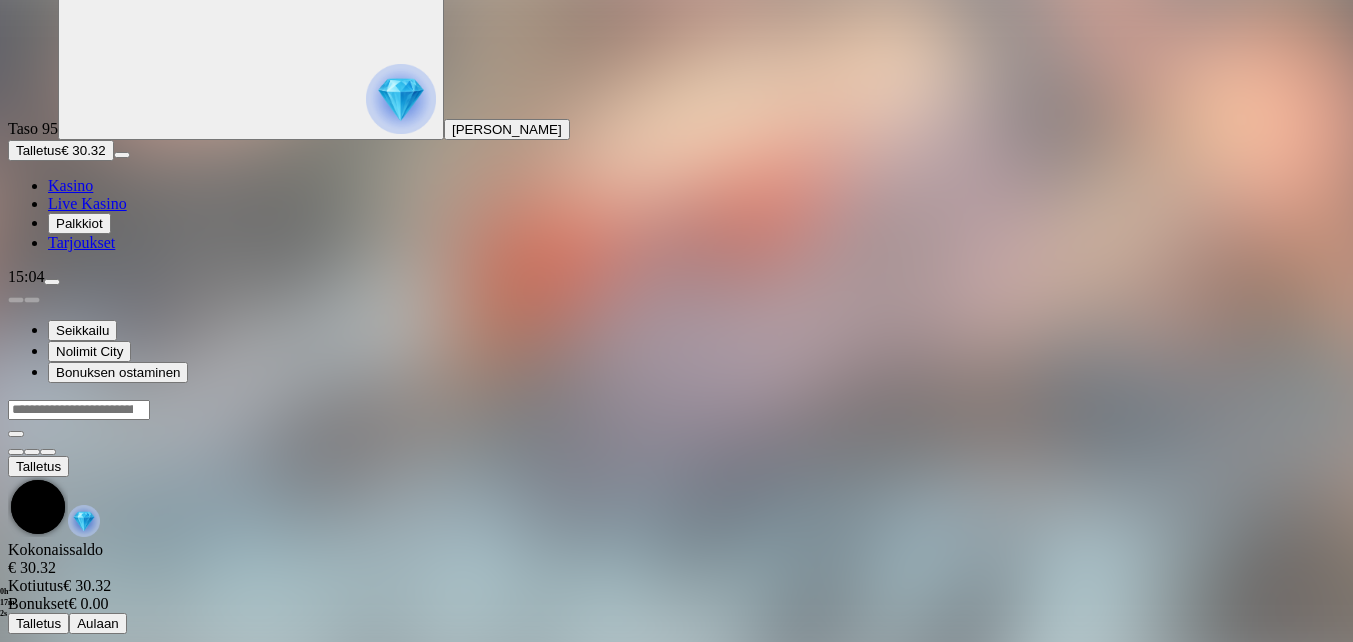 scroll, scrollTop: 0, scrollLeft: 0, axis: both 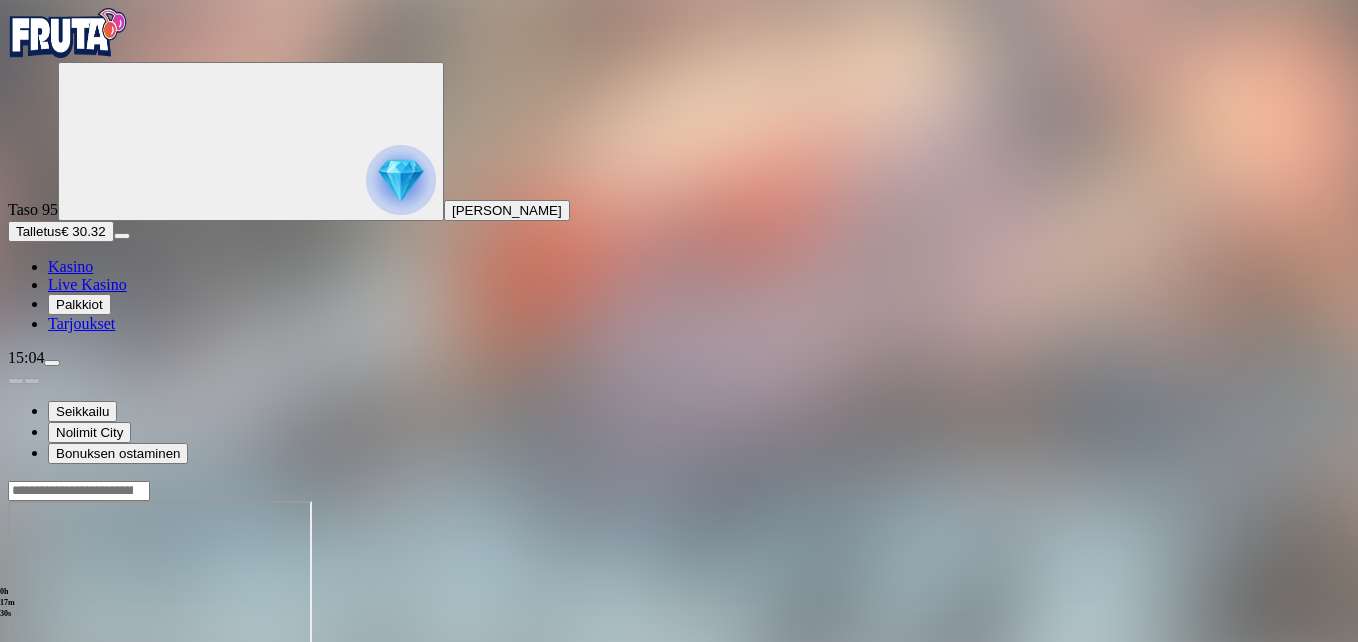 click at bounding box center [48, 673] 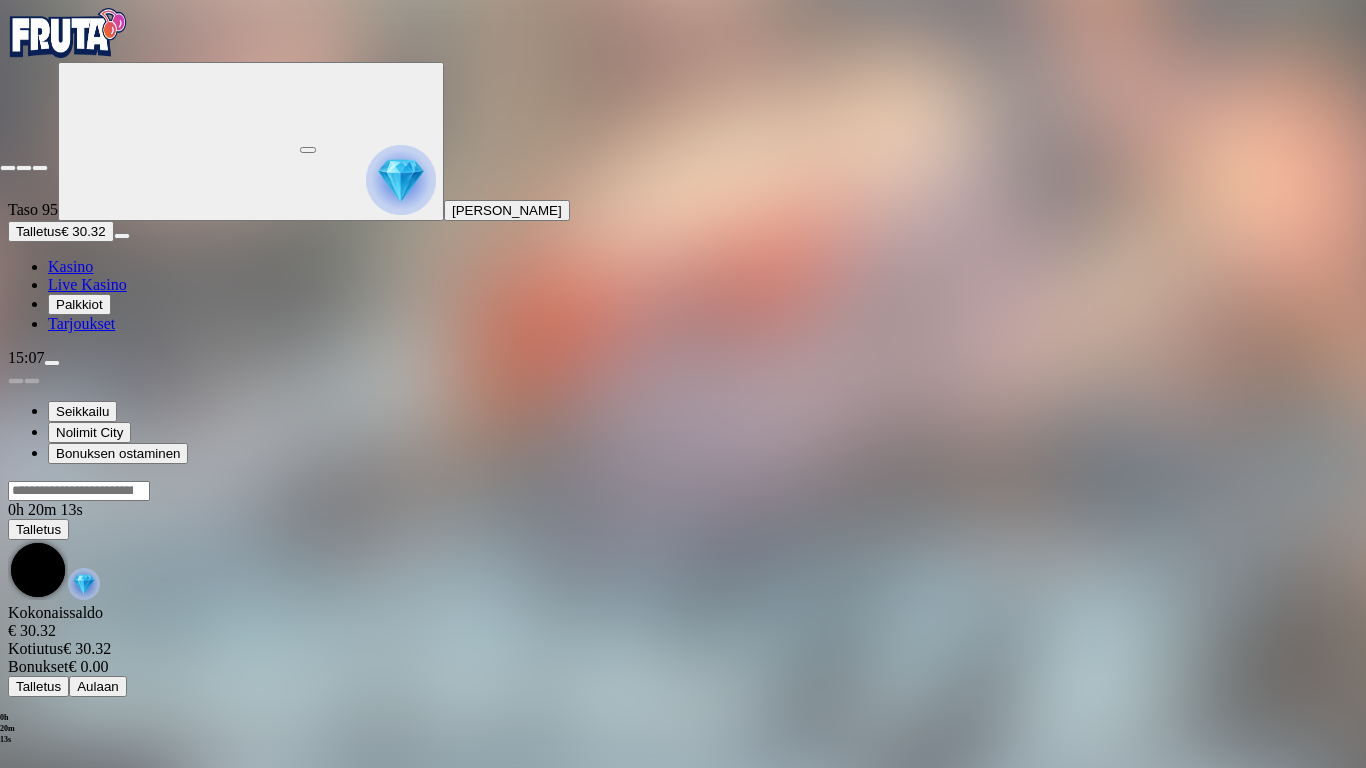 click at bounding box center (8, 168) 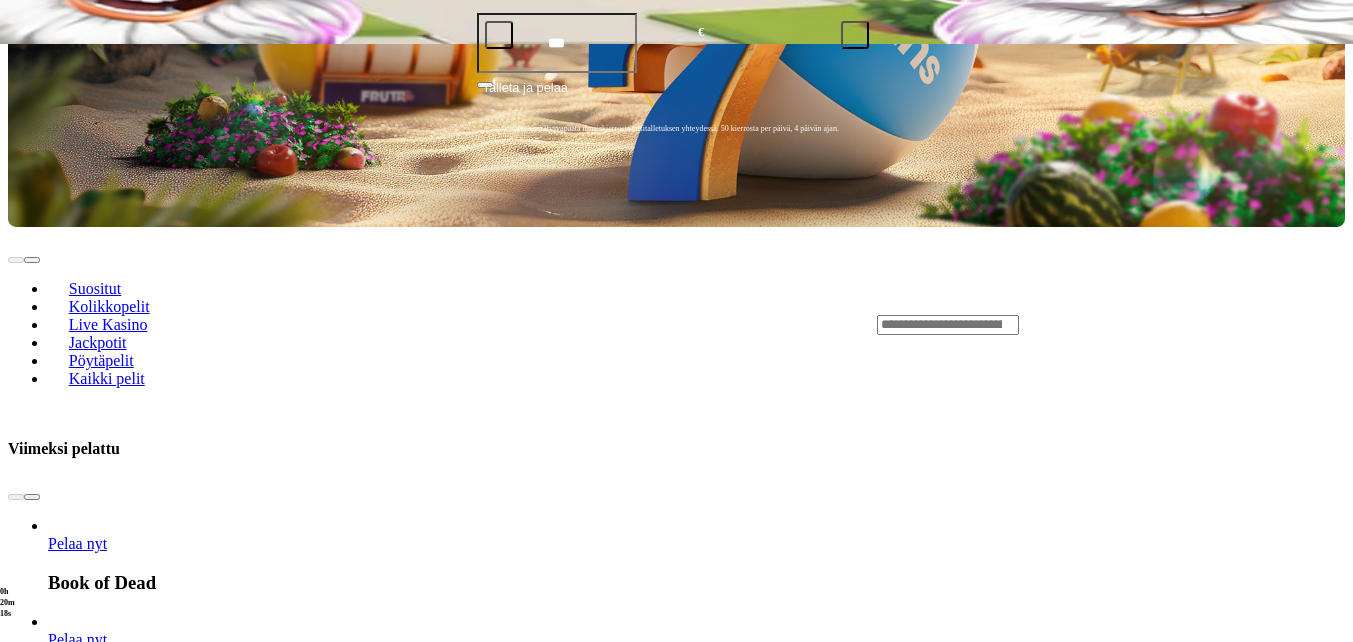 scroll, scrollTop: 900, scrollLeft: 0, axis: vertical 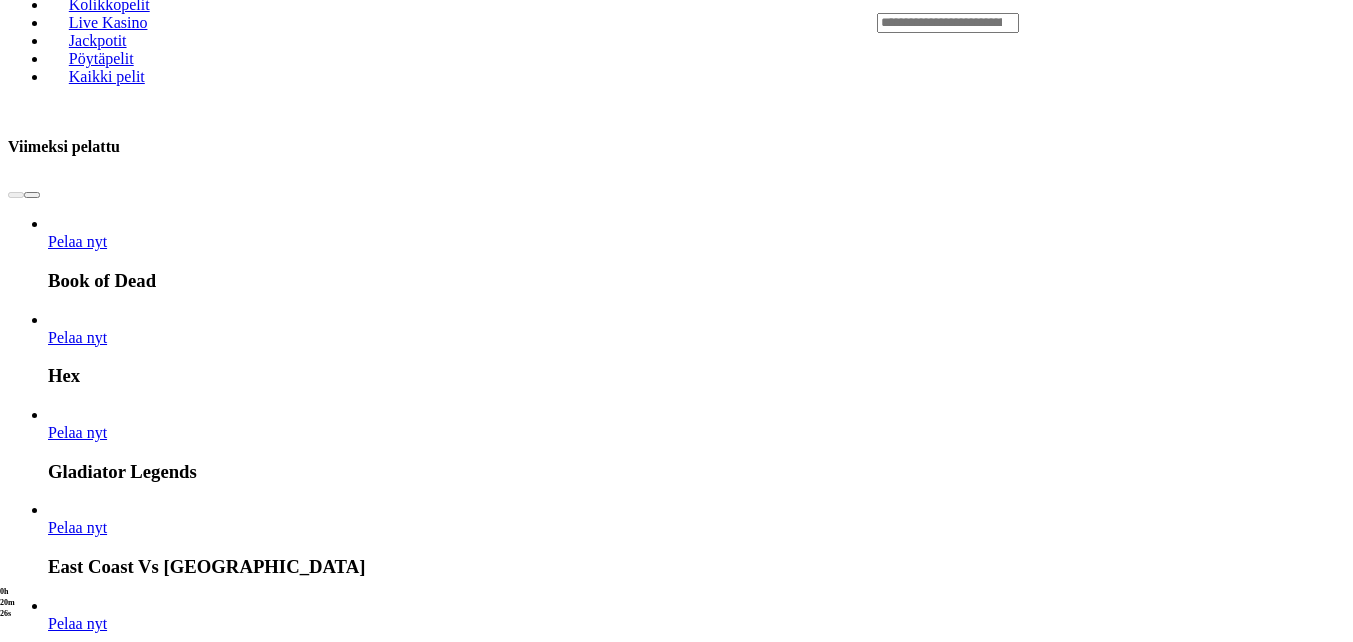 click on "Pelaa nyt" at bounding box center [77, 2841] 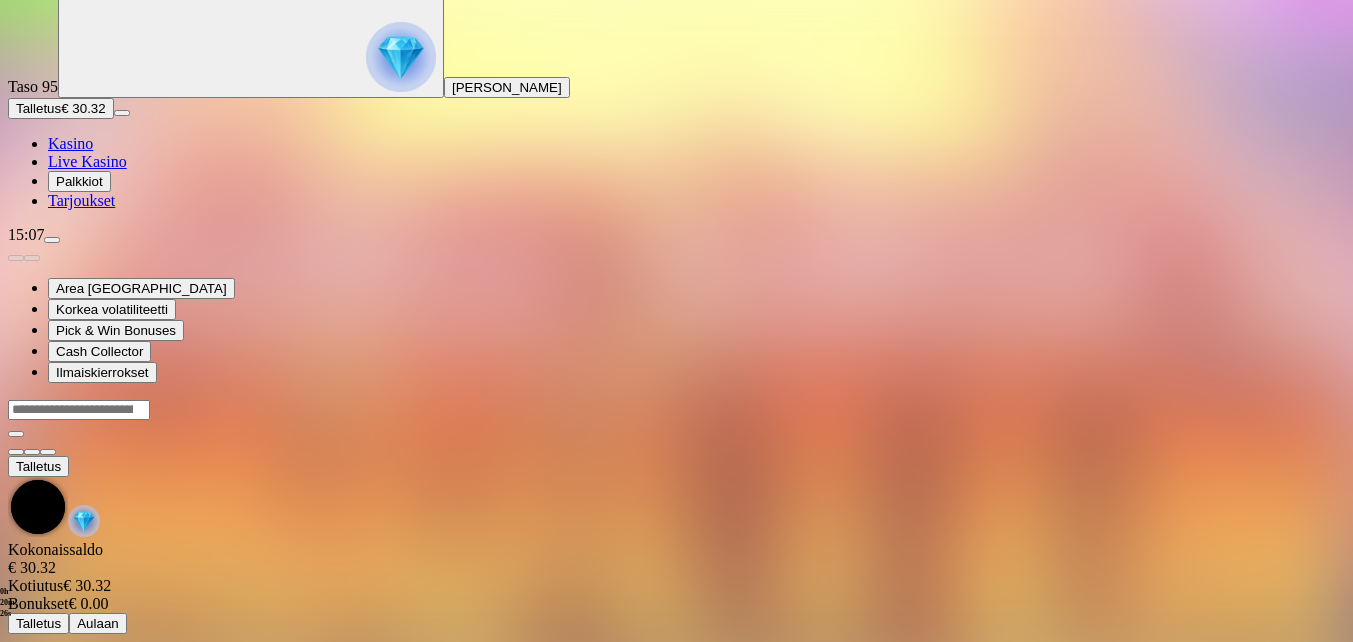 scroll, scrollTop: 0, scrollLeft: 0, axis: both 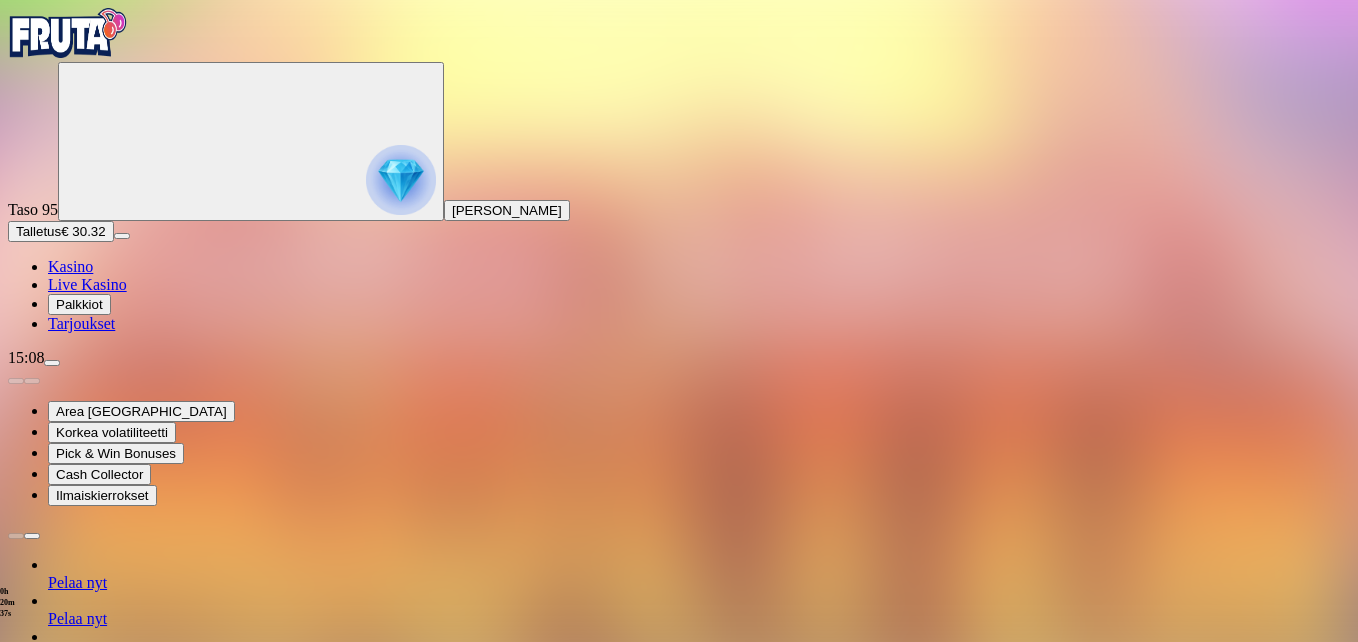 click at bounding box center (679, 1212) 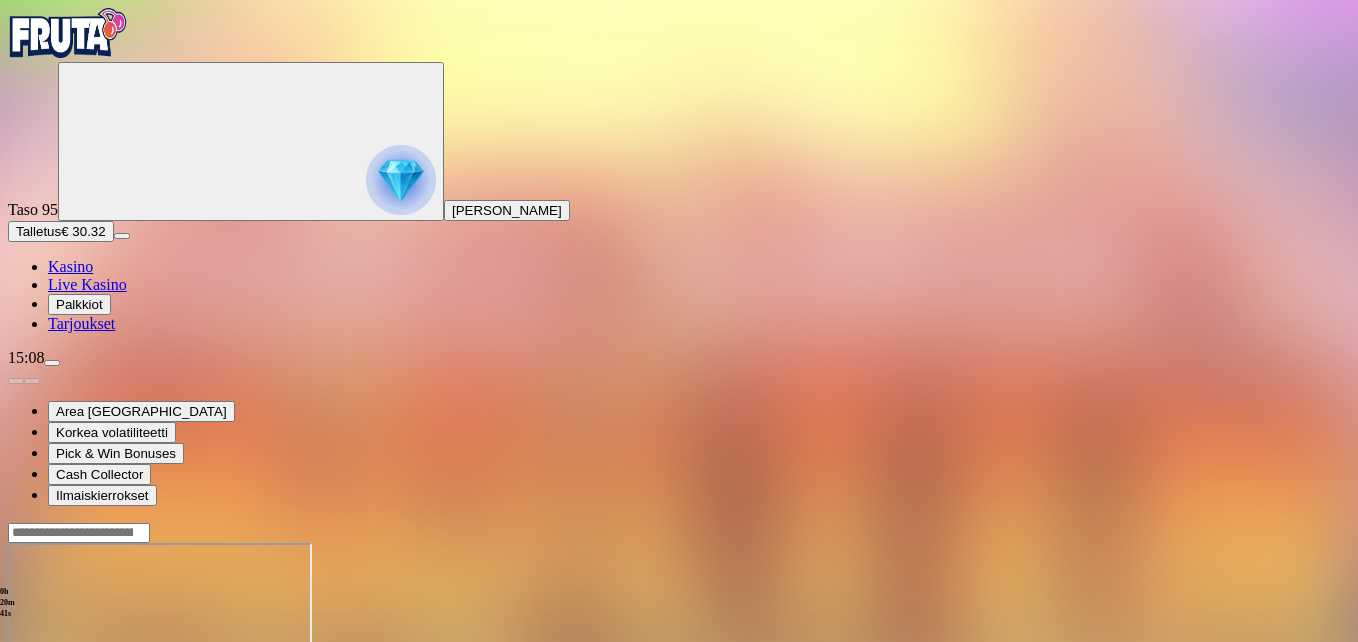 click at bounding box center (48, 715) 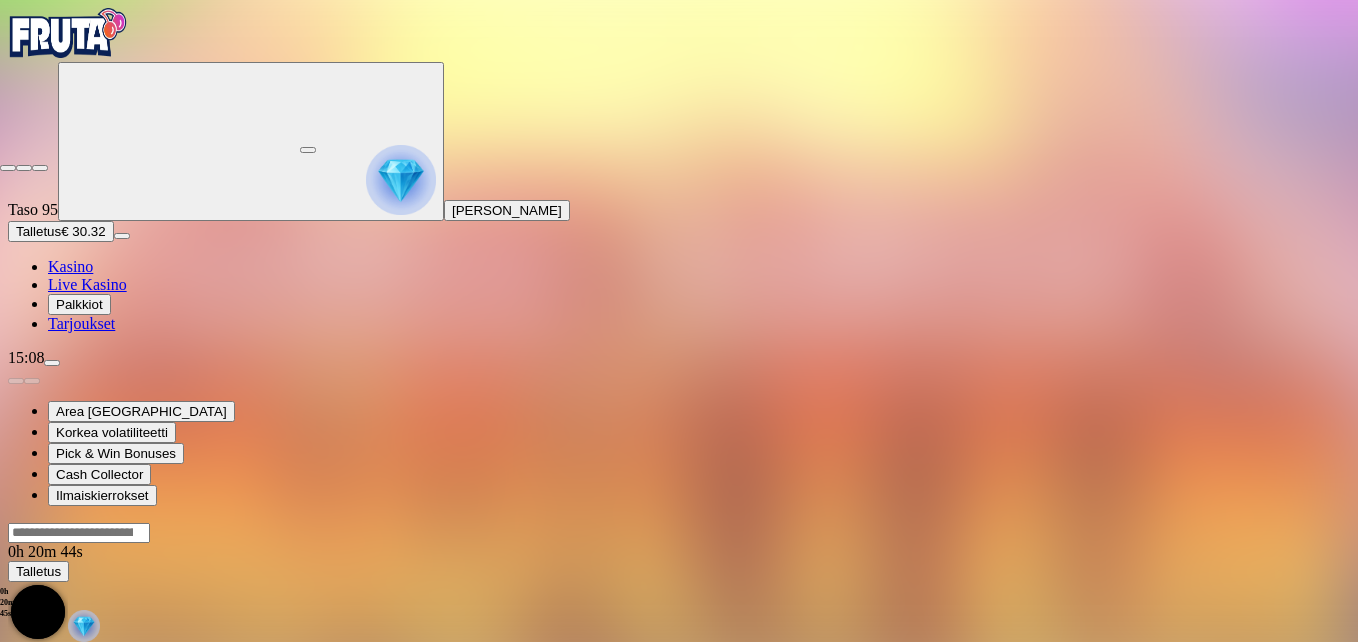 click at bounding box center (150, 75) 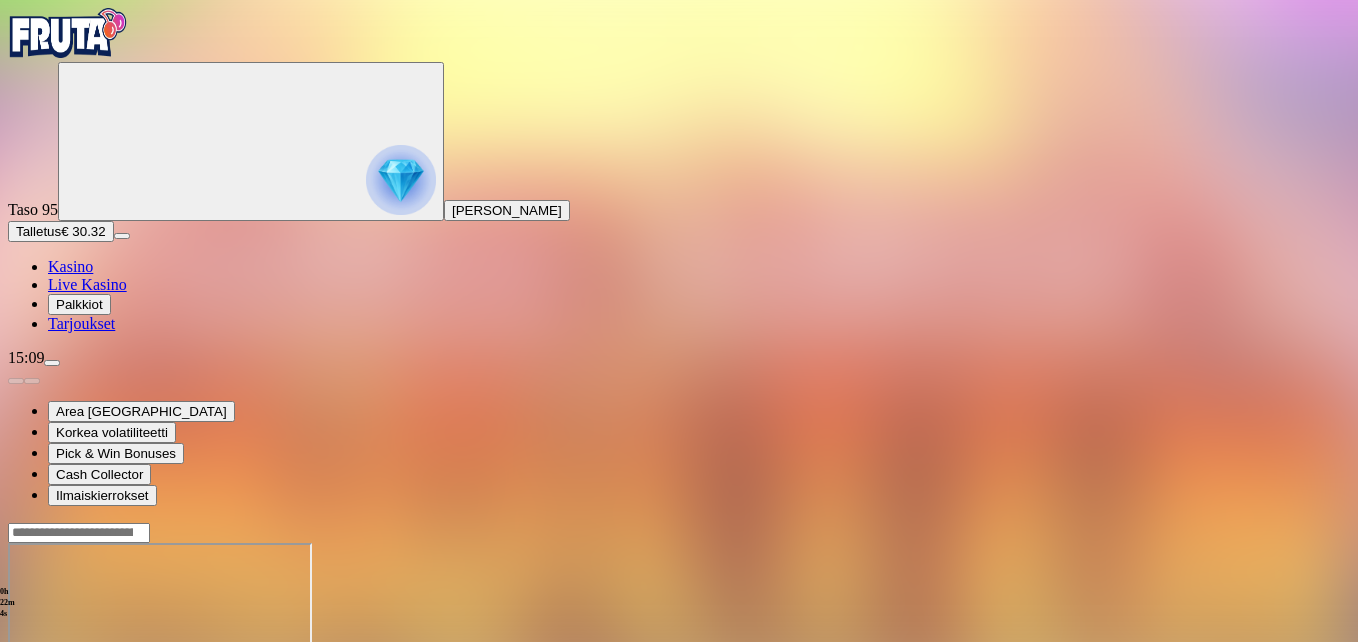 click at bounding box center [48, 715] 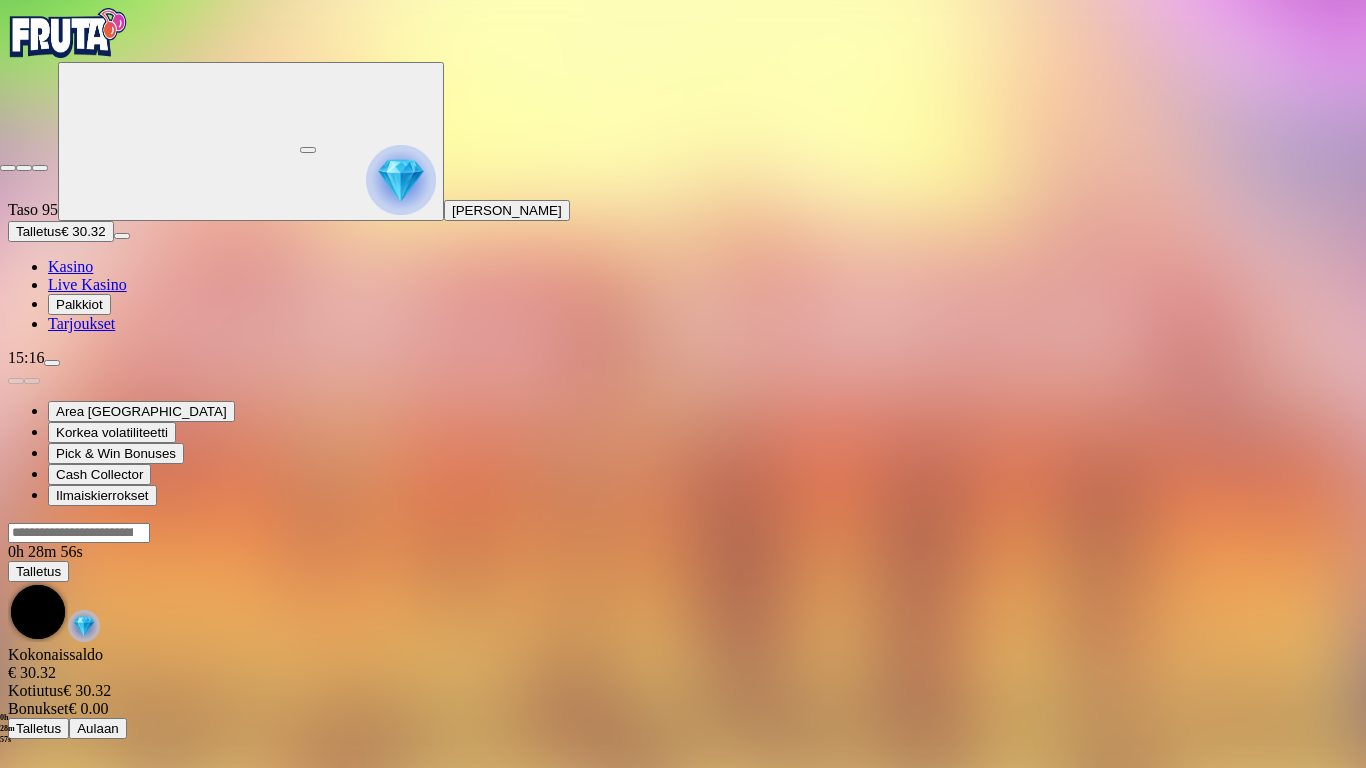 click at bounding box center (8, 168) 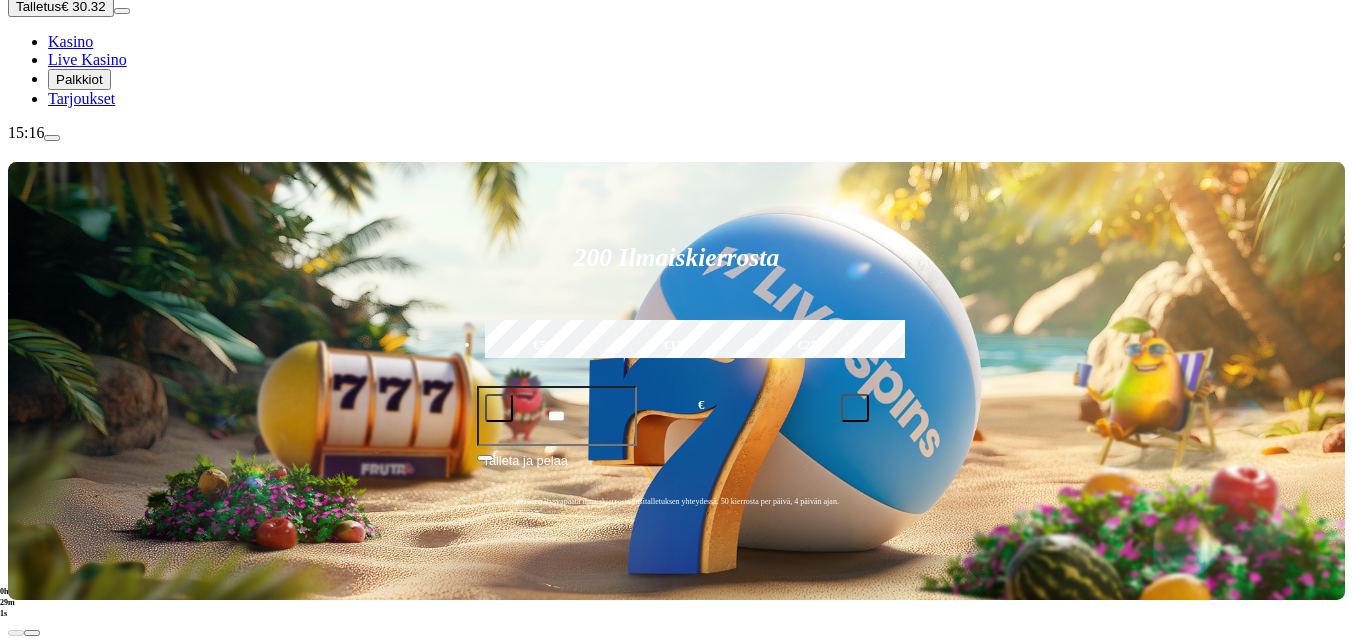 scroll, scrollTop: 500, scrollLeft: 0, axis: vertical 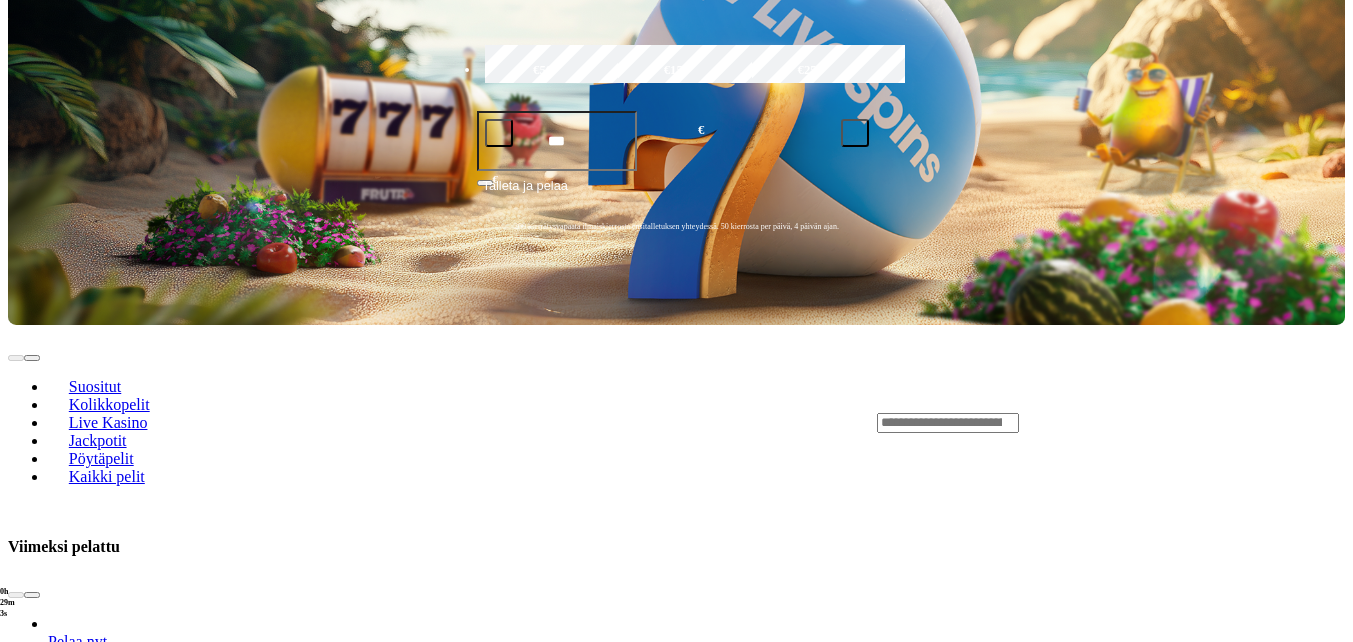 click on "Pelaa nyt" at bounding box center [77, 1798] 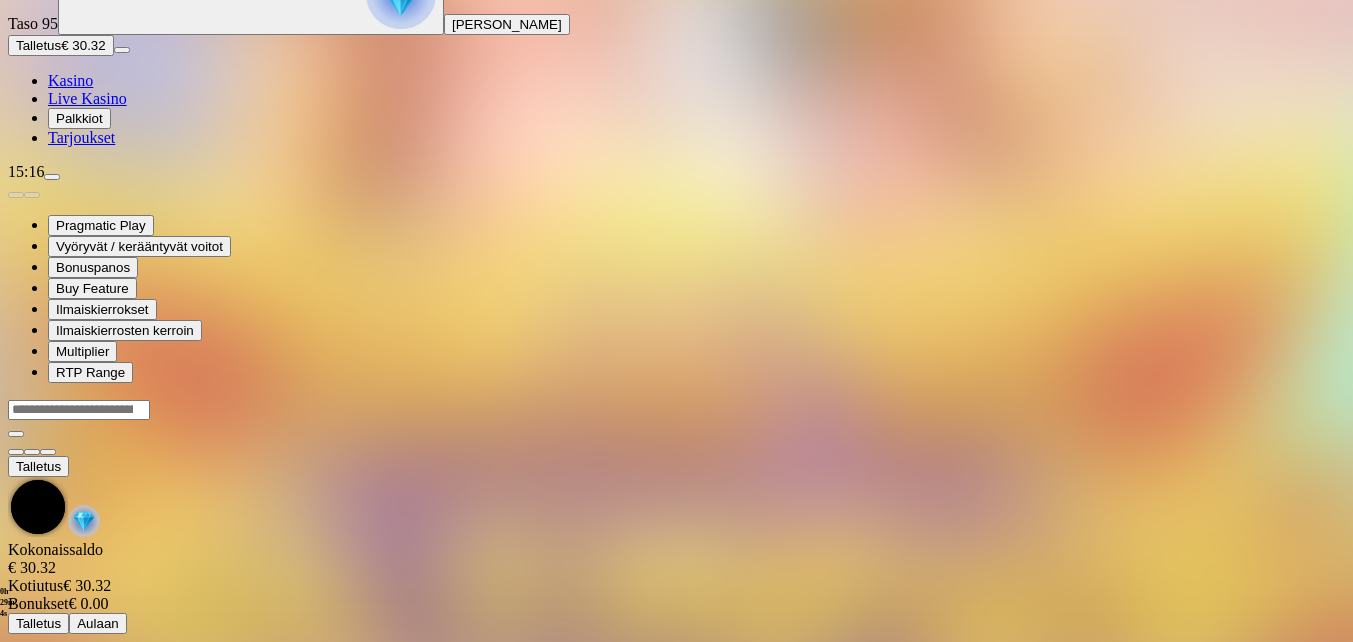 scroll, scrollTop: 0, scrollLeft: 0, axis: both 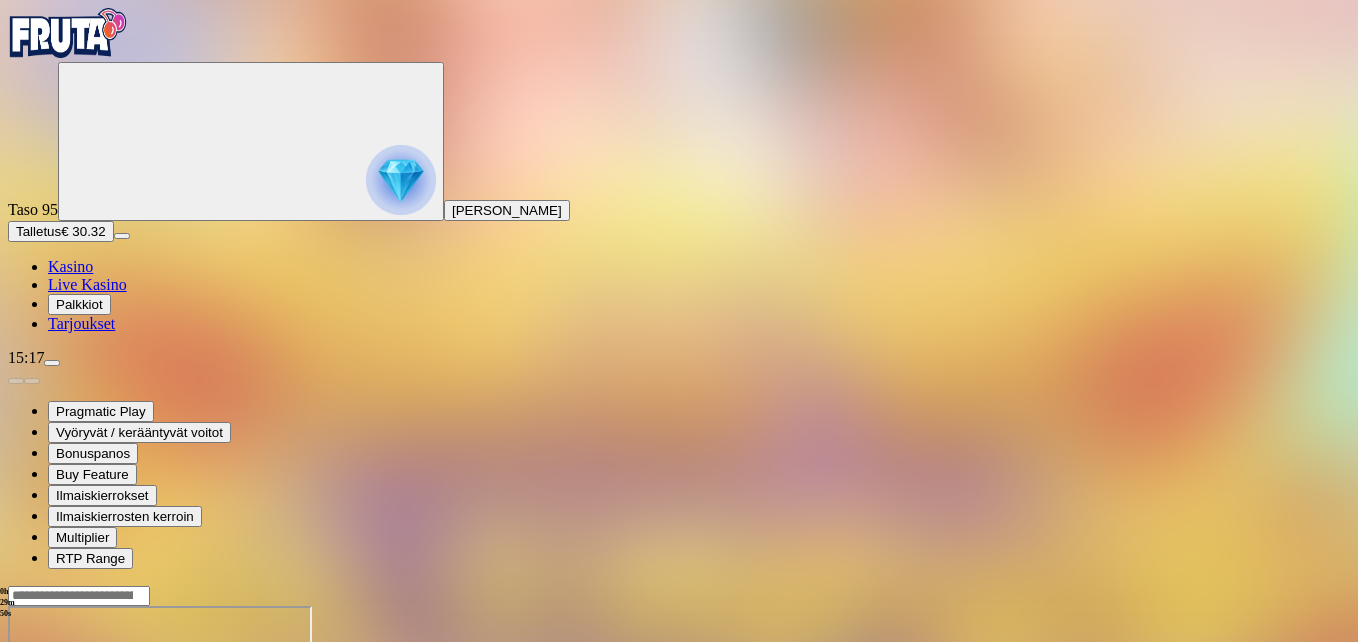 click at bounding box center [48, 778] 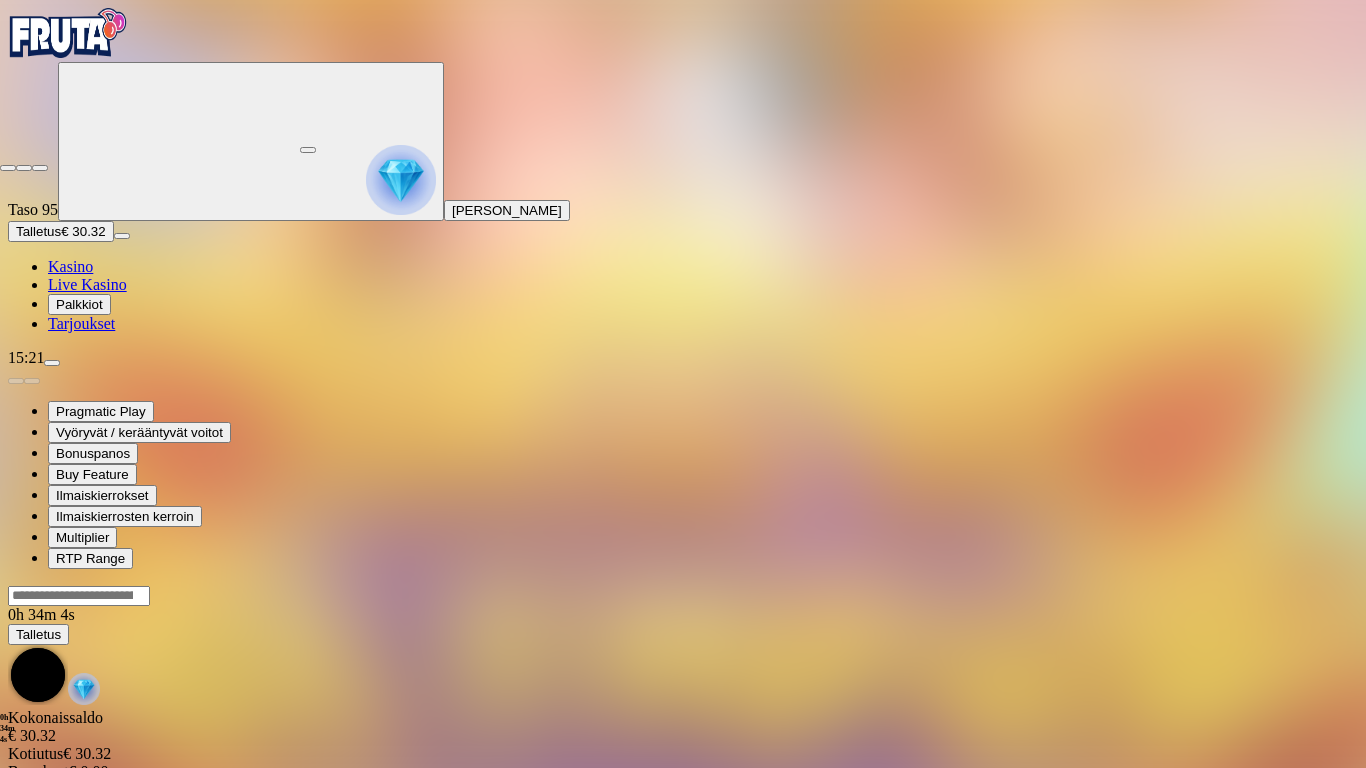 click at bounding box center [8, 168] 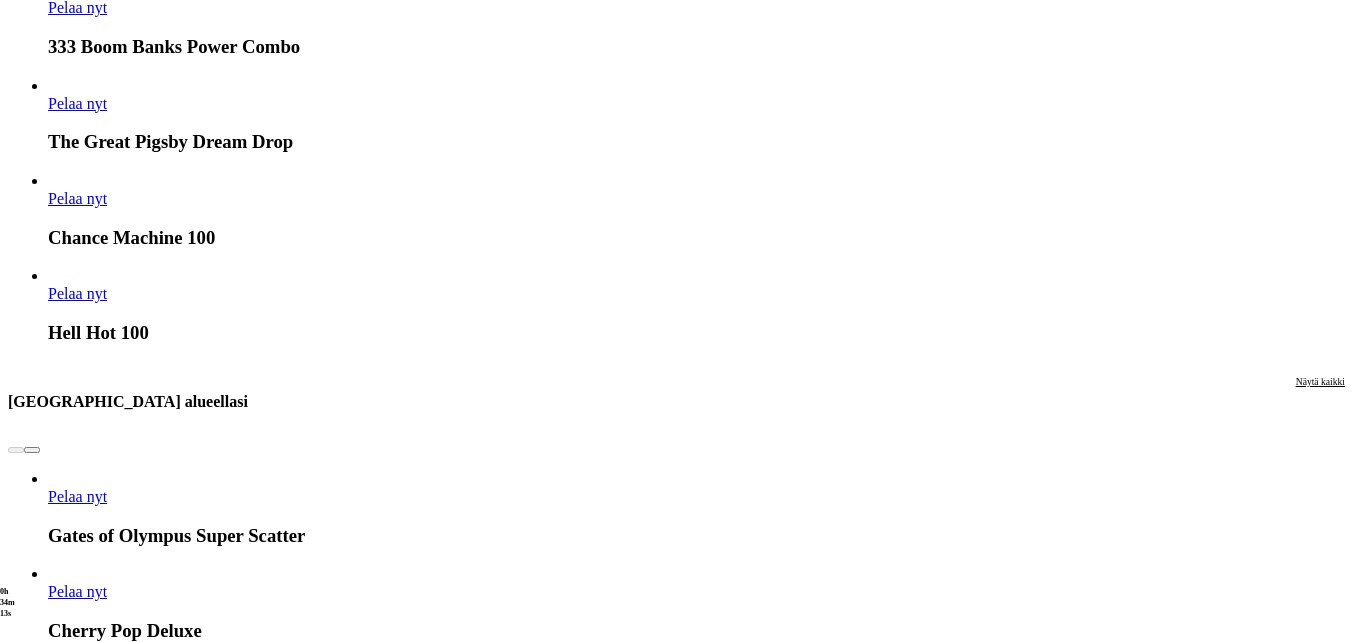 scroll, scrollTop: 2200, scrollLeft: 0, axis: vertical 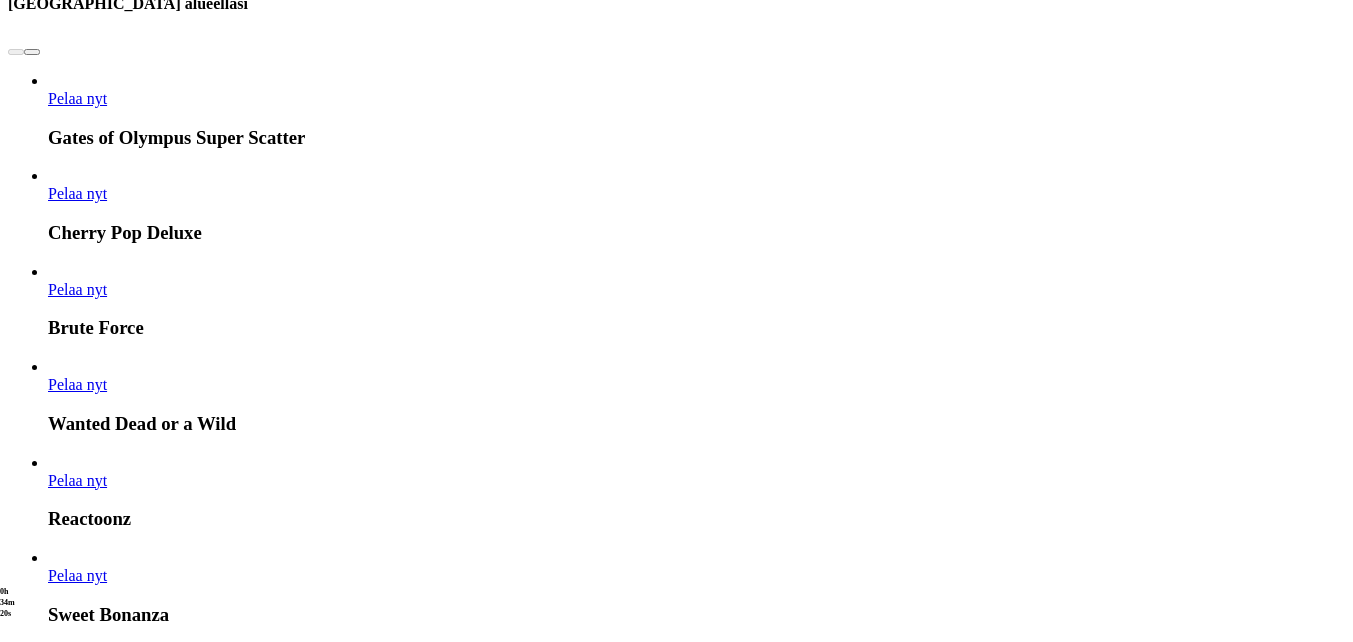 click at bounding box center [32, 16762] 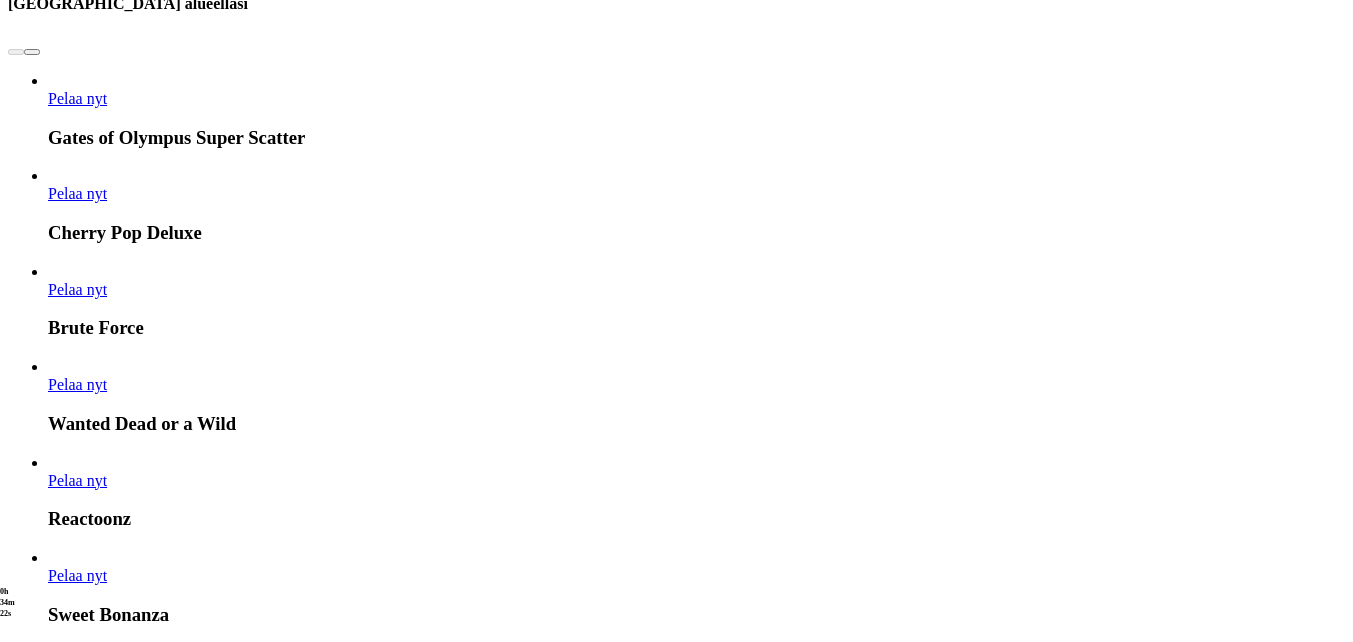 click at bounding box center (32, 16762) 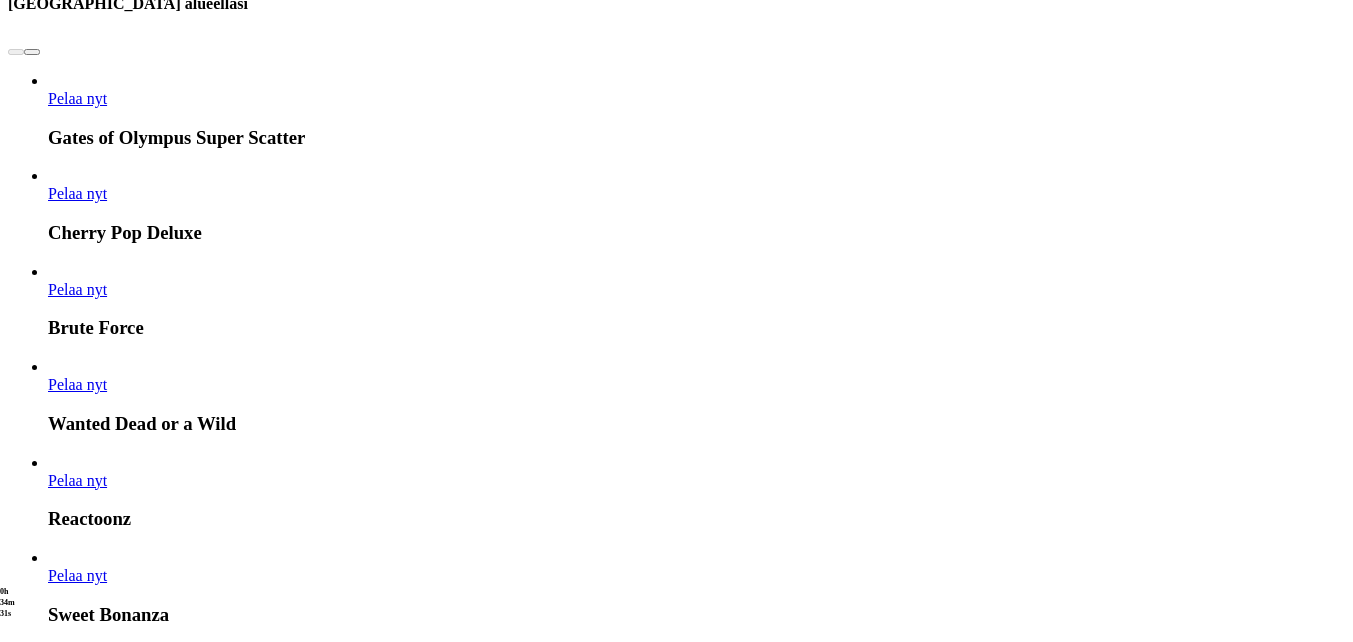 click at bounding box center (16, 16762) 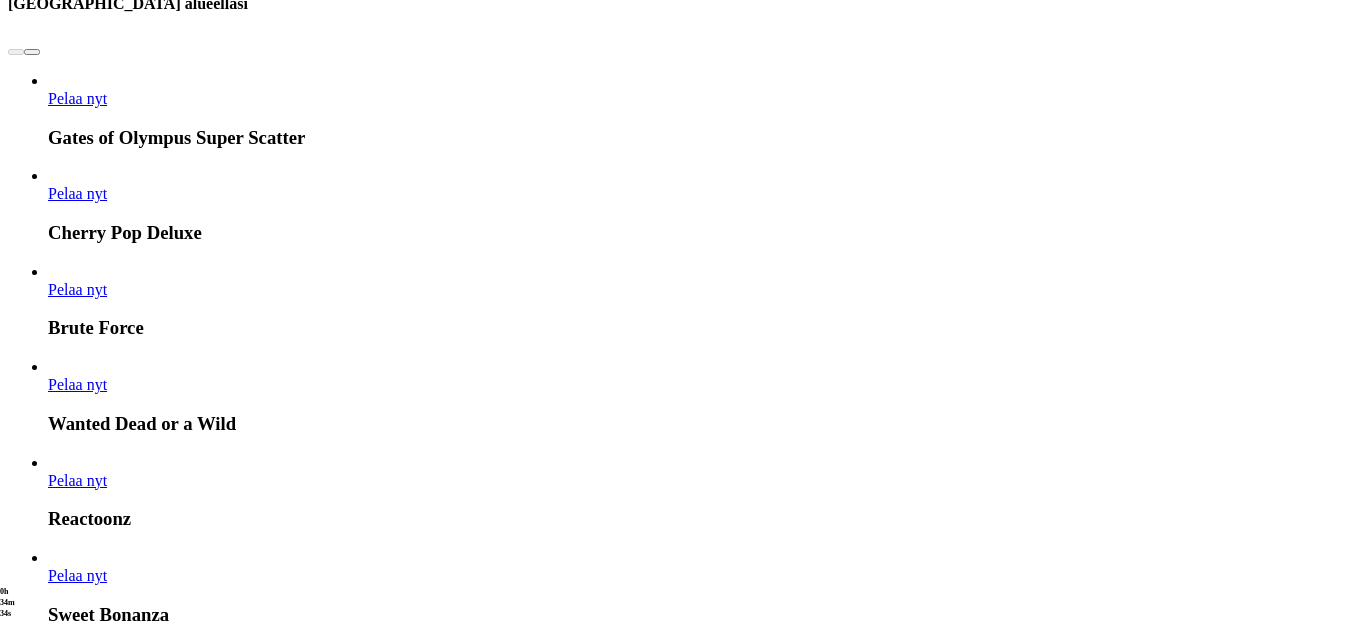 click on "Pelaa nyt" at bounding box center (77, 16808) 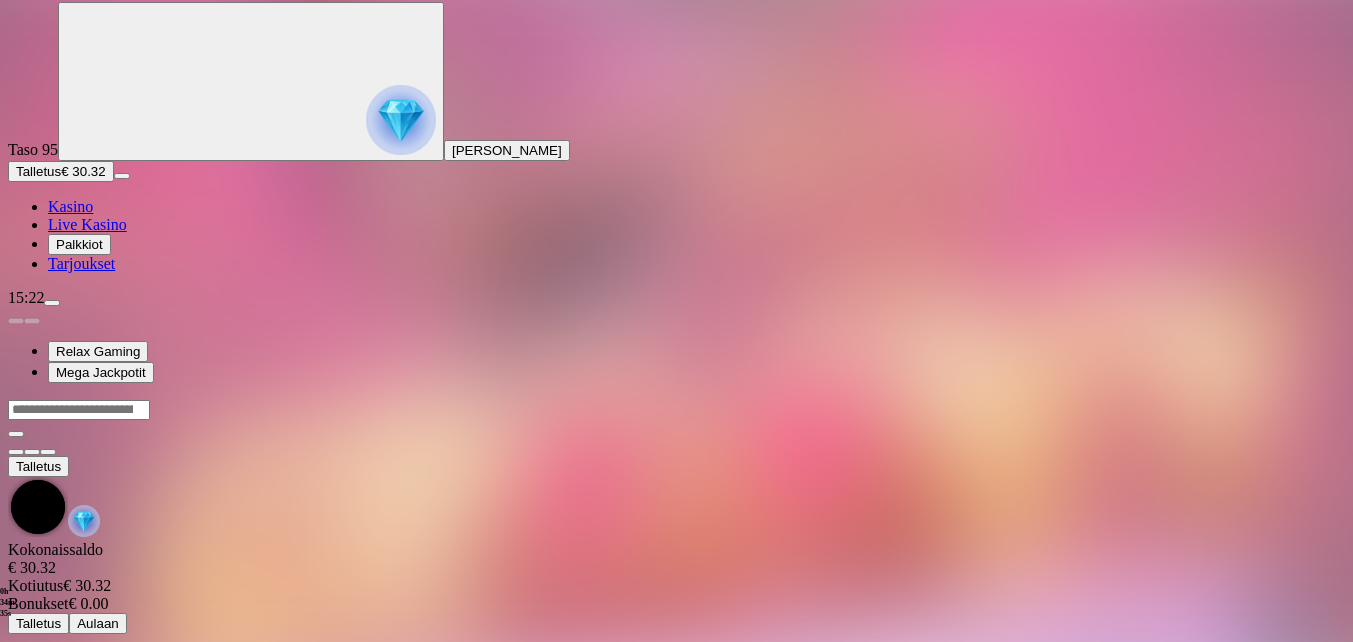 scroll, scrollTop: 0, scrollLeft: 0, axis: both 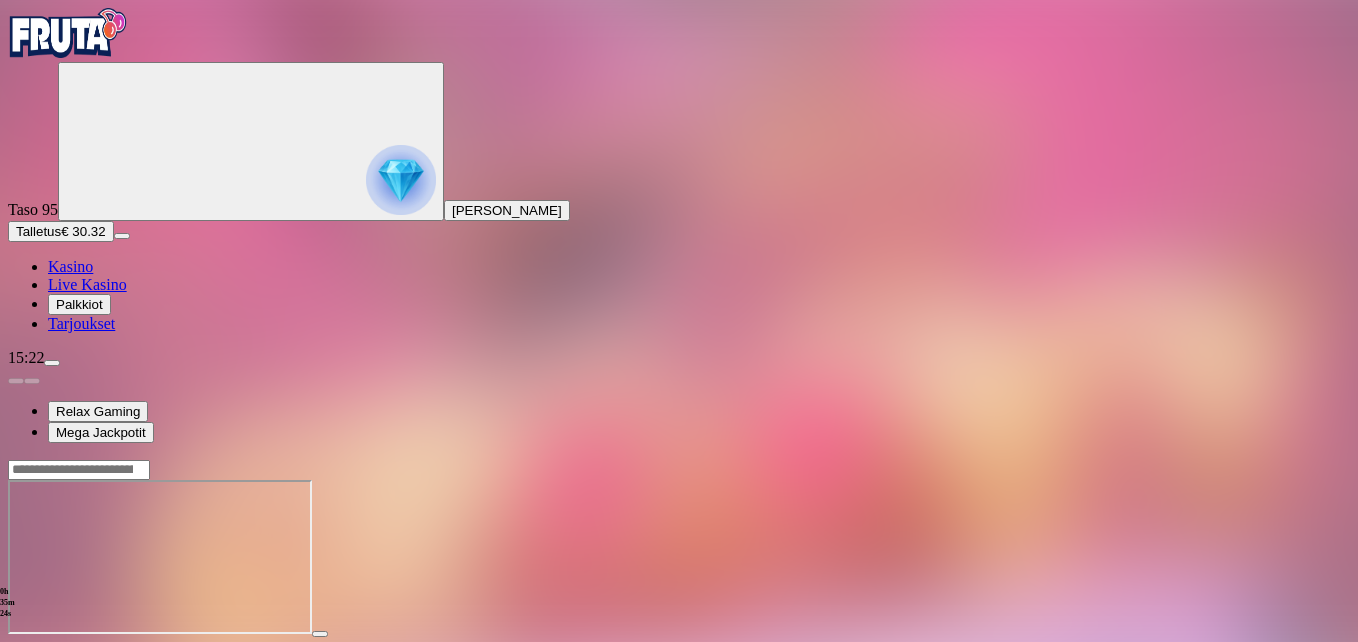 click at bounding box center (48, 652) 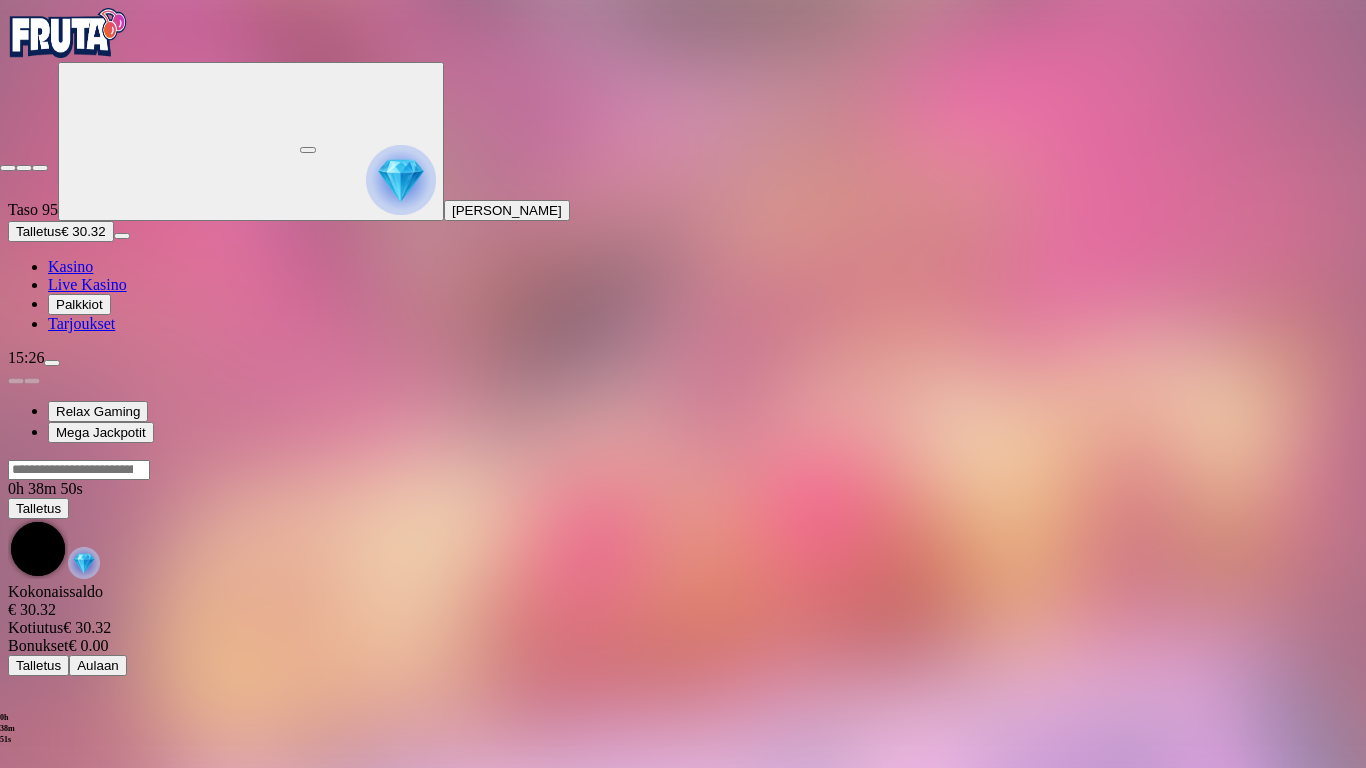 click at bounding box center (8, 168) 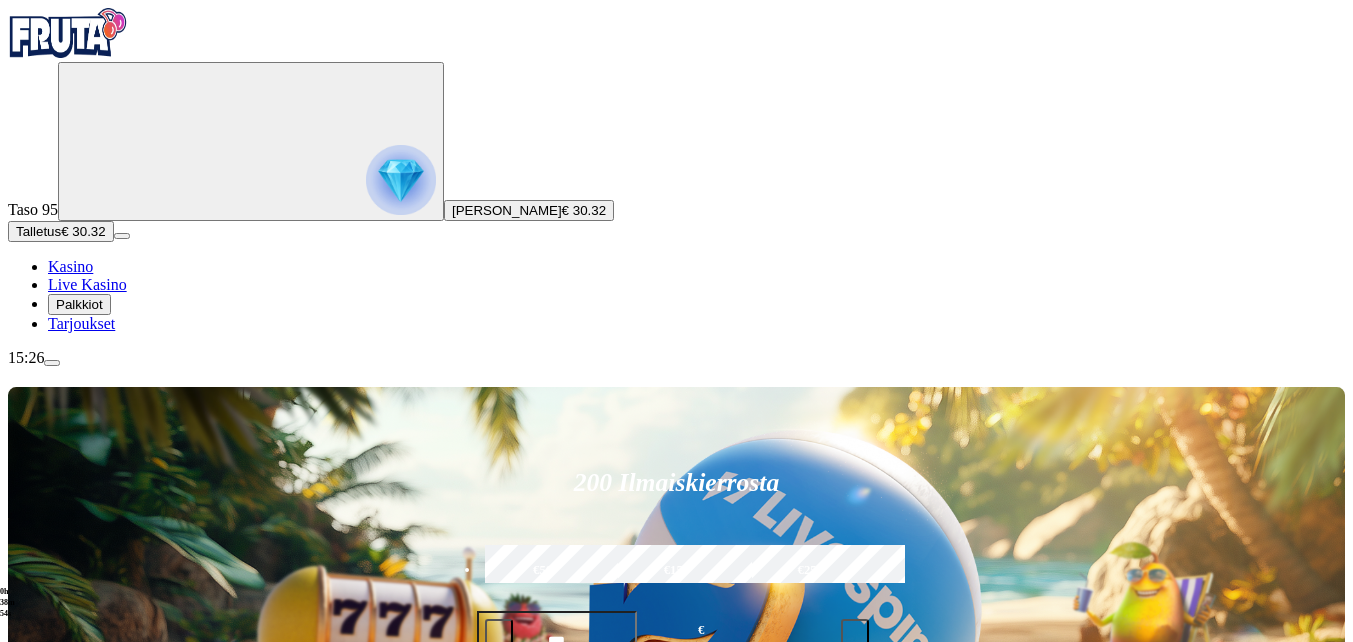 click on "€50" at bounding box center (543, 571) 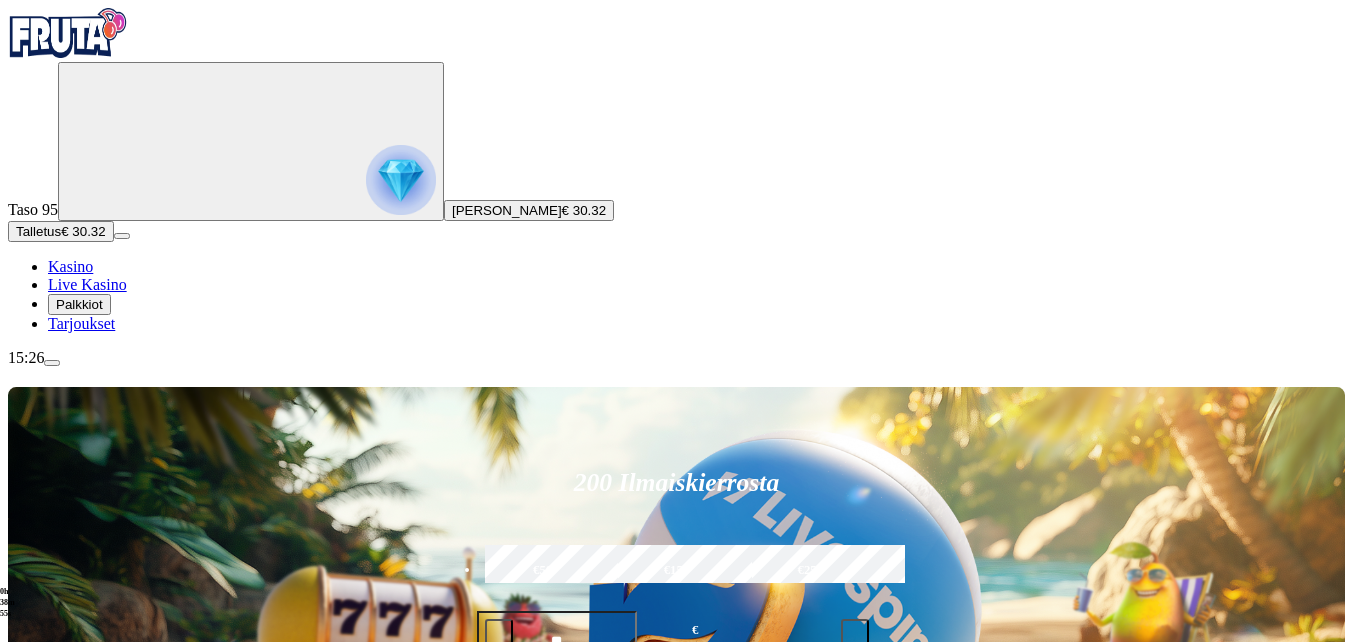 click on "Talleta ja pelaa" at bounding box center (525, 694) 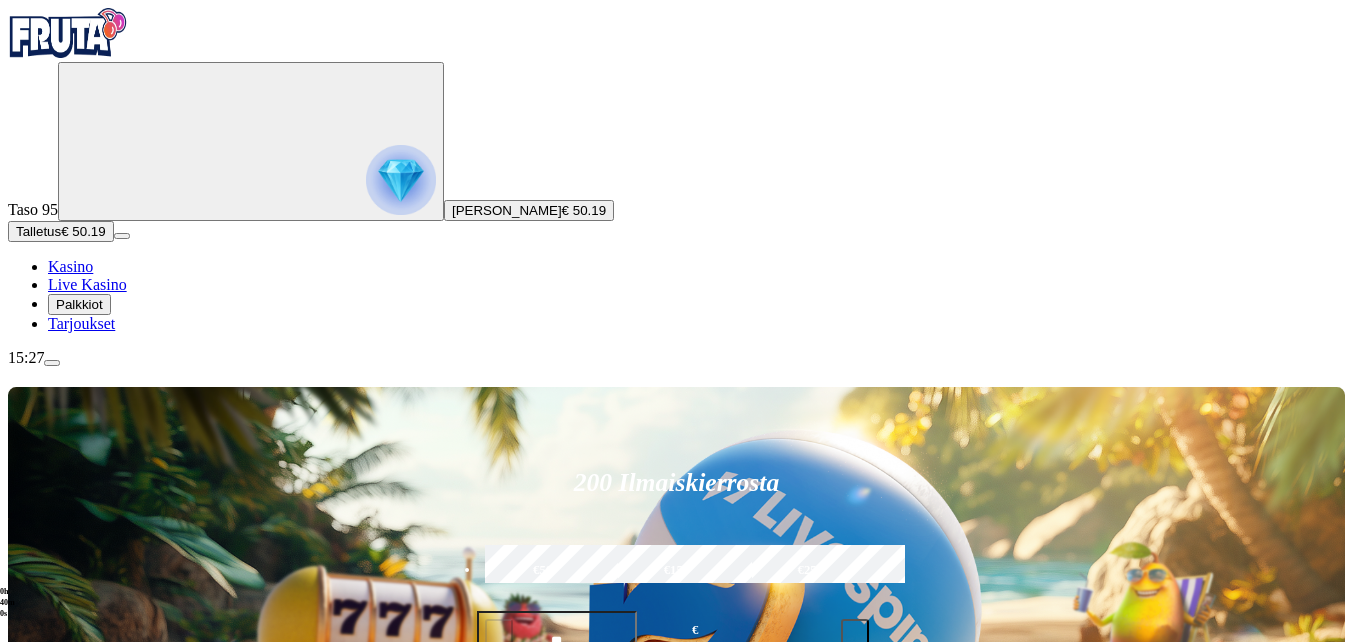 click at bounding box center [32, 1095] 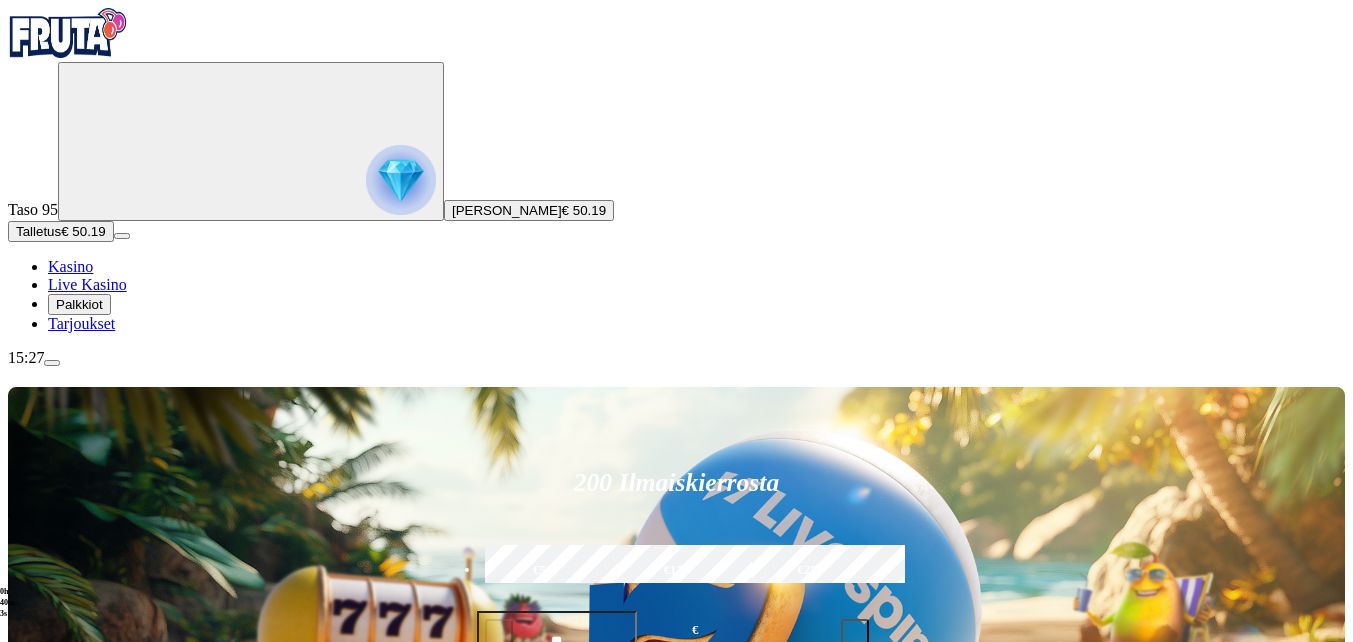 click at bounding box center [32, 1095] 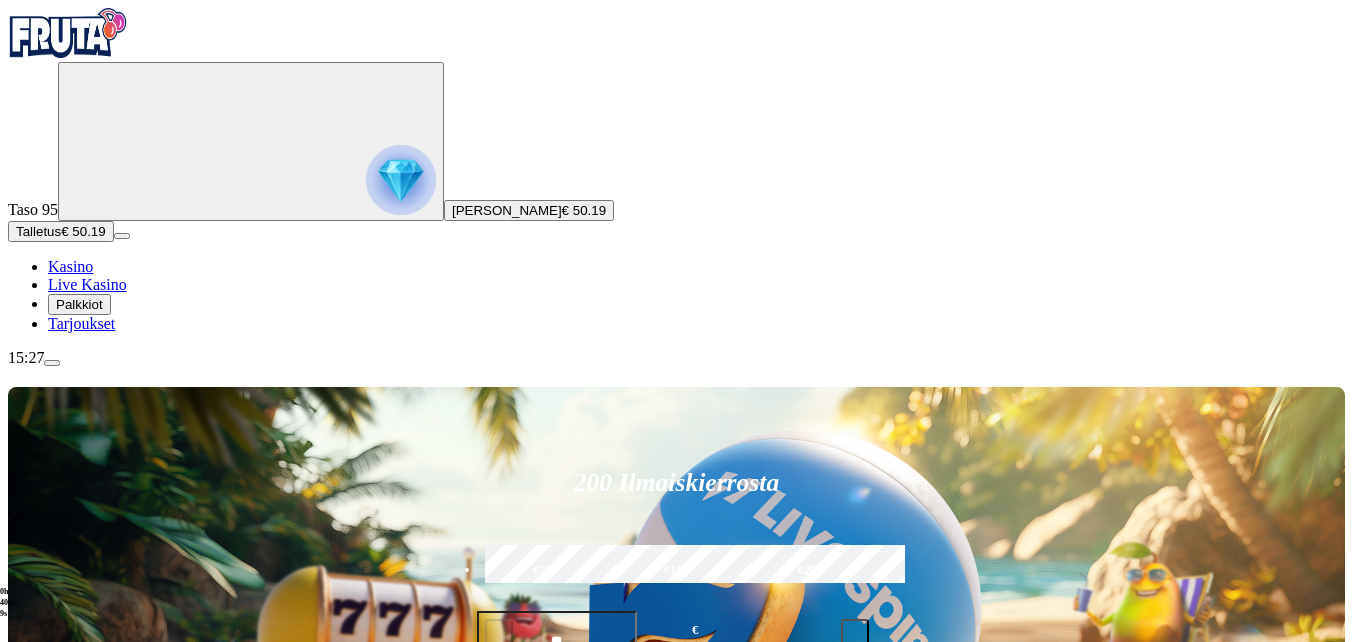 click on "Pelaa nyt" at bounding box center [-752, 2095] 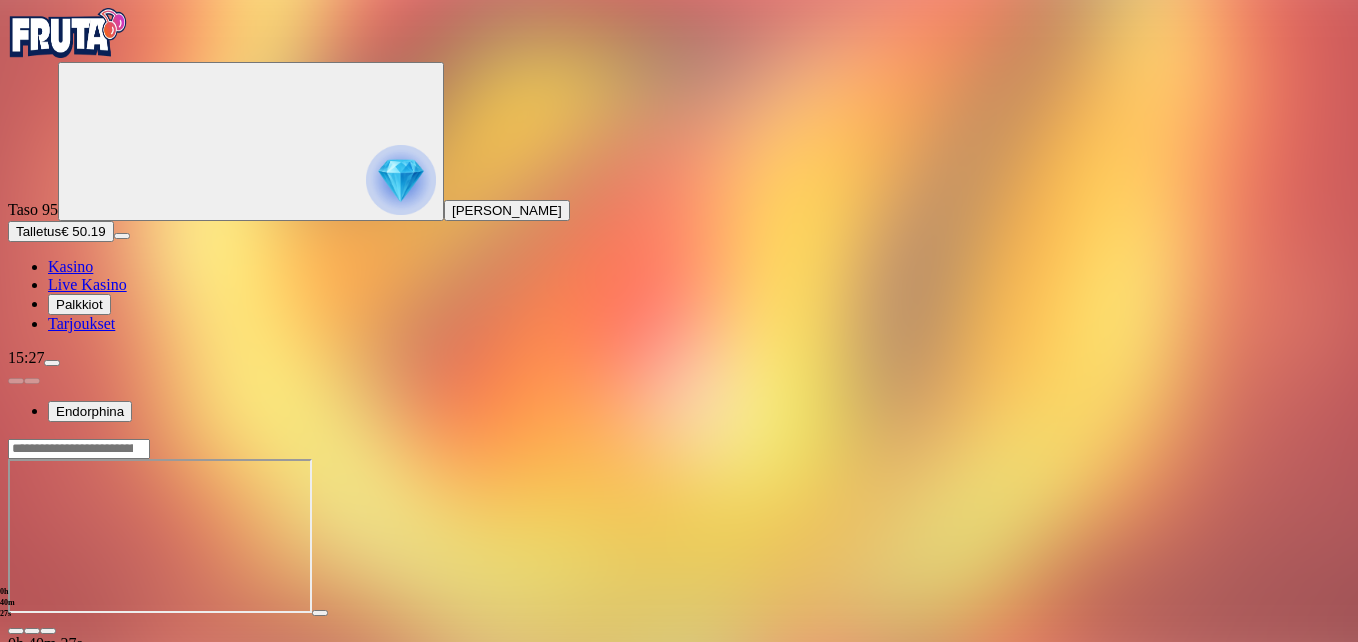 click at bounding box center [48, 631] 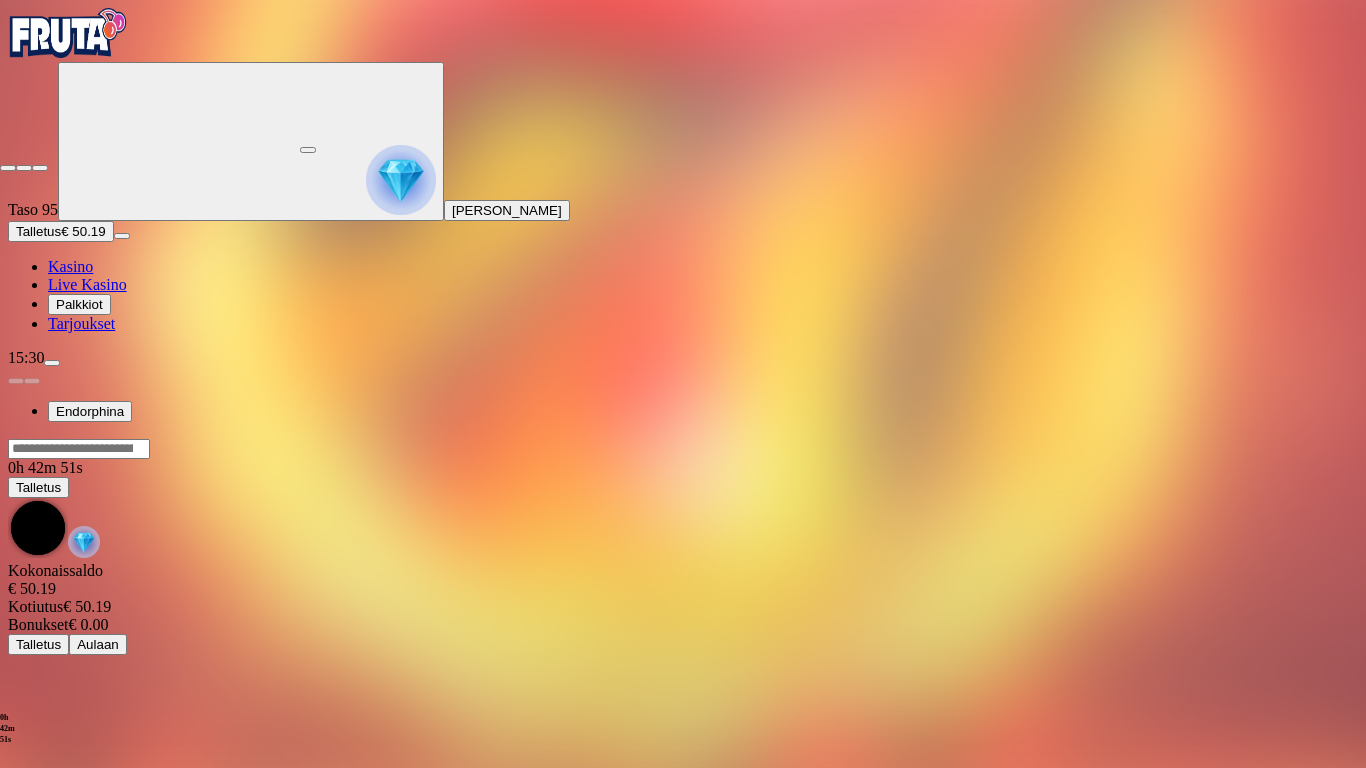 click at bounding box center [8, 168] 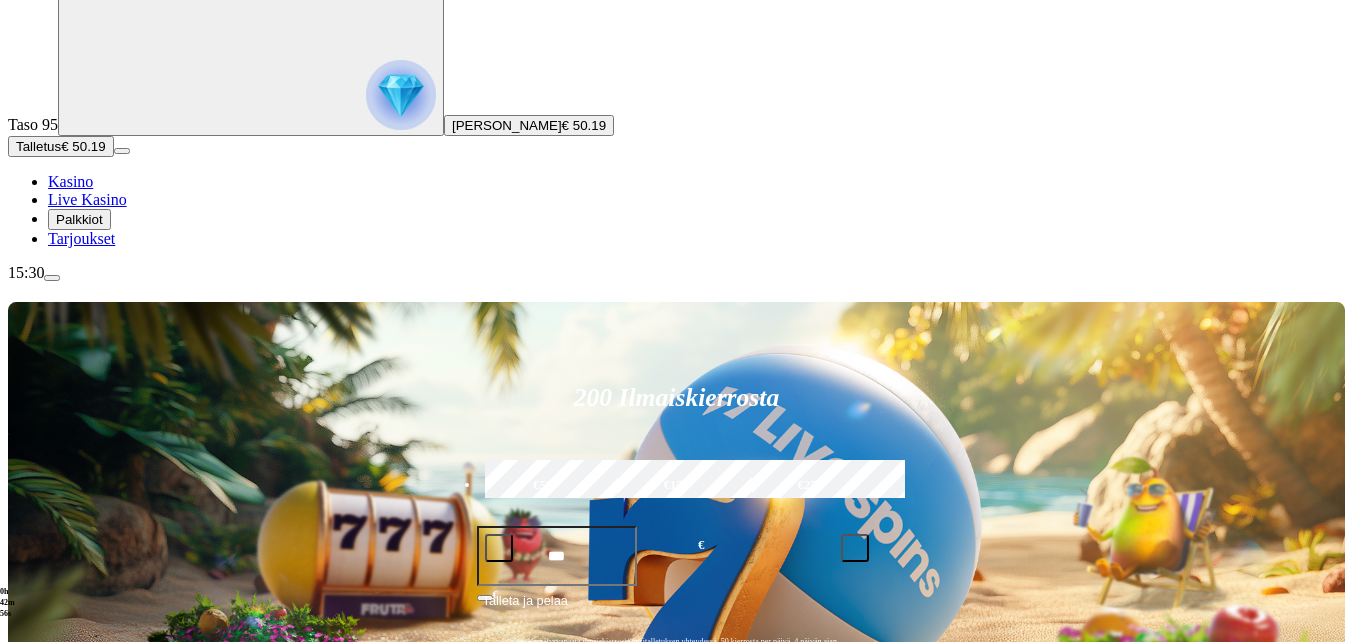 scroll, scrollTop: 200, scrollLeft: 0, axis: vertical 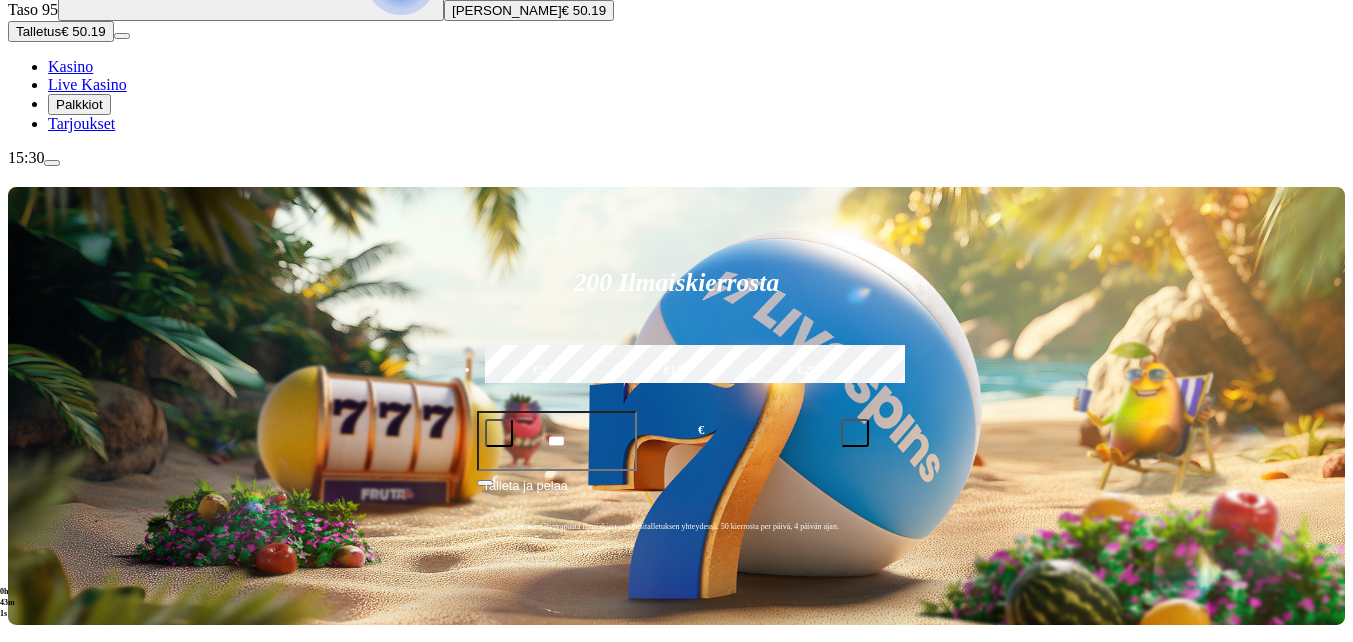 click at bounding box center [32, 895] 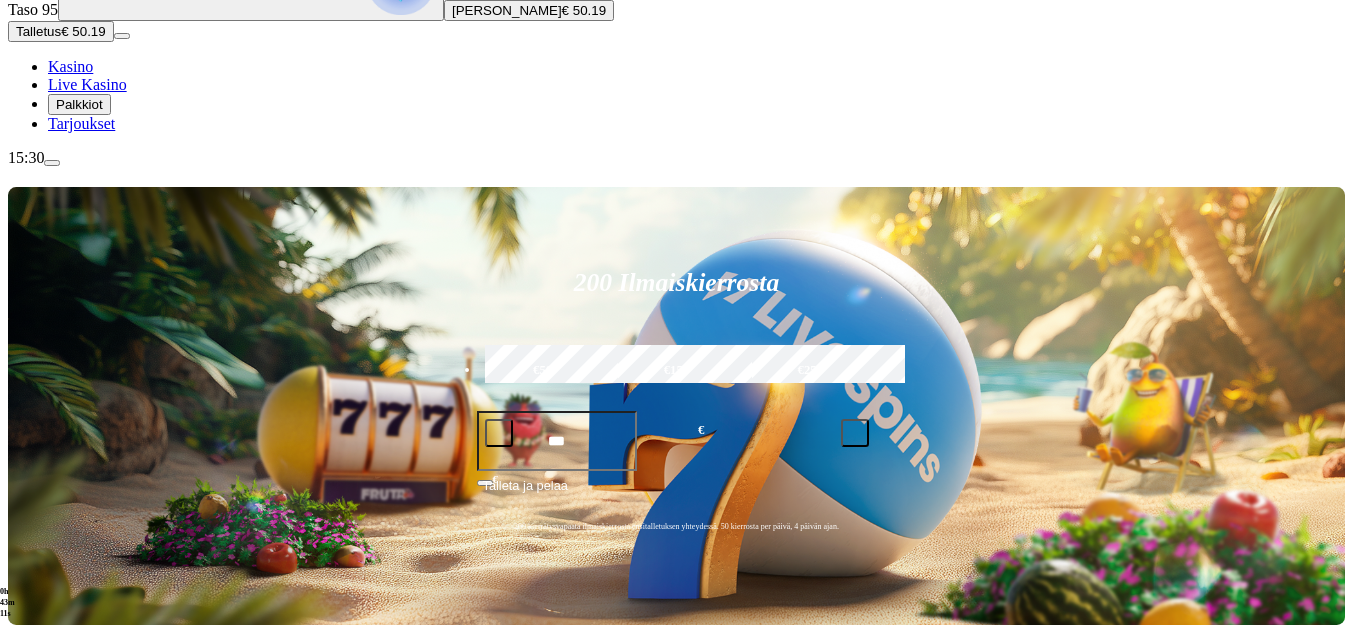 click on "Pelaa nyt" at bounding box center (-752, 1514) 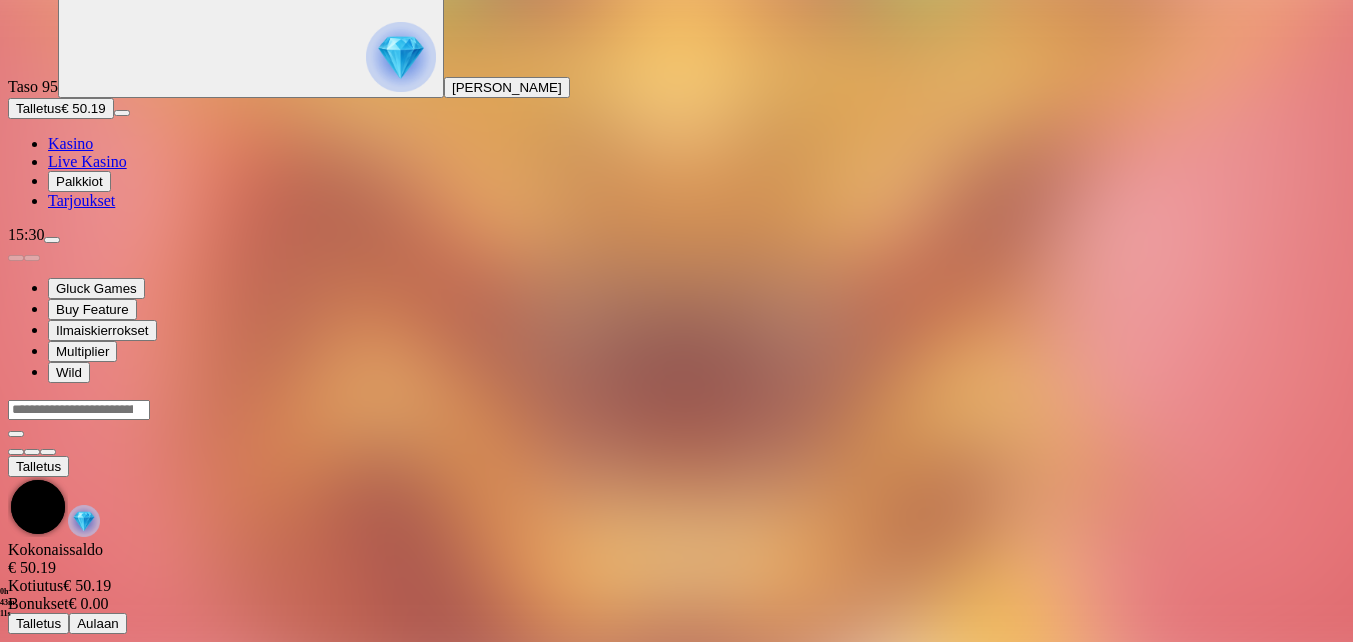 scroll, scrollTop: 0, scrollLeft: 0, axis: both 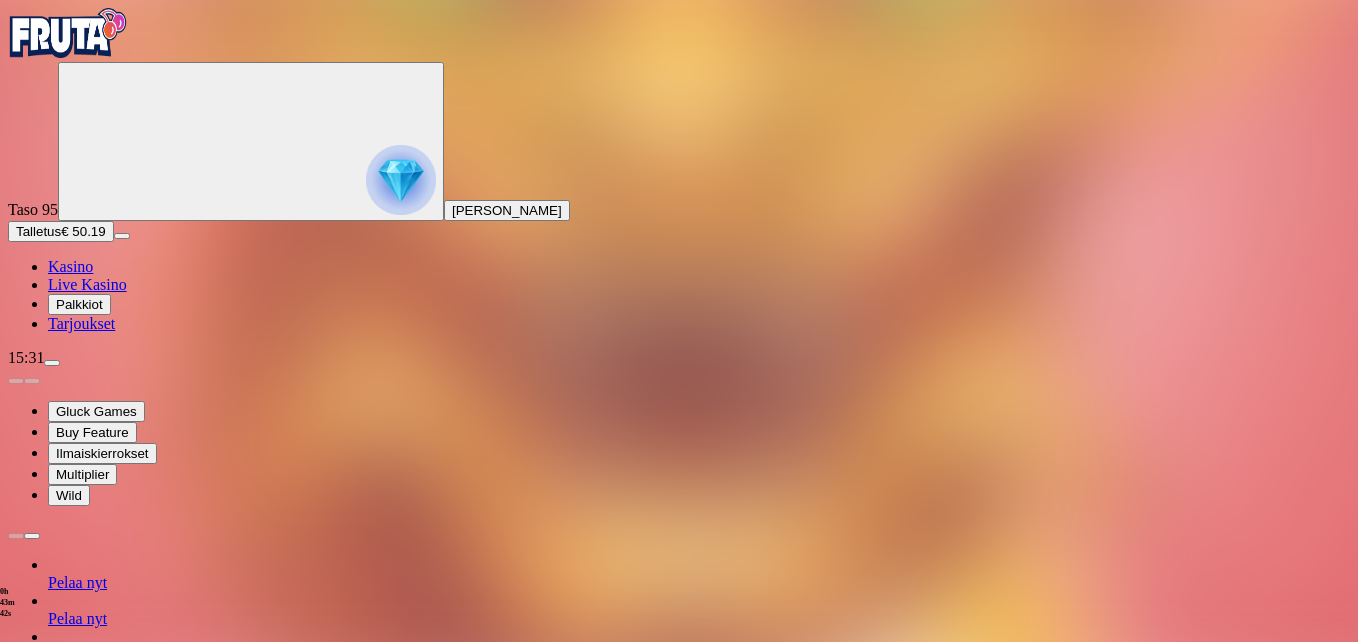 drag, startPoint x: 1240, startPoint y: 178, endPoint x: 1244, endPoint y: 252, distance: 74.10803 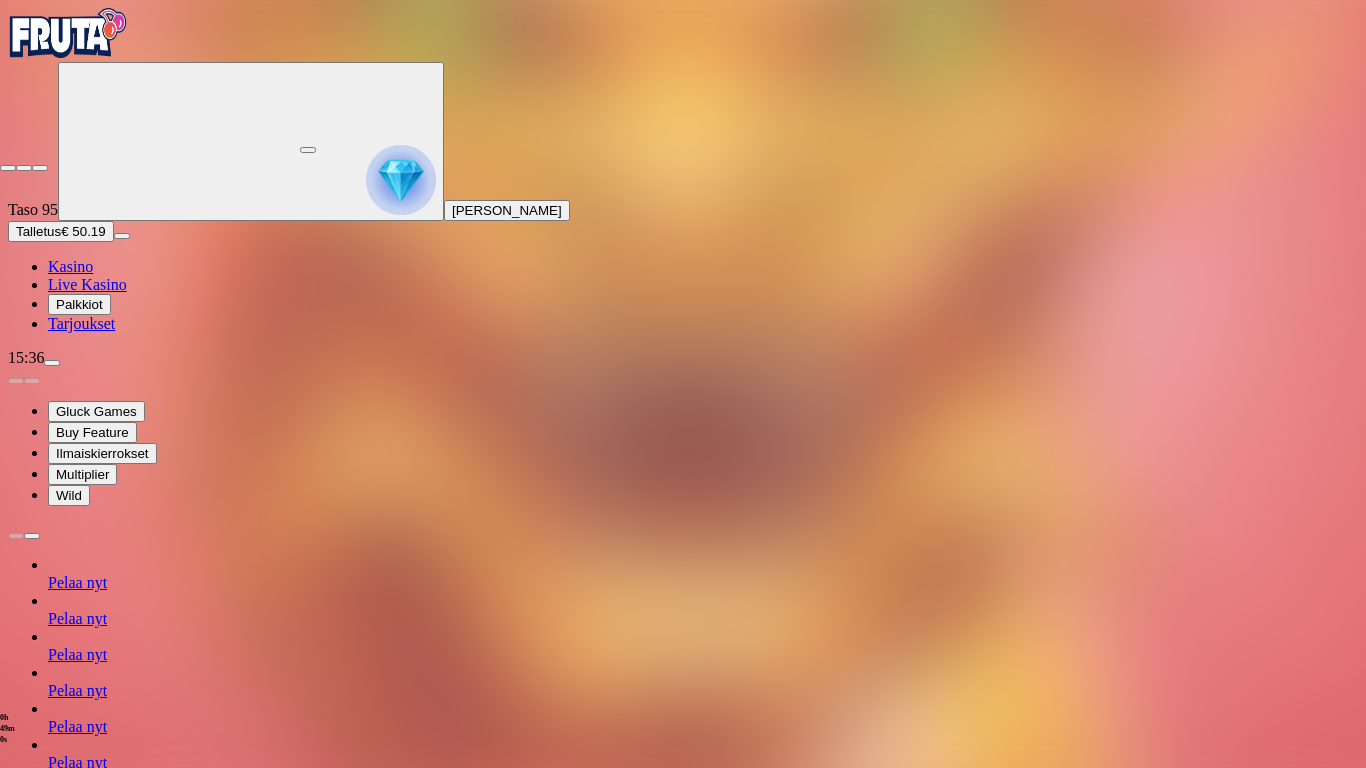 click at bounding box center [8, 168] 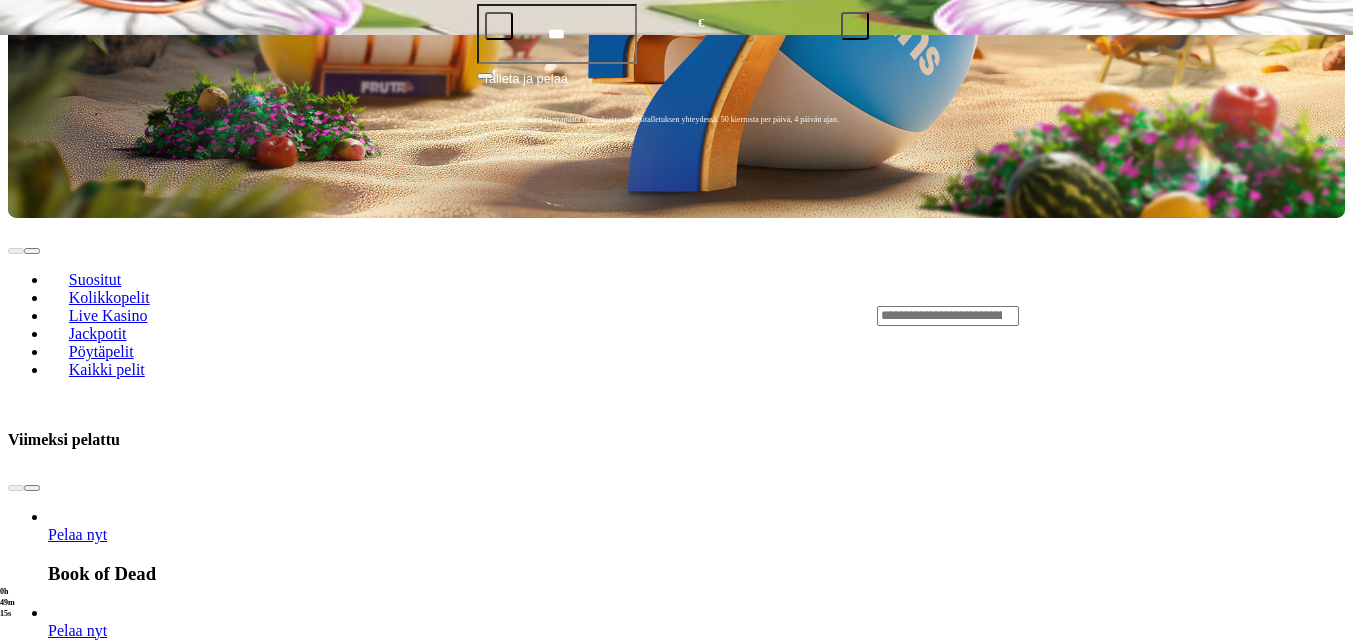 scroll, scrollTop: 800, scrollLeft: 0, axis: vertical 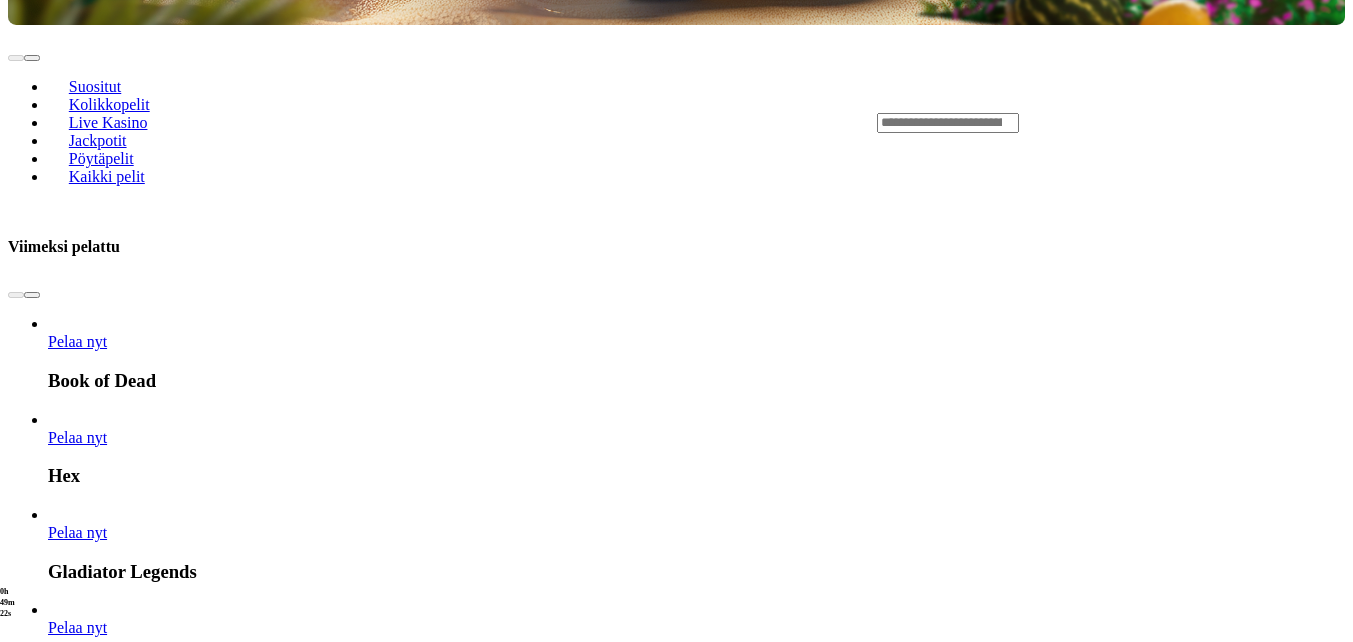 click on "Pelaa nyt" at bounding box center (77, 3132) 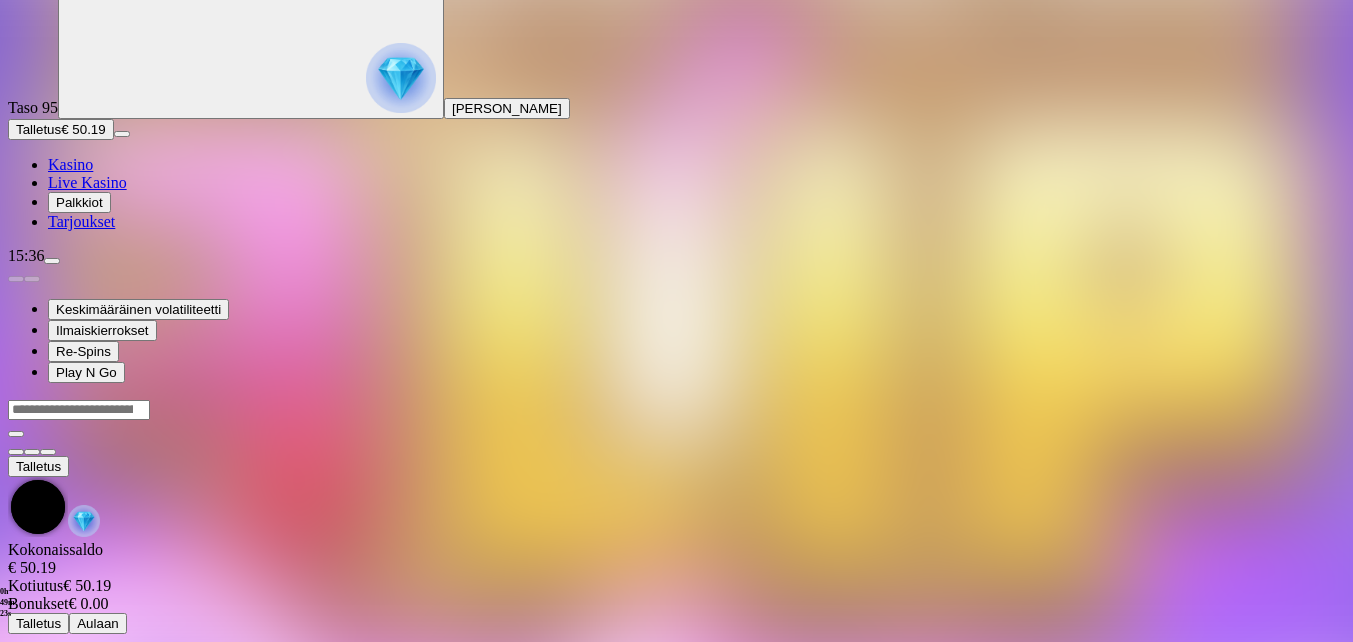 scroll, scrollTop: 0, scrollLeft: 0, axis: both 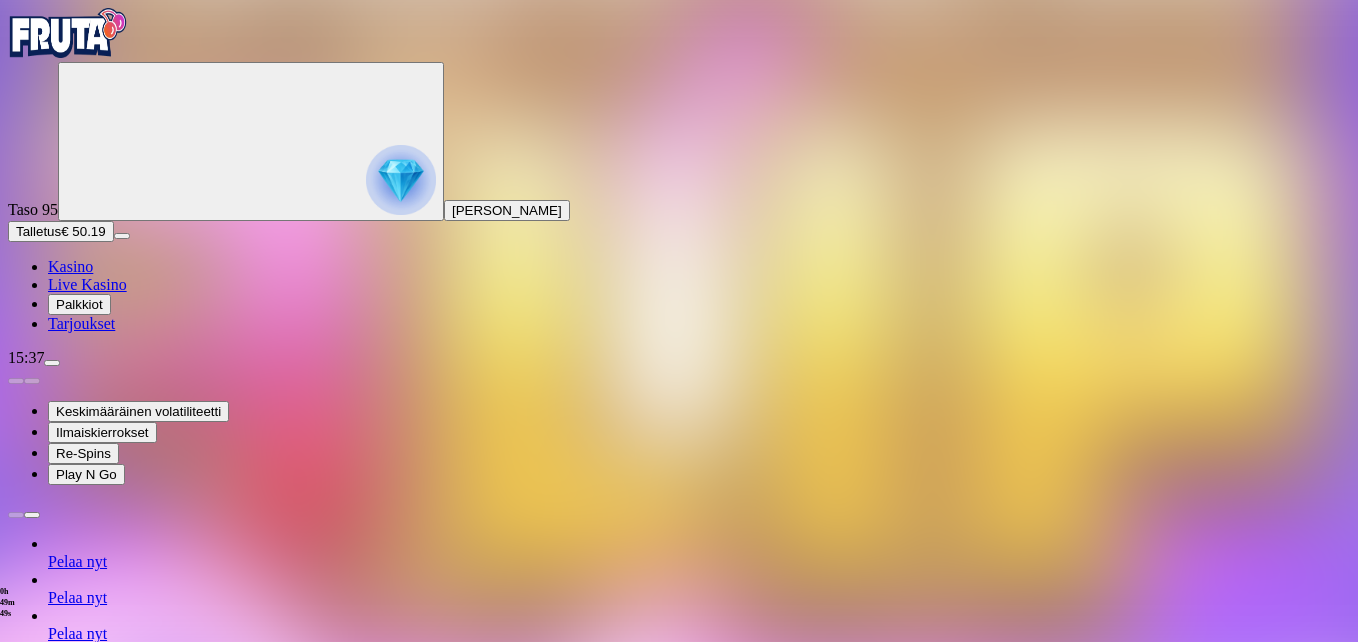 drag, startPoint x: 1241, startPoint y: 180, endPoint x: 1245, endPoint y: 254, distance: 74.10803 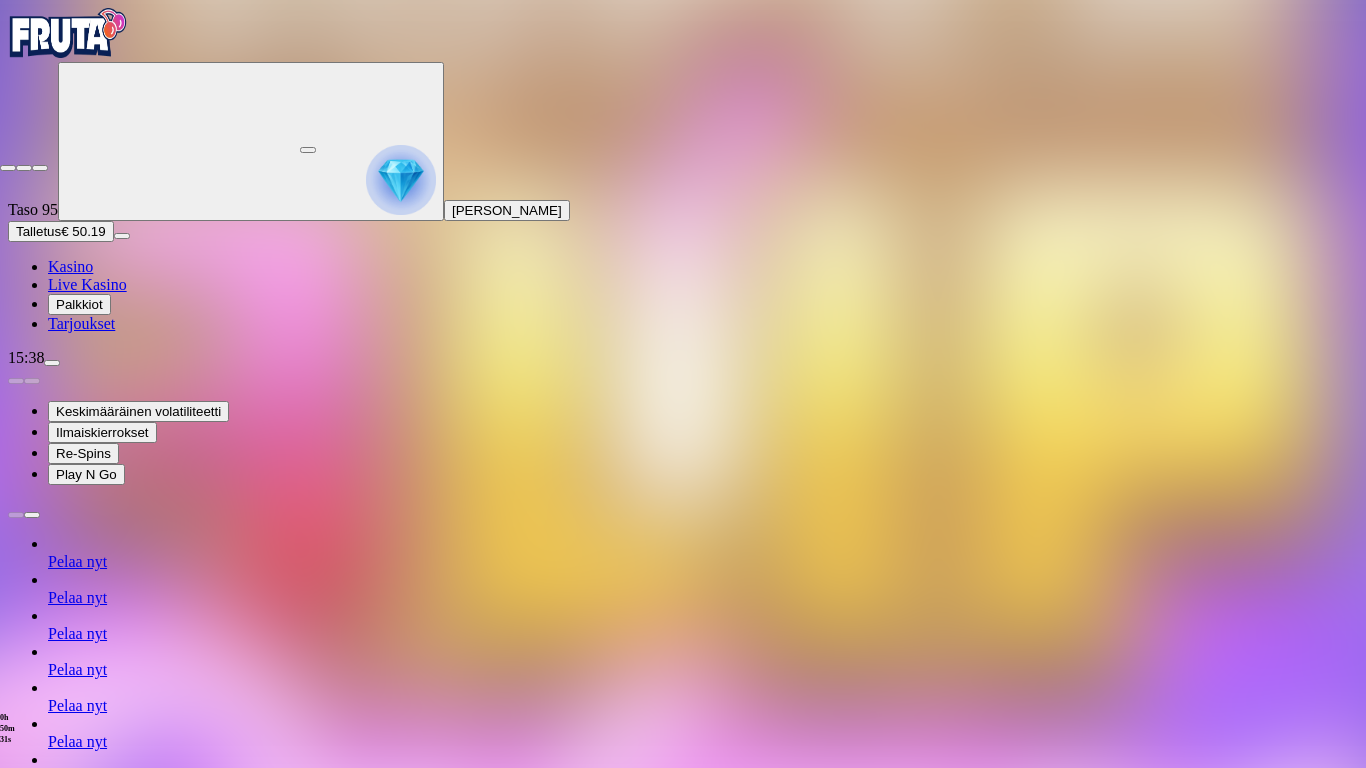 click at bounding box center (8, 168) 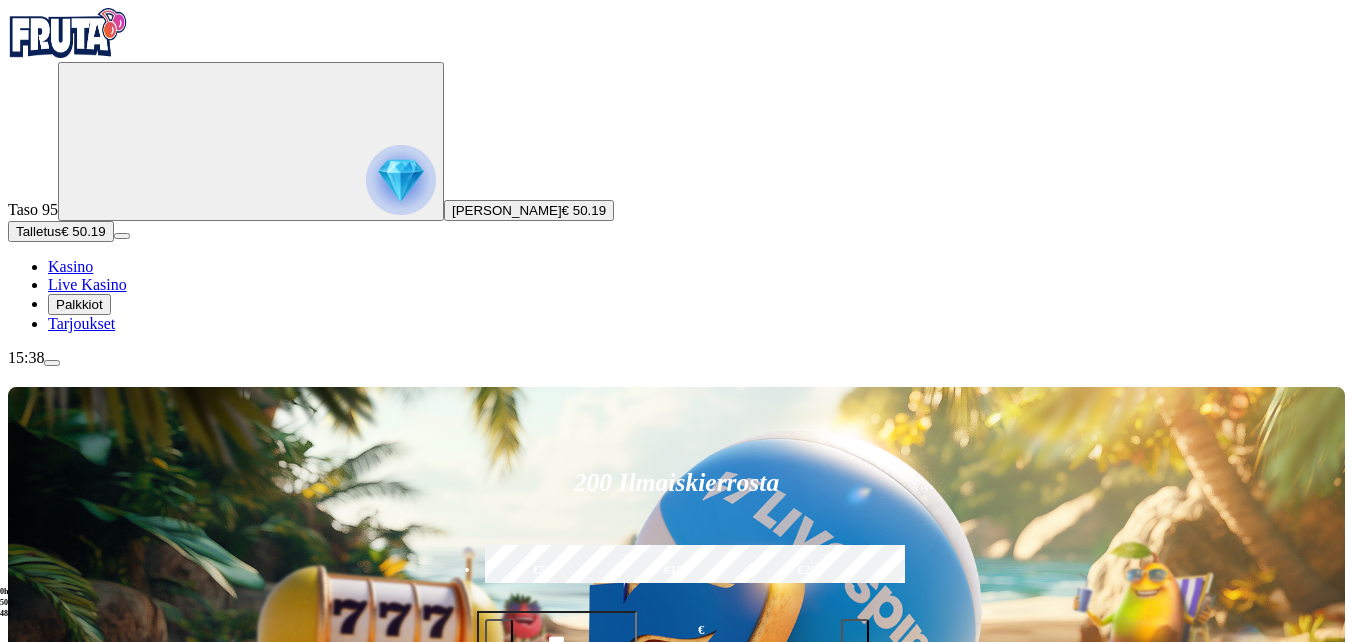 click at bounding box center (32, 1095) 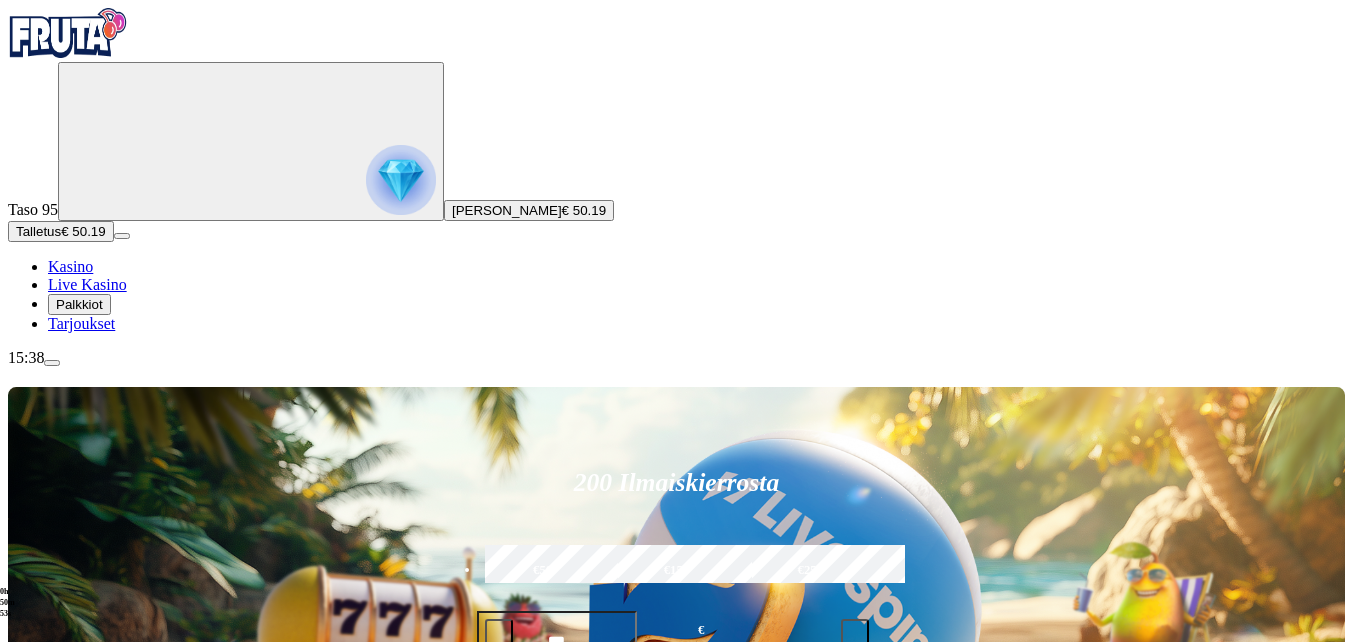 click on "200 Ilmaiskierrosta €50 €150 €250 *** € € Talleta ja pelaa 200 kierrätysvapaata ilmaiskierrosta ensitalletuksen yhteydessä. 50 kierrosta per päivä, 4 päivän ajan. Suositut Kolikkopelit Live Kasino Jackpotit Pöytäpelit Kaikki pelit Viimeksi pelattu Pelaa nyt Book of Dead Pelaa nyt Hex Pelaa nyt Gladiator Legends Pelaa nyt Fire and Roses Joker King Millions Pelaa nyt Juicy Pop Pelaa nyt Dragon Trio Bonus Pelaa nyt 333 Boom Banks Power Combo Pelaa nyt The Great Pigsby Dream Drop Pelaa nyt Chance Machine 100 Pelaa nyt Hell Hot 100 Pelaa nyt Gates of Olympus Super Scatter  Suosituinta alueellasi Näytä kaikki Pelaa nyt Gates of Olympus Super Scatter  Pelaa nyt Cherry Pop Deluxe Pelaa nyt Brute Force Pelaa nyt Wanted Dead or a Wild Pelaa nyt Reactoonz Pelaa nyt Sweet Bonanza Pelaa nyt Barbarossa Pelaa nyt Le Bandit Pelaa nyt Esqueleto Explosivo 2 Pelaa nyt Book of Dead Pelaa nyt Moon Princess 100 Uusia pelejä Näytä kaikki Pelaa nyt Play'n GO Buffalo of Wealth Pelaa nyt Wild Swarm Triple Hive ." at bounding box center (676, 8629) 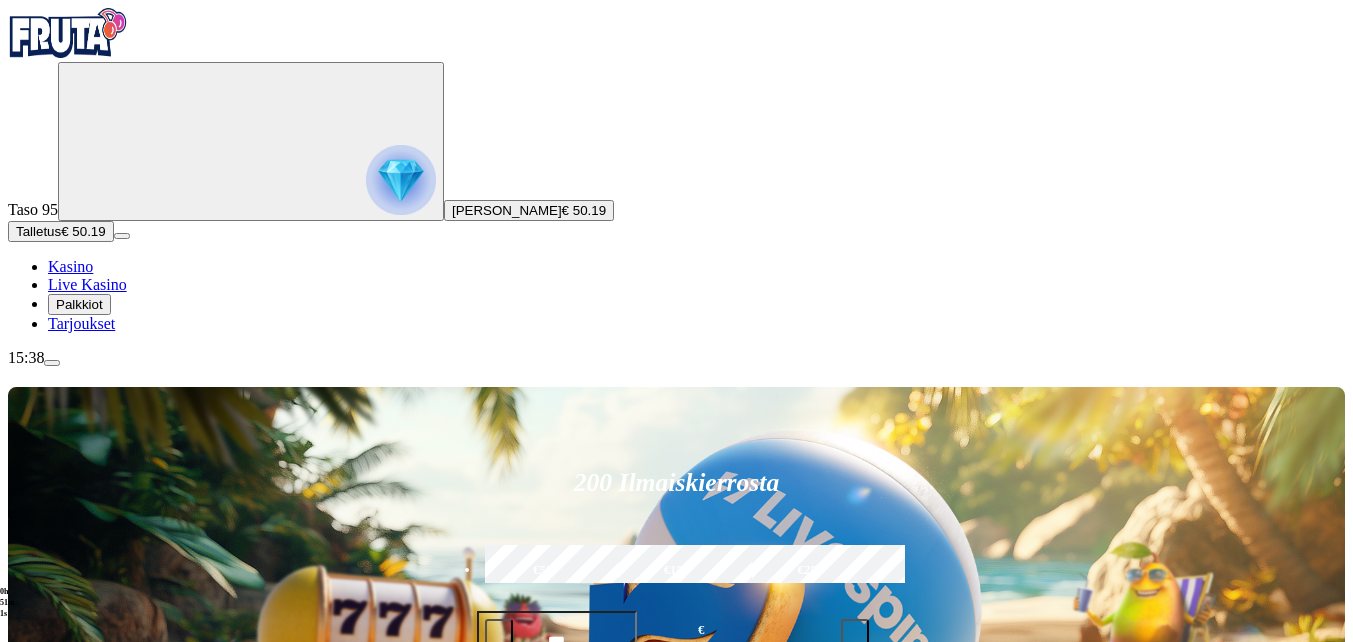 click at bounding box center (16, 1095) 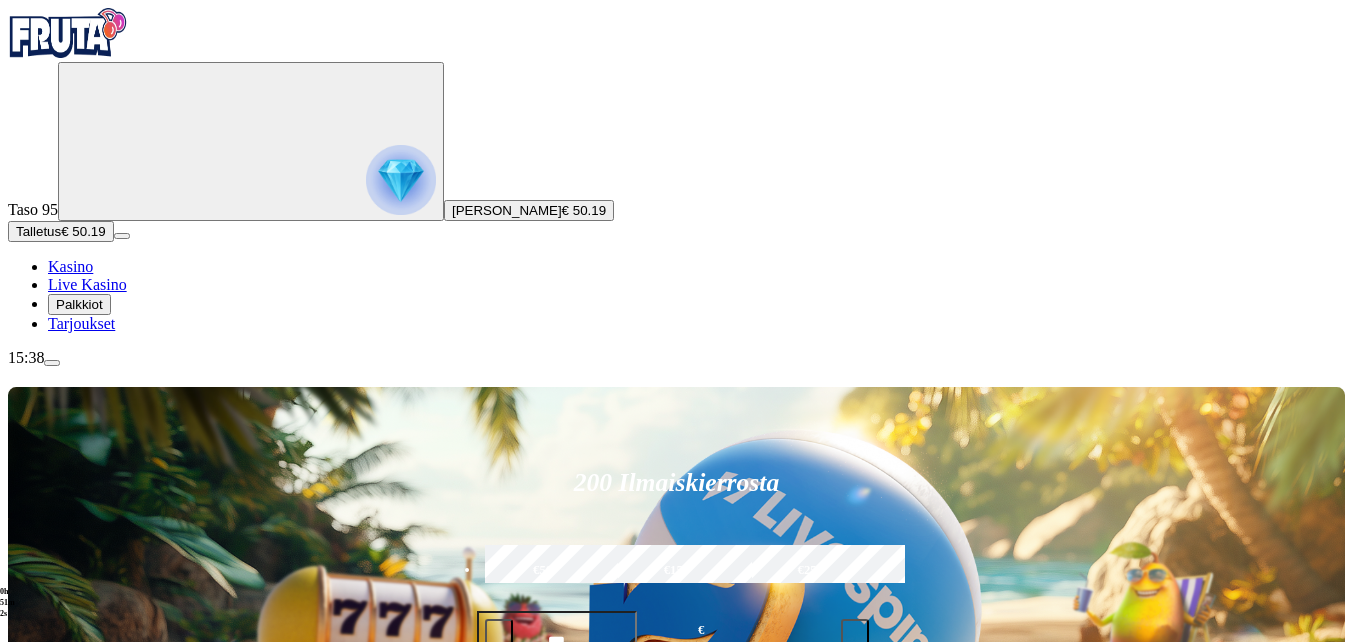 click on "Pelaa nyt Book of Dead Pelaa nyt Hex Pelaa nyt Gladiator Legends Pelaa nyt Fire and Roses Joker King Millions Pelaa nyt Juicy Pop Pelaa nyt Dragon Trio Bonus Pelaa nyt 333 Boom Banks Power Combo Pelaa nyt The Great Pigsby Dream Drop Pelaa nyt Chance Machine 100 Pelaa nyt Hell Hot 100 Pelaa nyt Gates of Olympus Super Scatter" at bounding box center (740, 1622) 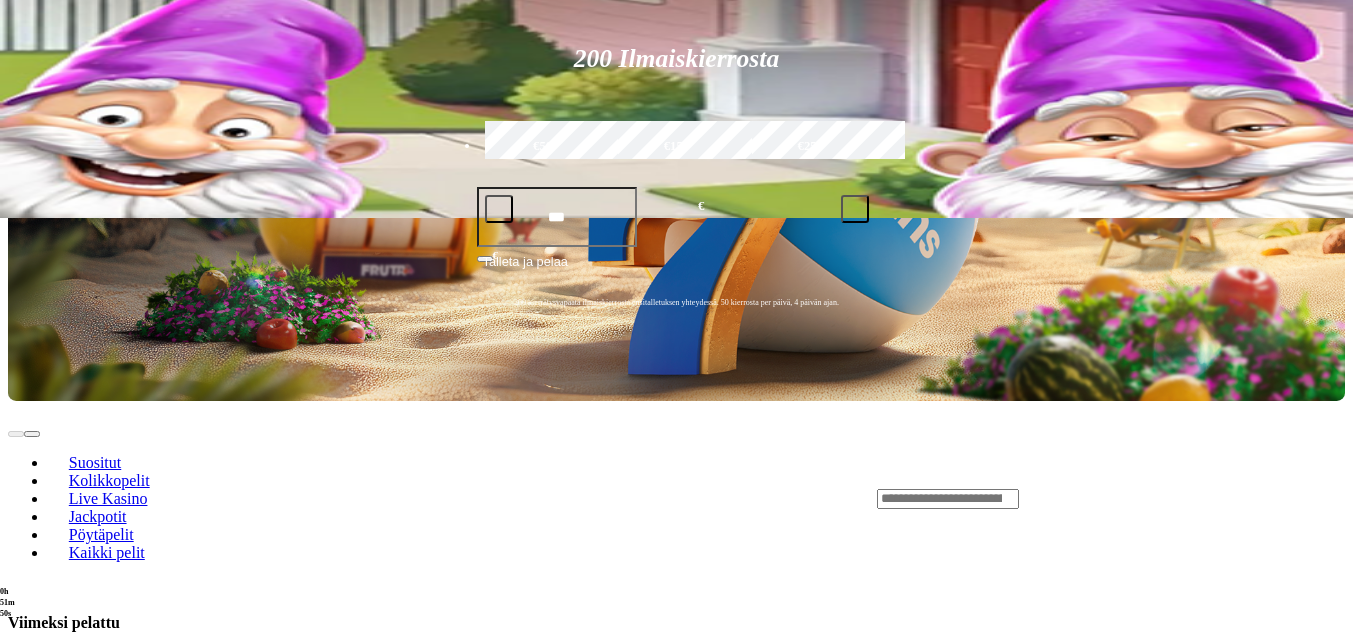 scroll, scrollTop: 0, scrollLeft: 0, axis: both 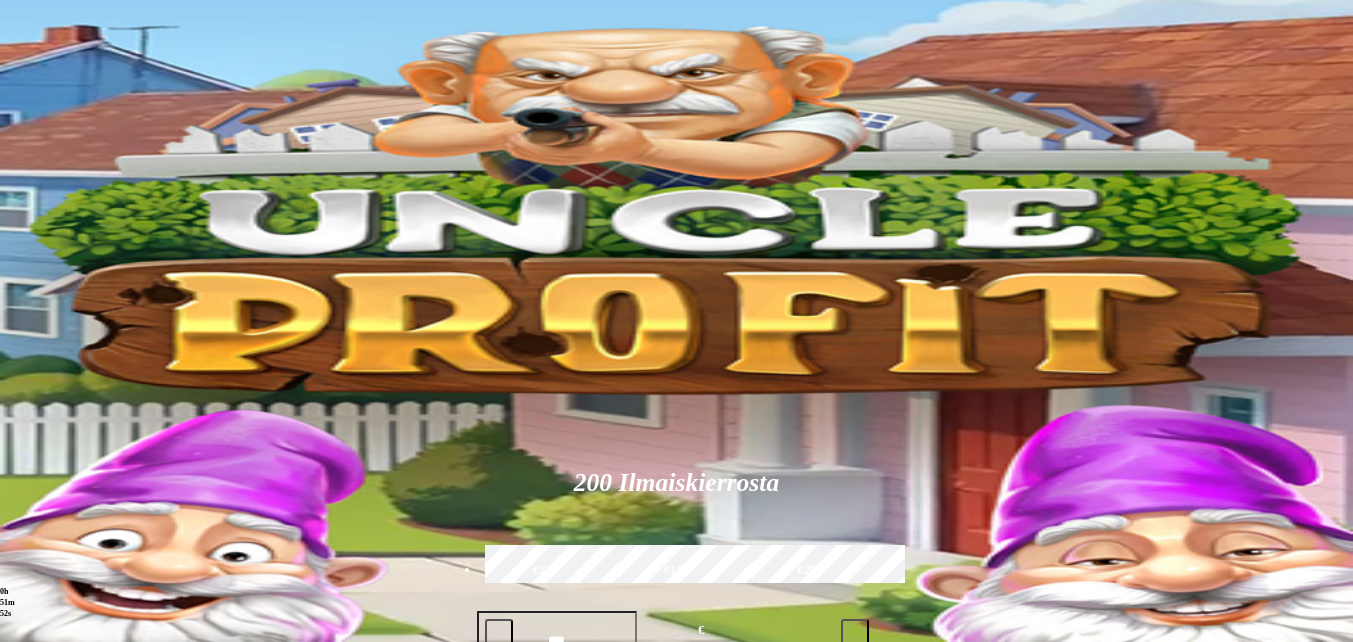 click at bounding box center [948, 923] 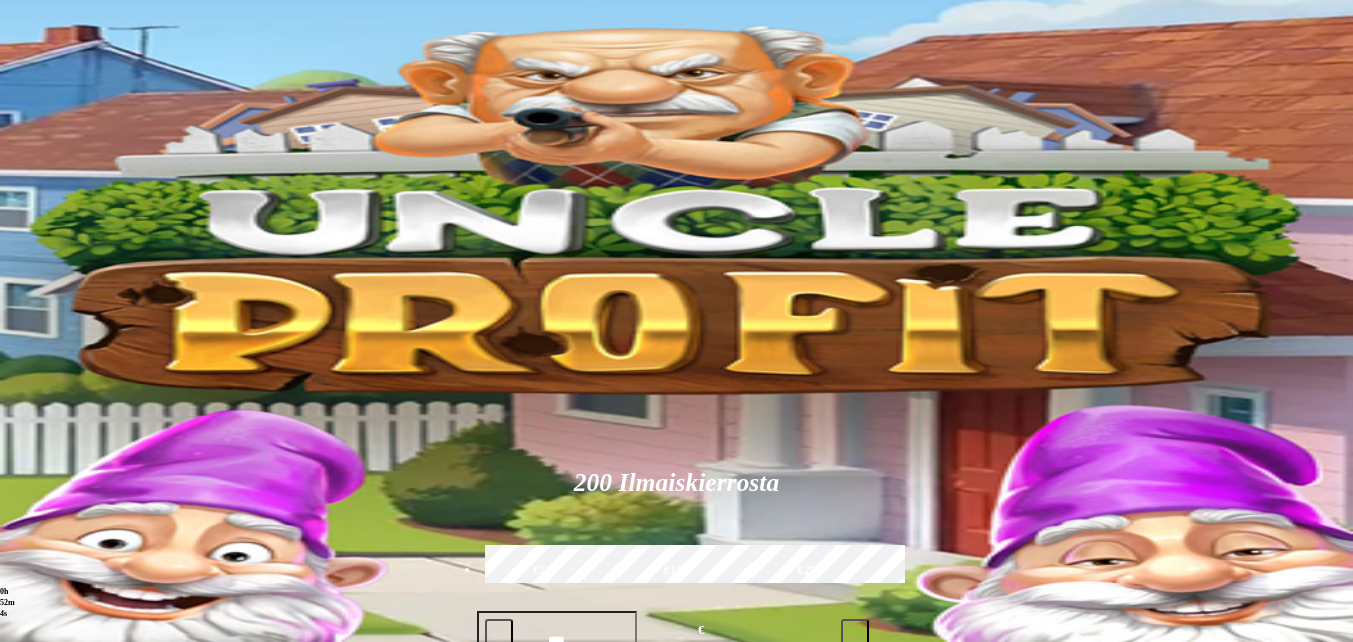 type on "*********" 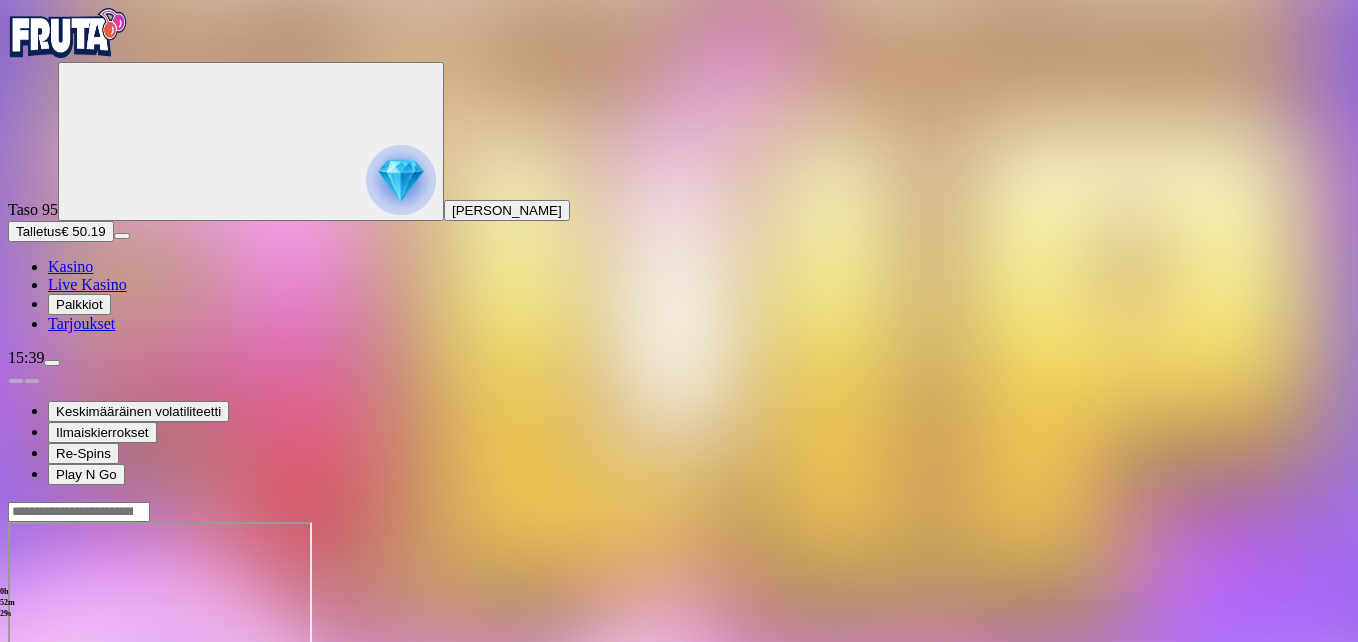 click at bounding box center [48, 694] 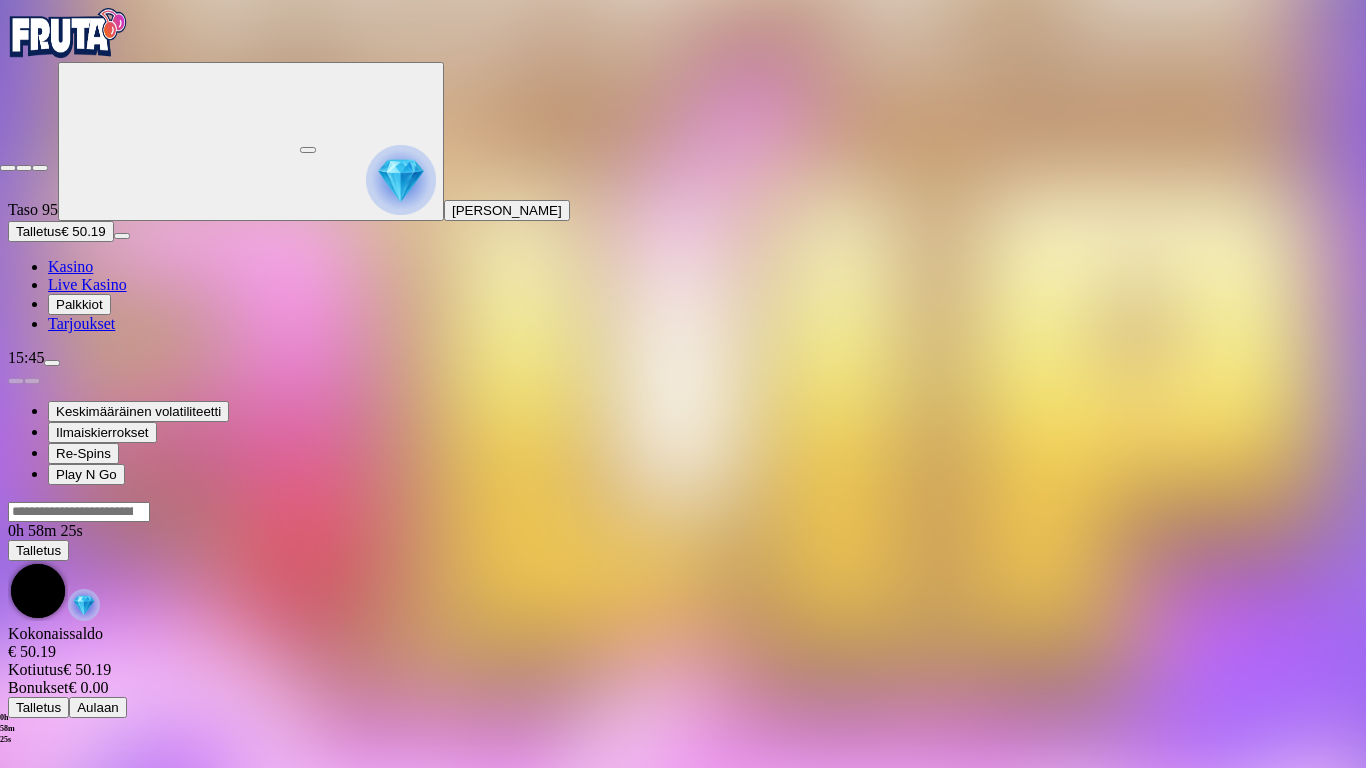 click at bounding box center [8, 168] 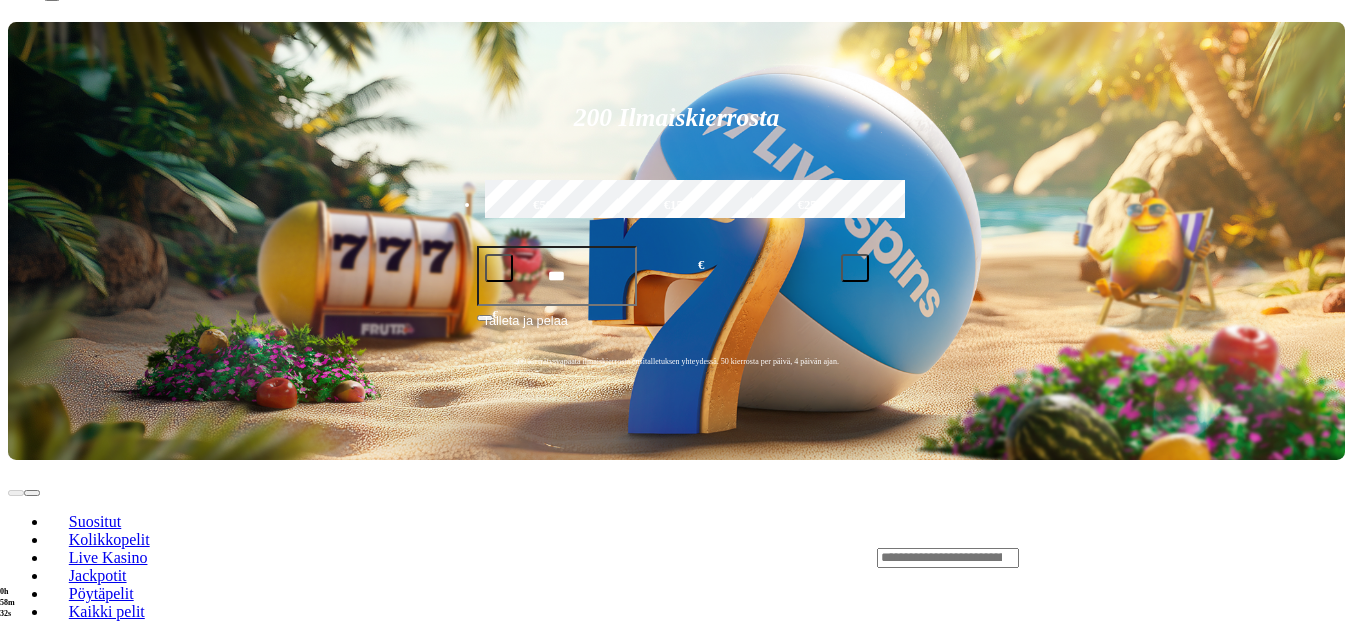 scroll, scrollTop: 400, scrollLeft: 0, axis: vertical 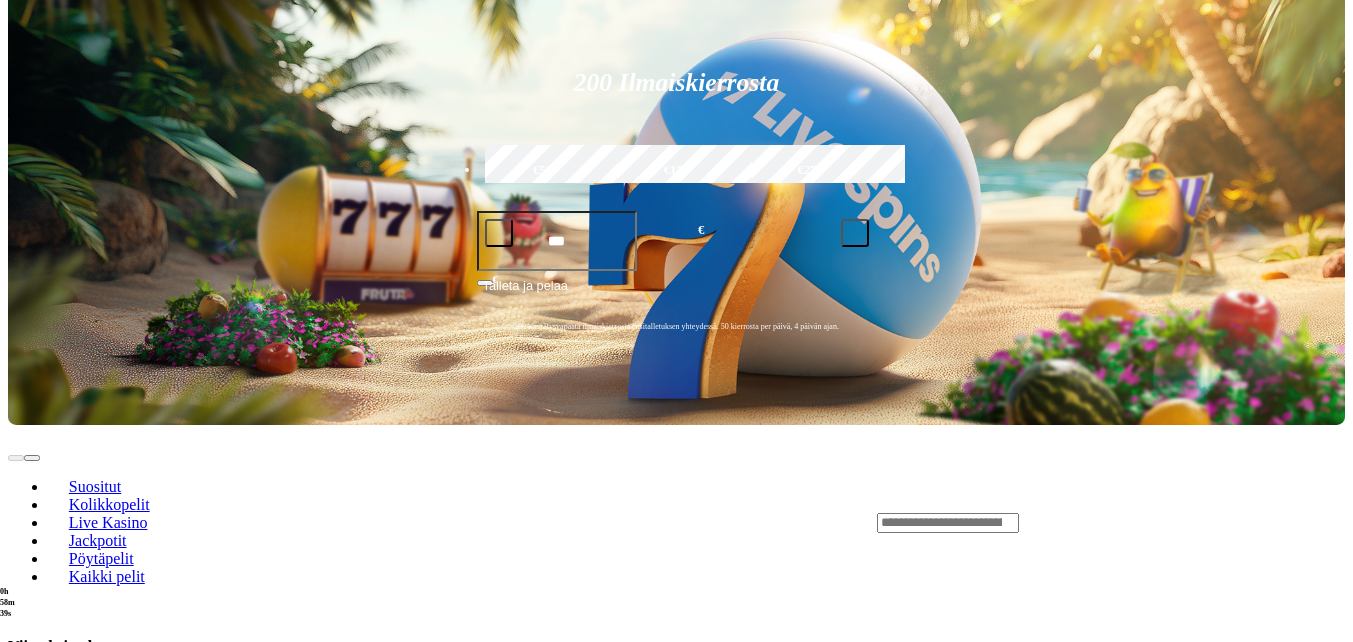click at bounding box center (32, 1852) 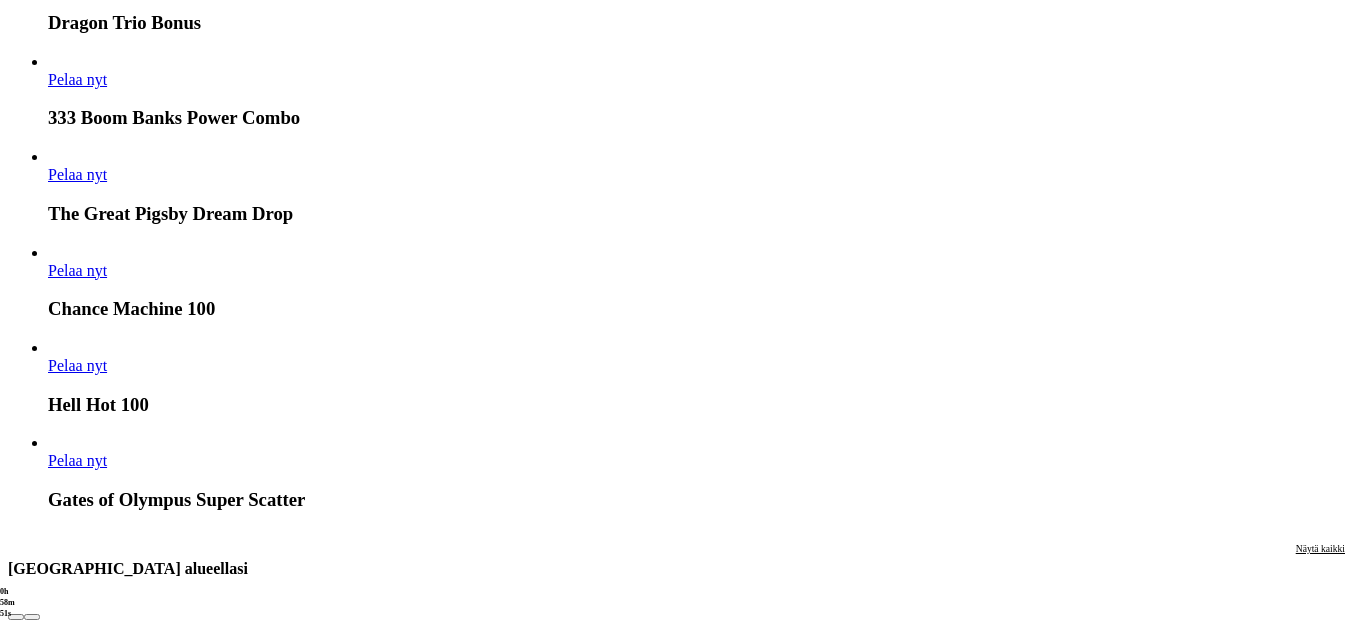 scroll, scrollTop: 1700, scrollLeft: 0, axis: vertical 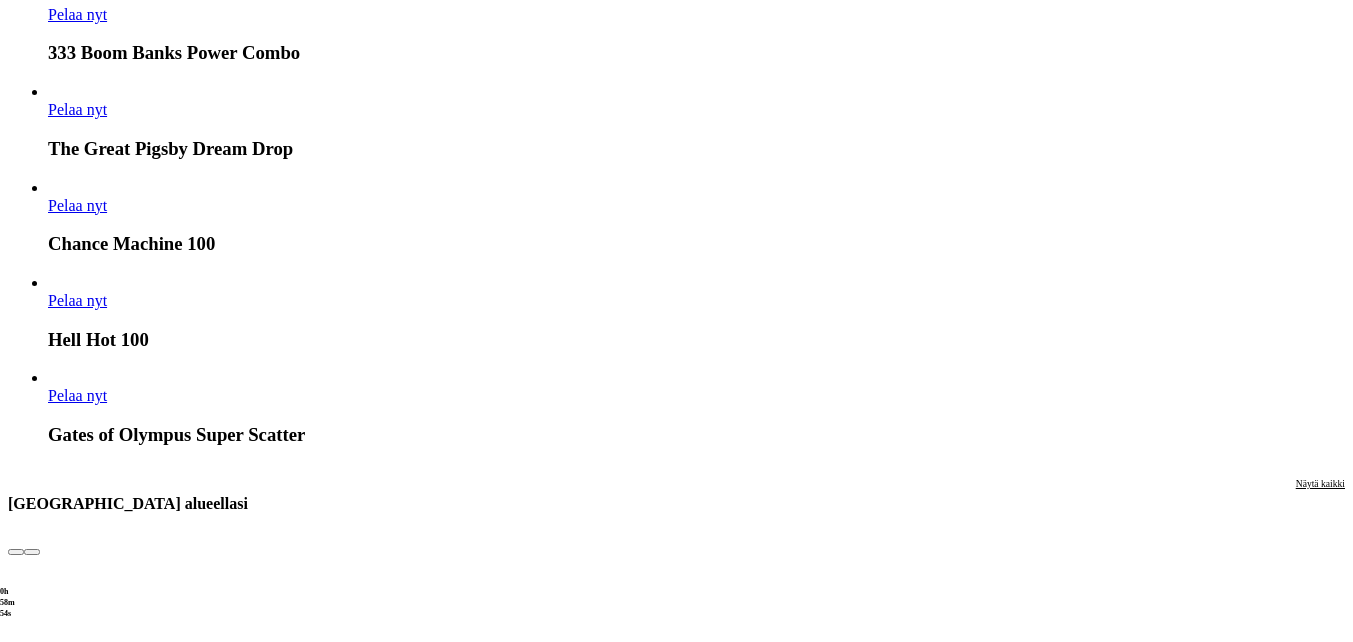 click at bounding box center (32, 16105) 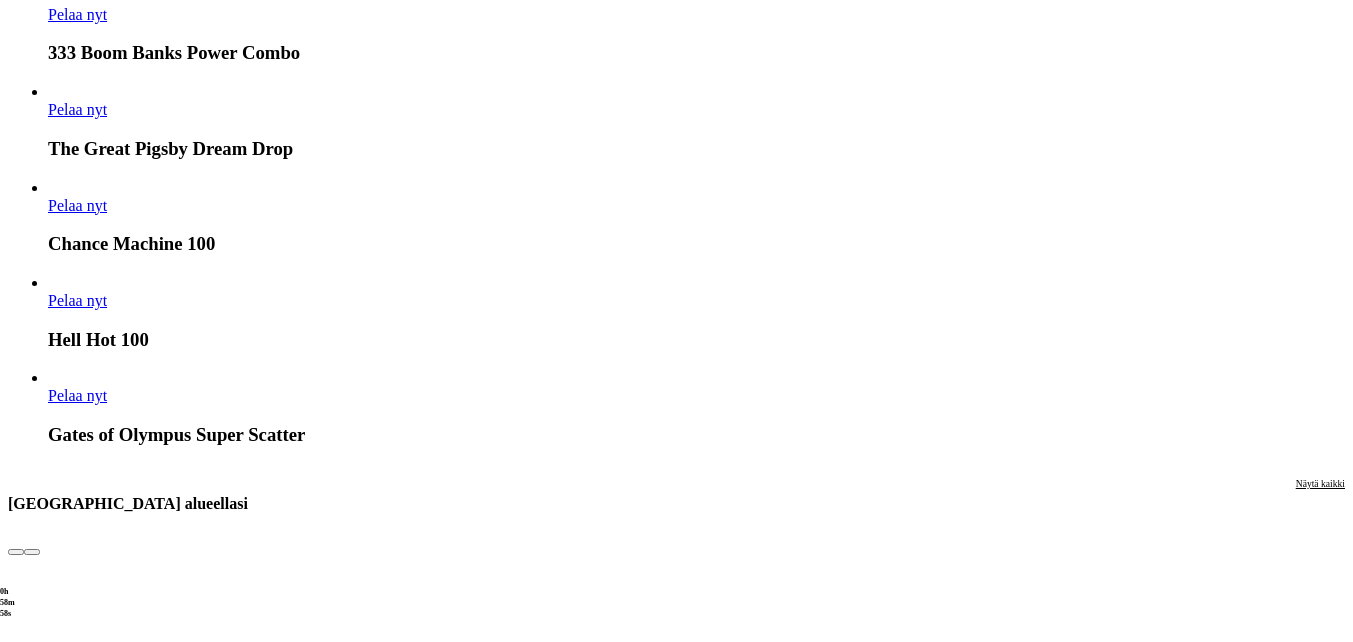 scroll, scrollTop: 2000, scrollLeft: 0, axis: vertical 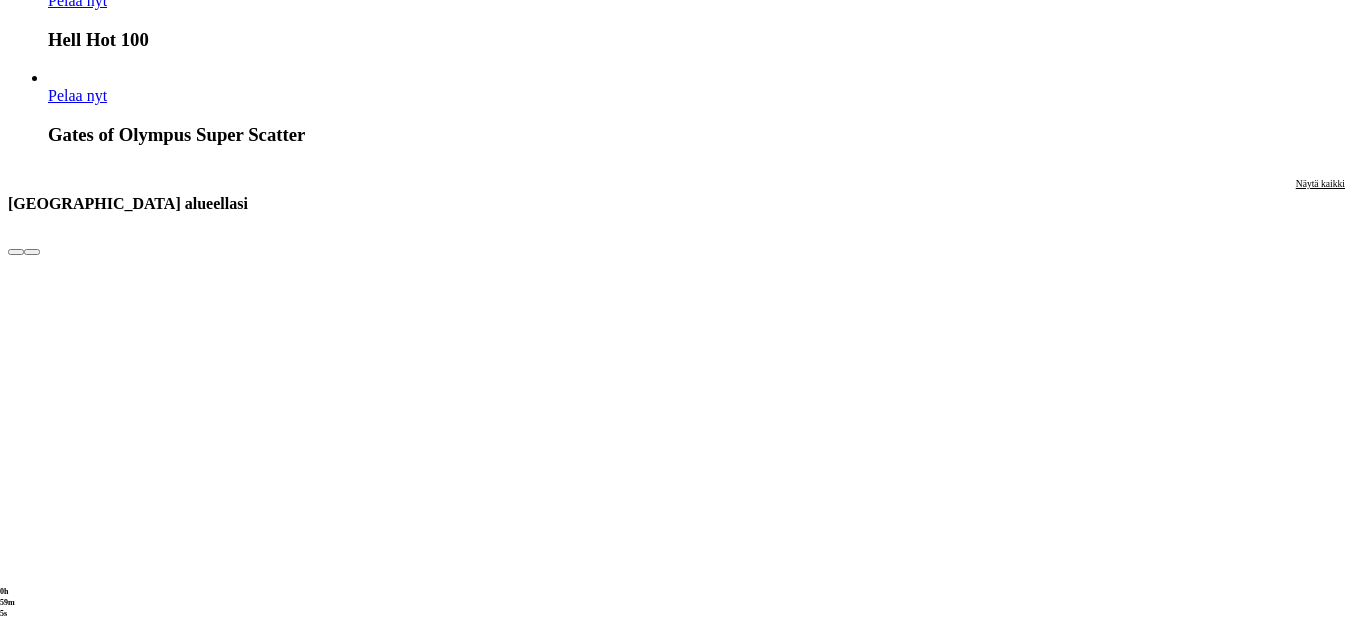 click at bounding box center (32, 16962) 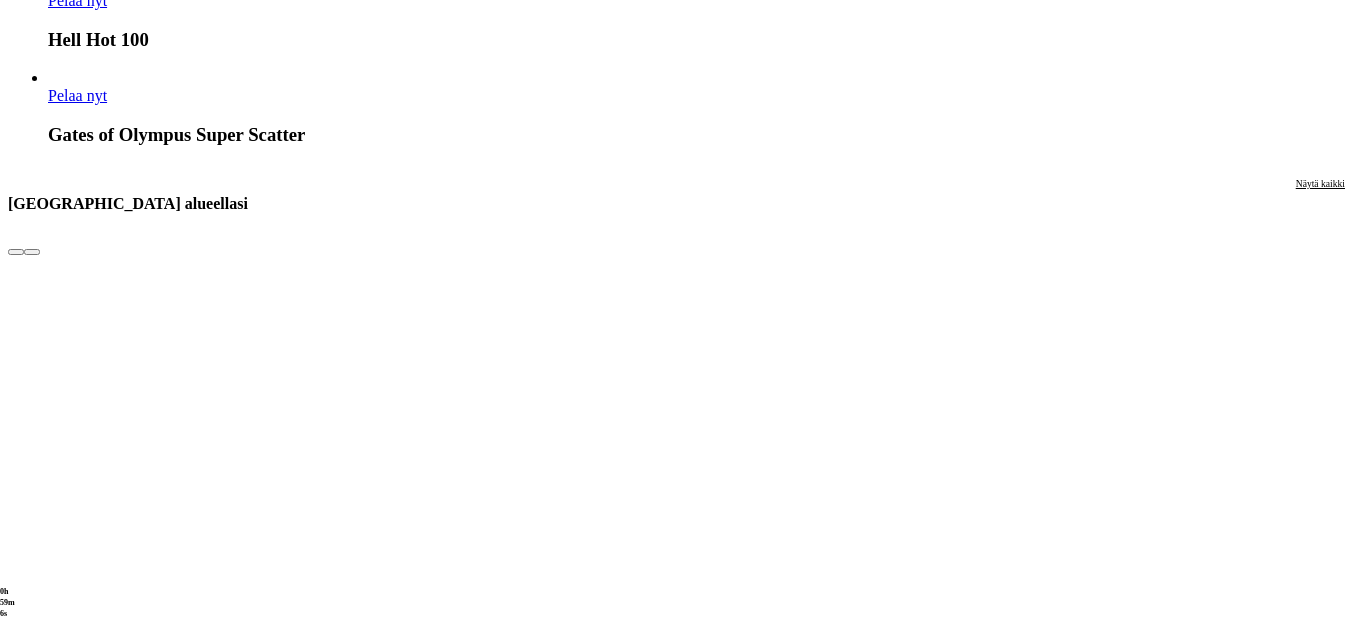 click at bounding box center [32, 16962] 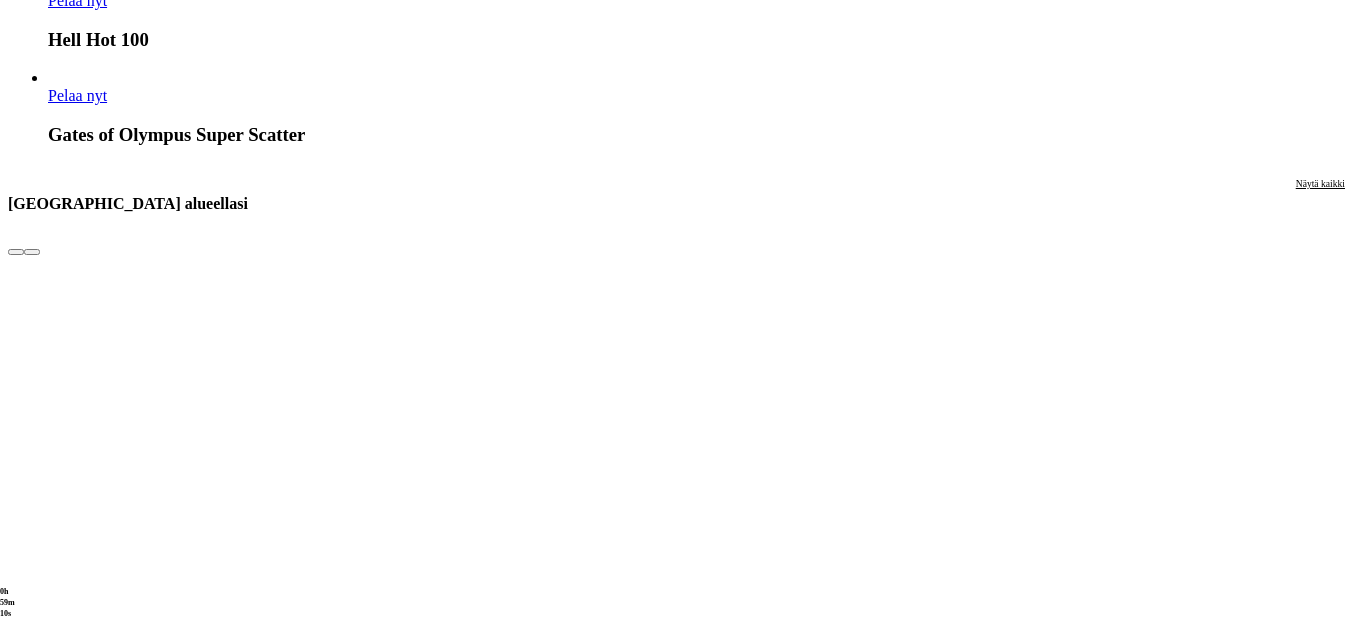 click at bounding box center (16, 16962) 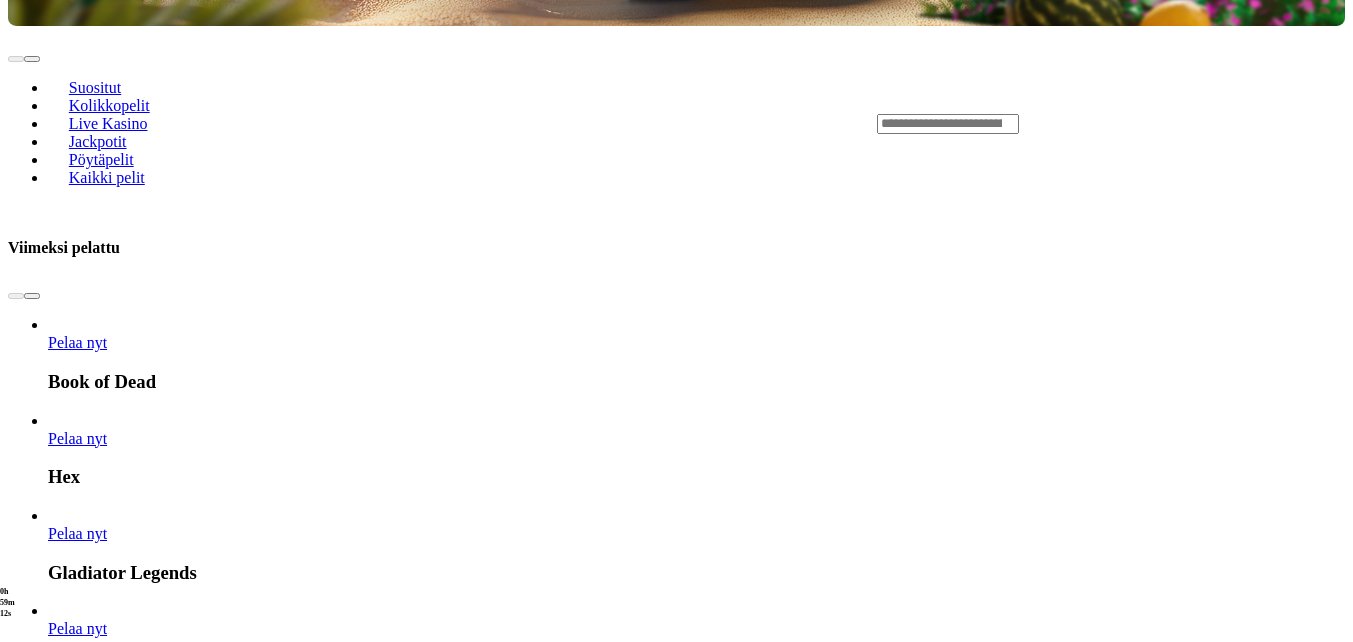 scroll, scrollTop: 200, scrollLeft: 0, axis: vertical 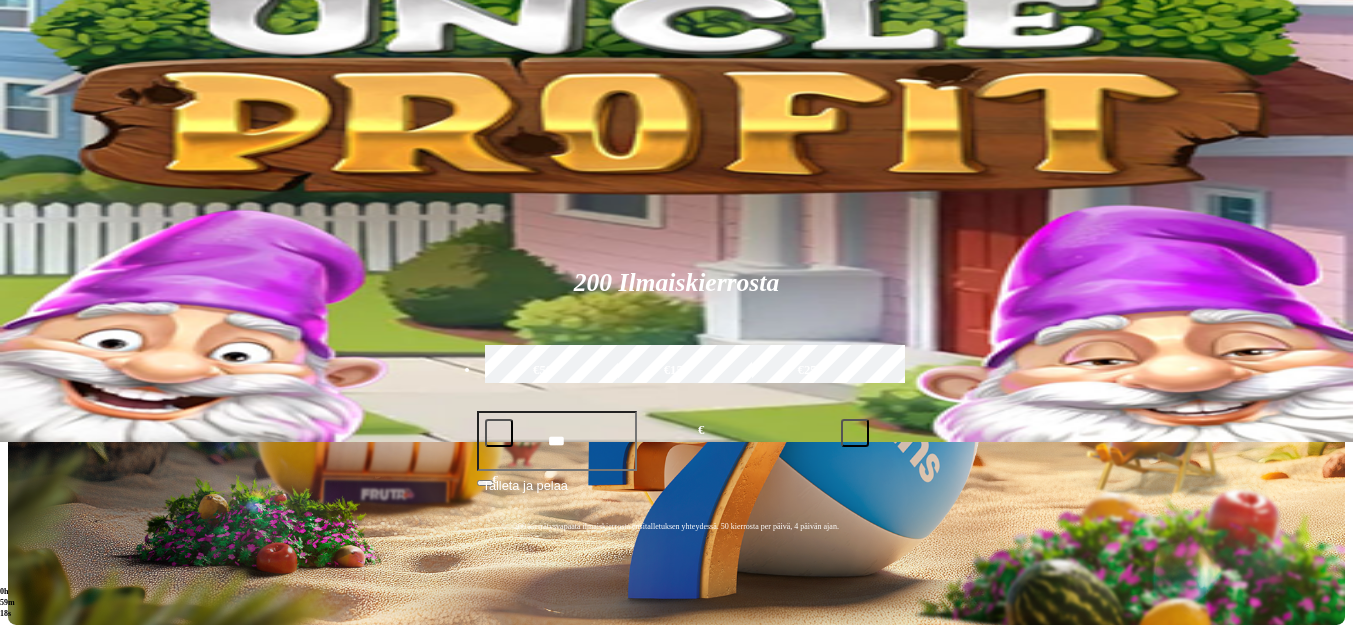 click on "Jackpotit" at bounding box center [98, 740] 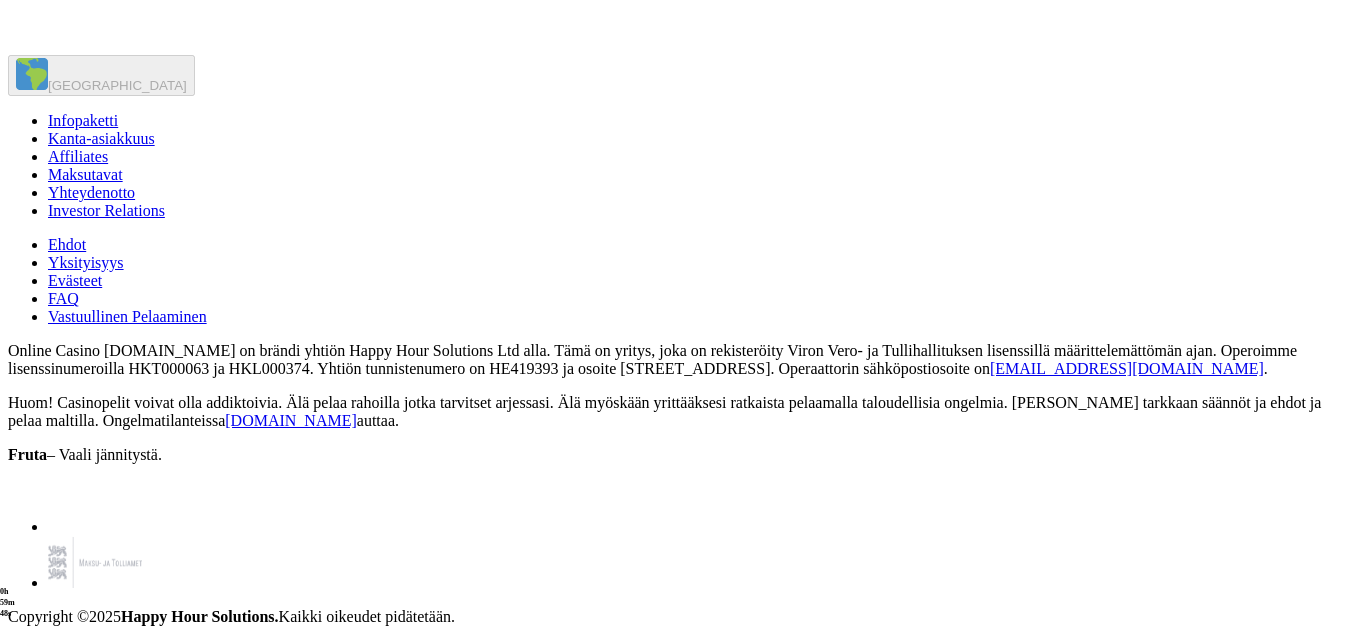 scroll, scrollTop: 1600, scrollLeft: 0, axis: vertical 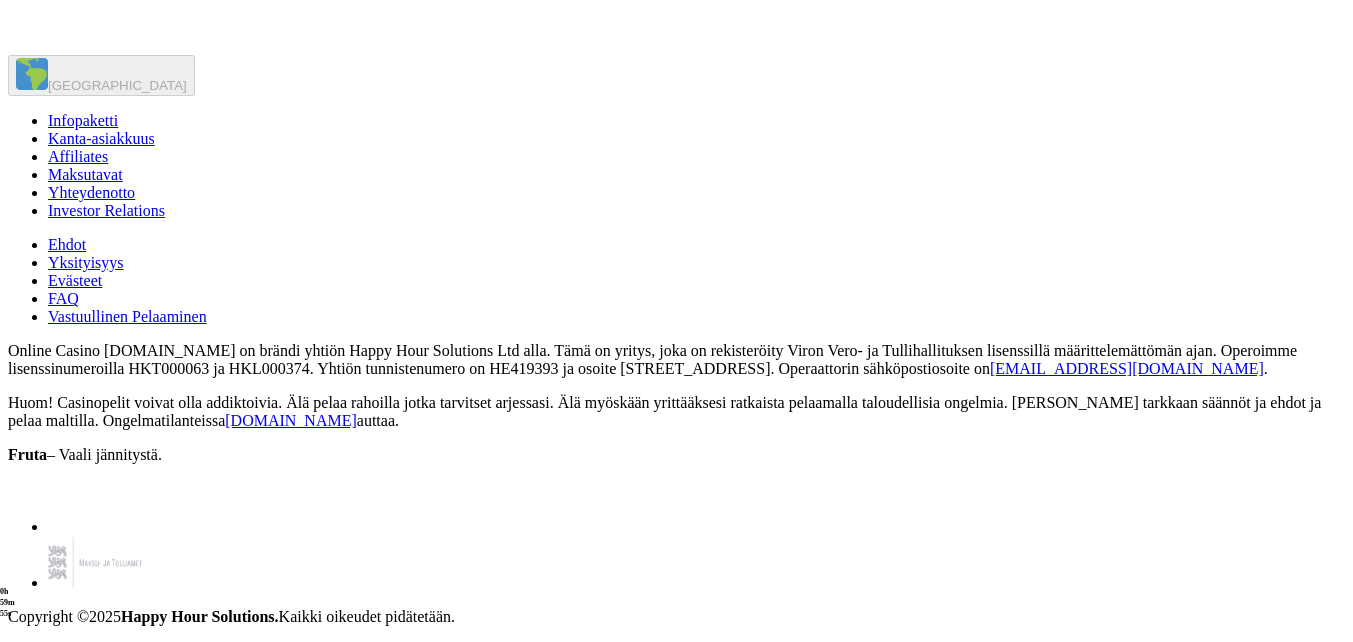 click on "Pelaa nyt" at bounding box center (77, -257) 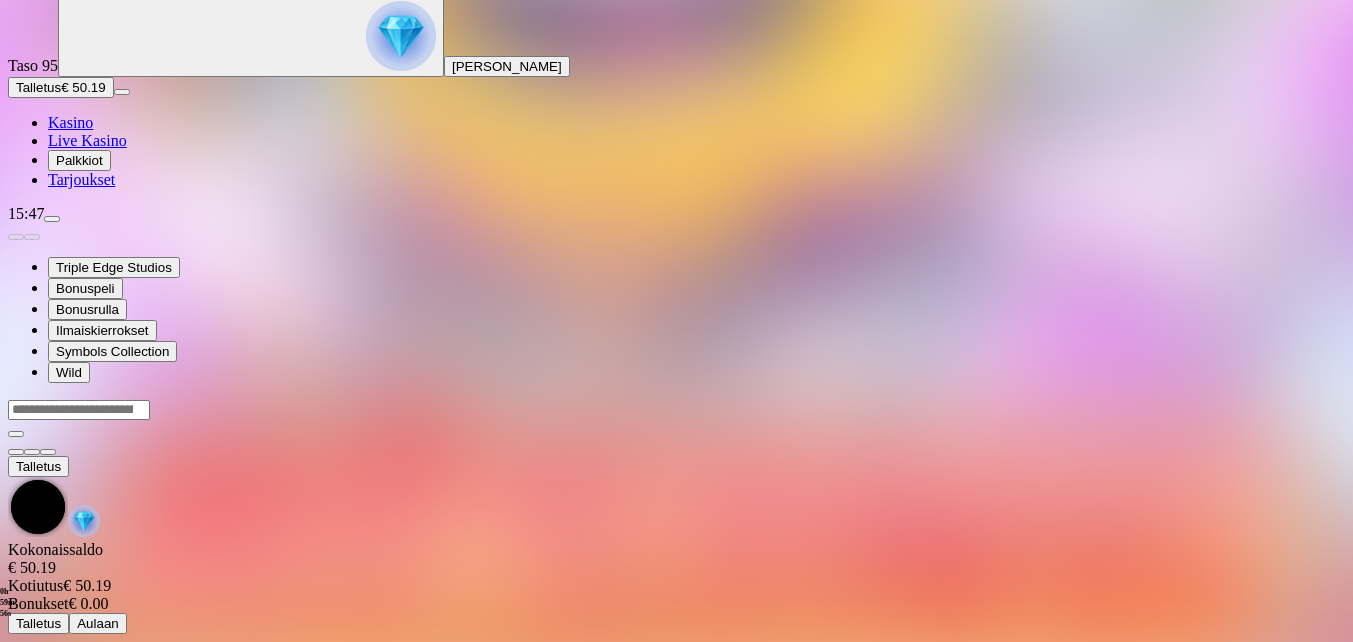 scroll, scrollTop: 0, scrollLeft: 0, axis: both 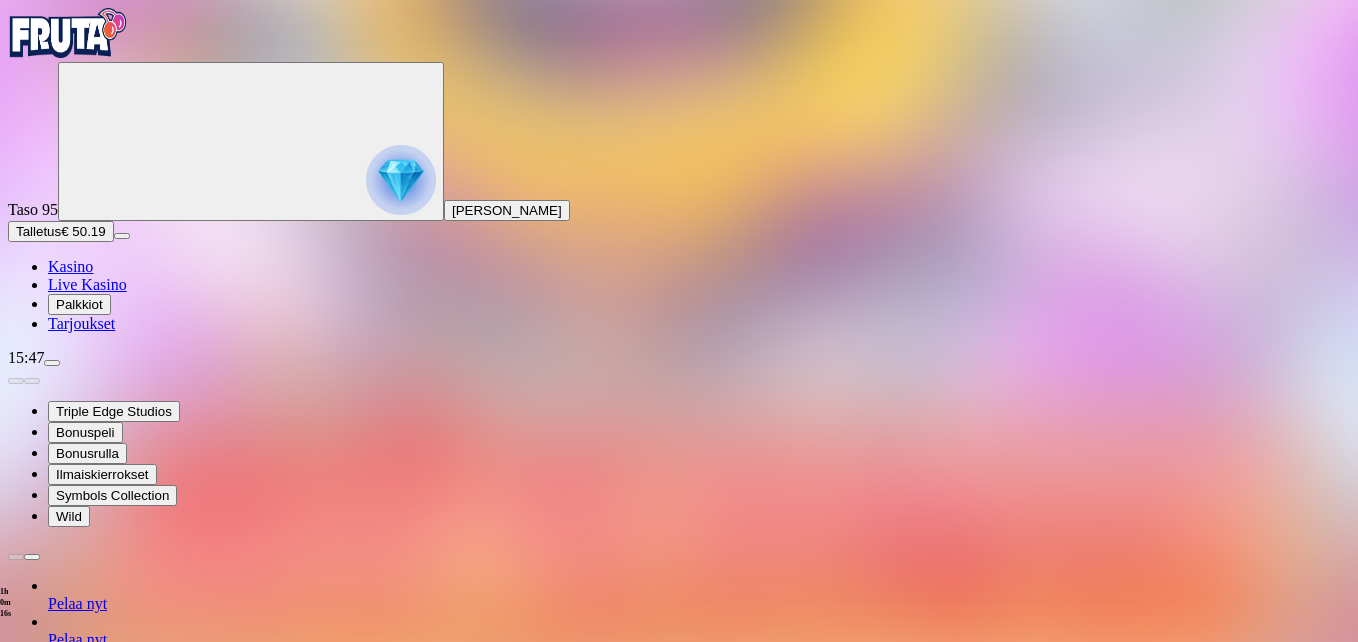 click at bounding box center [48, 1326] 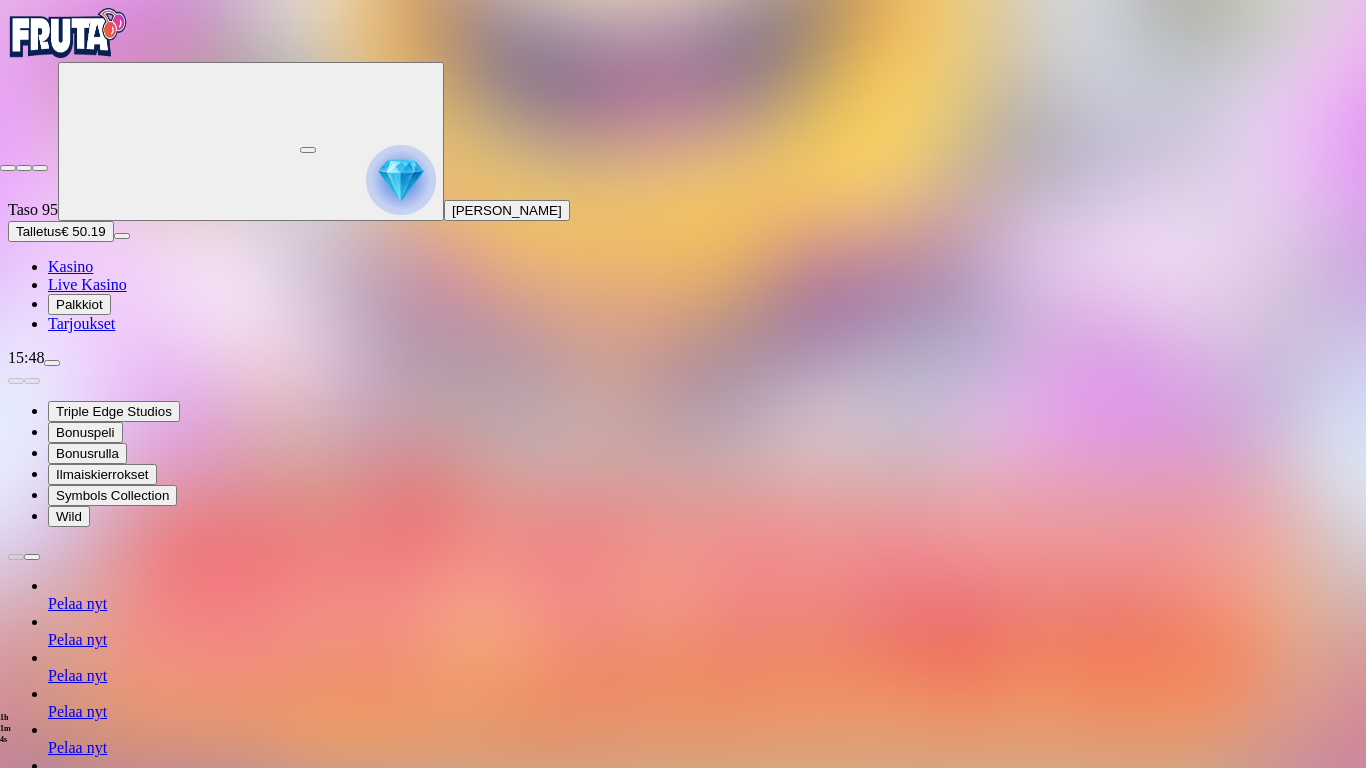 click at bounding box center [8, 168] 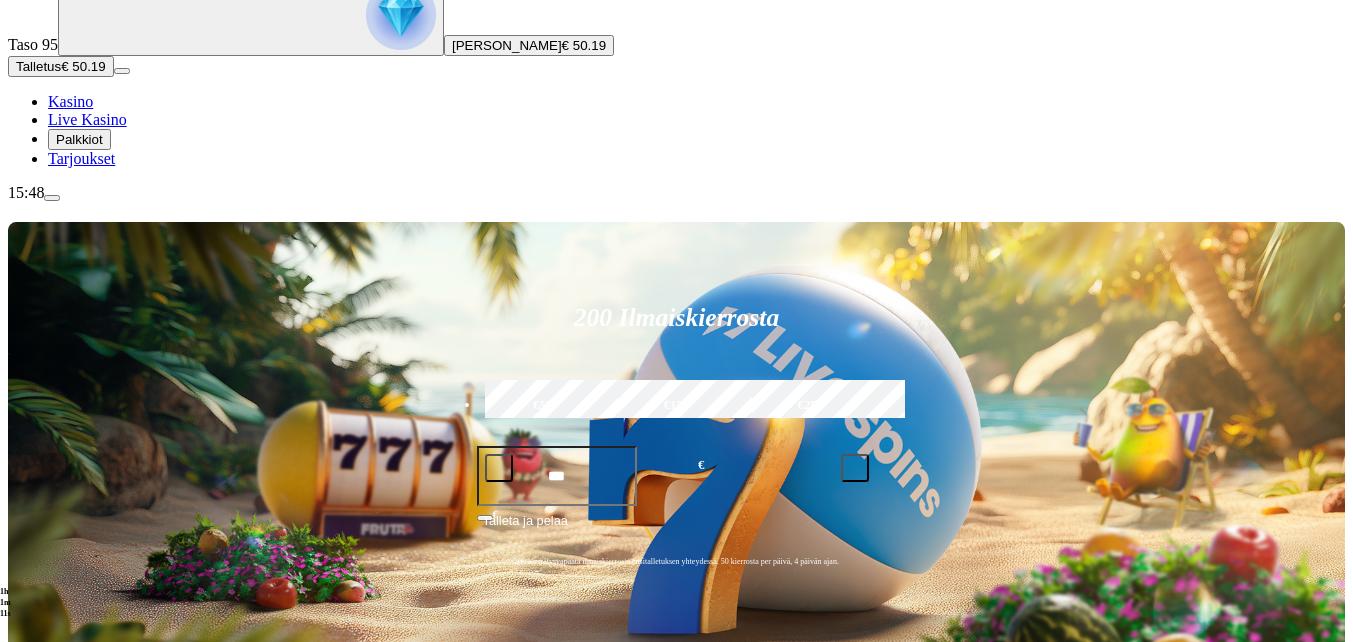 scroll, scrollTop: 200, scrollLeft: 0, axis: vertical 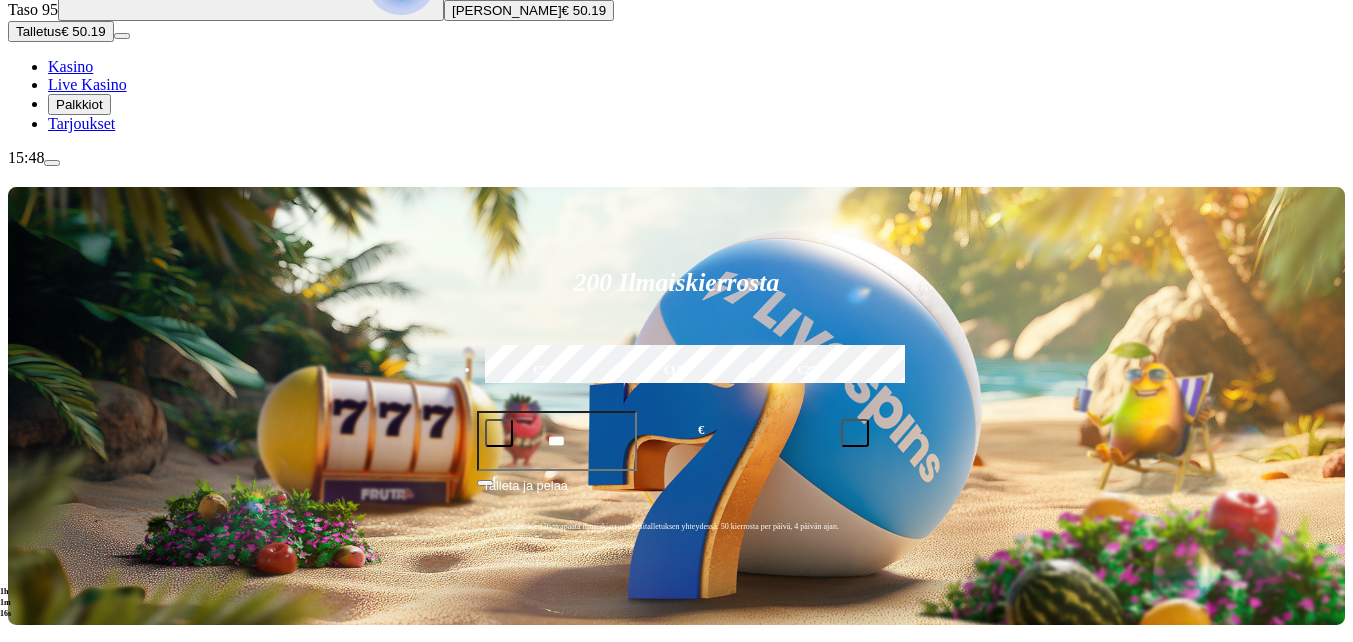 click on "Jackpotit" at bounding box center [98, 740] 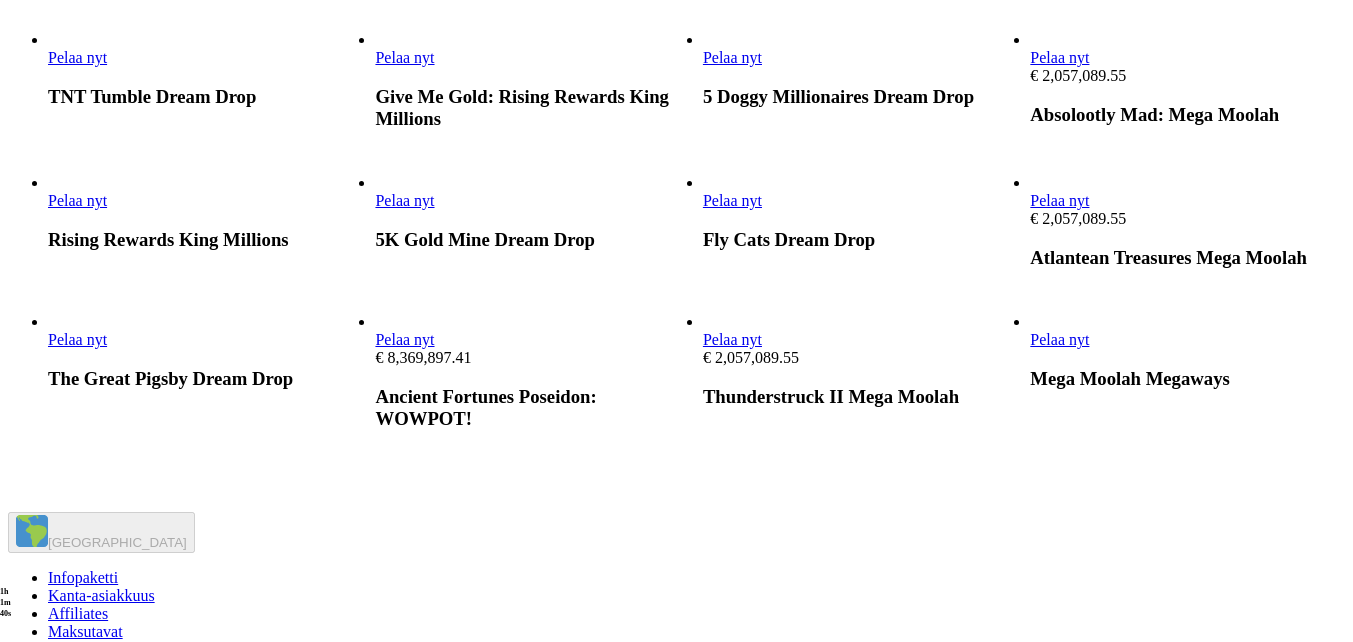 scroll, scrollTop: 1000, scrollLeft: 0, axis: vertical 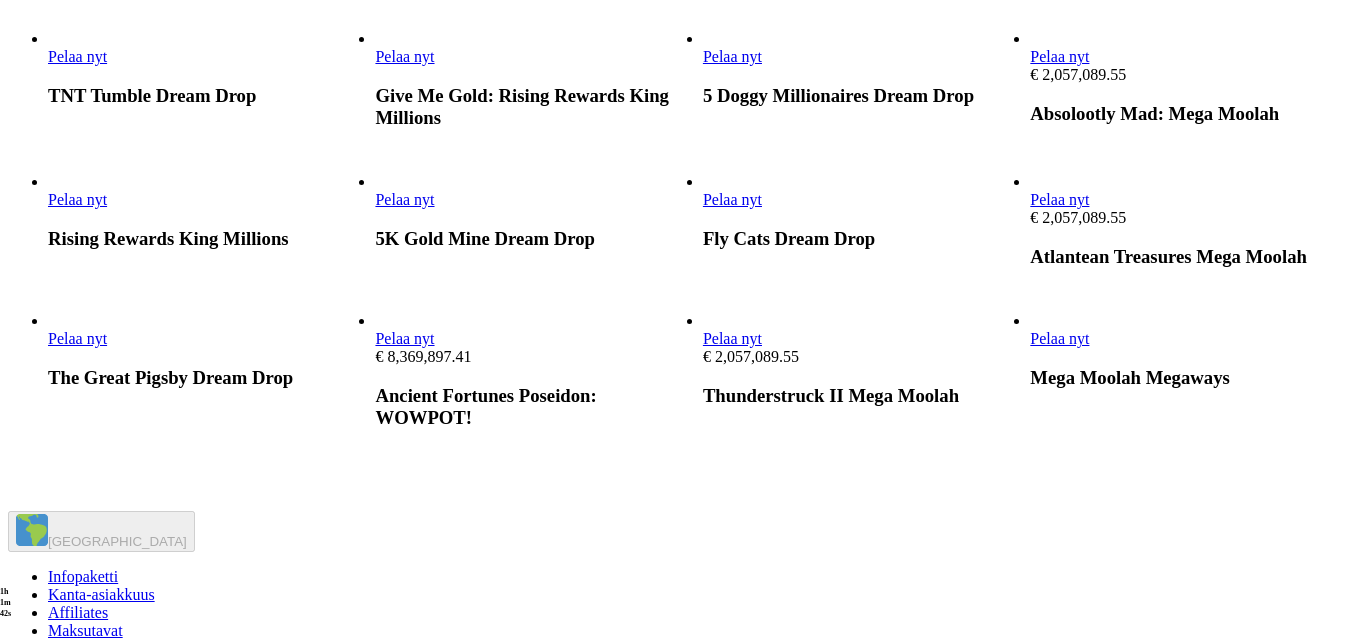 click on "Pelaa nyt" at bounding box center (732, -87) 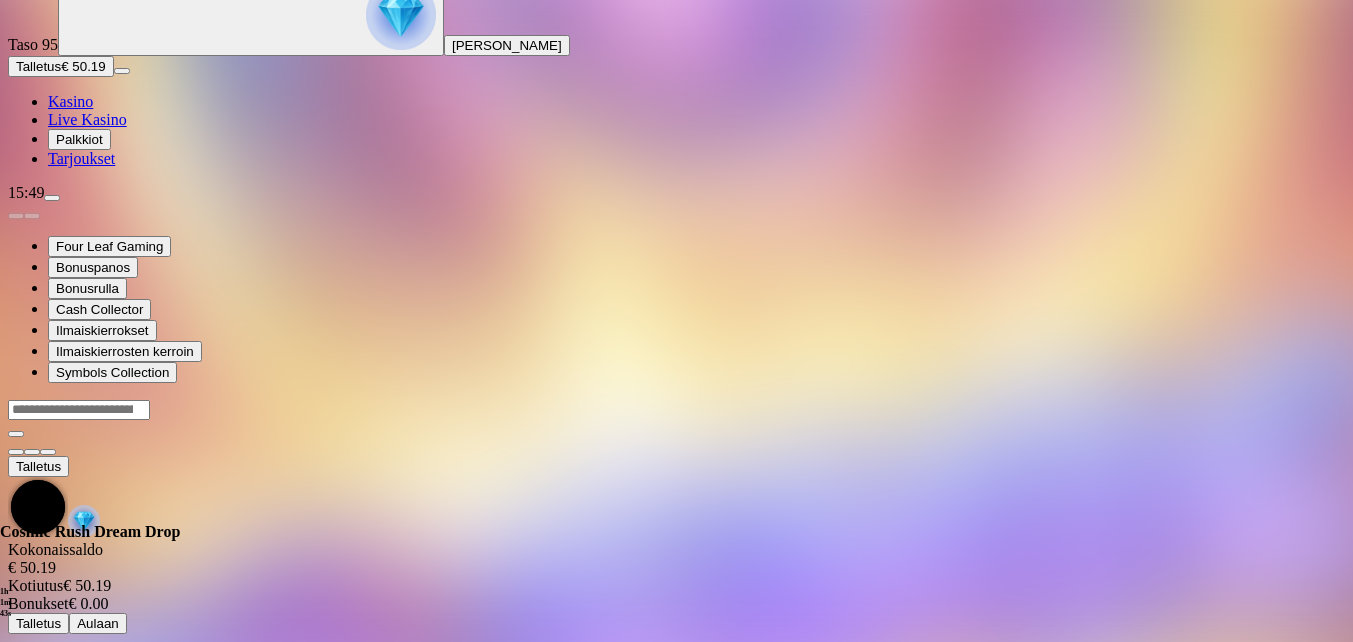 scroll, scrollTop: 0, scrollLeft: 0, axis: both 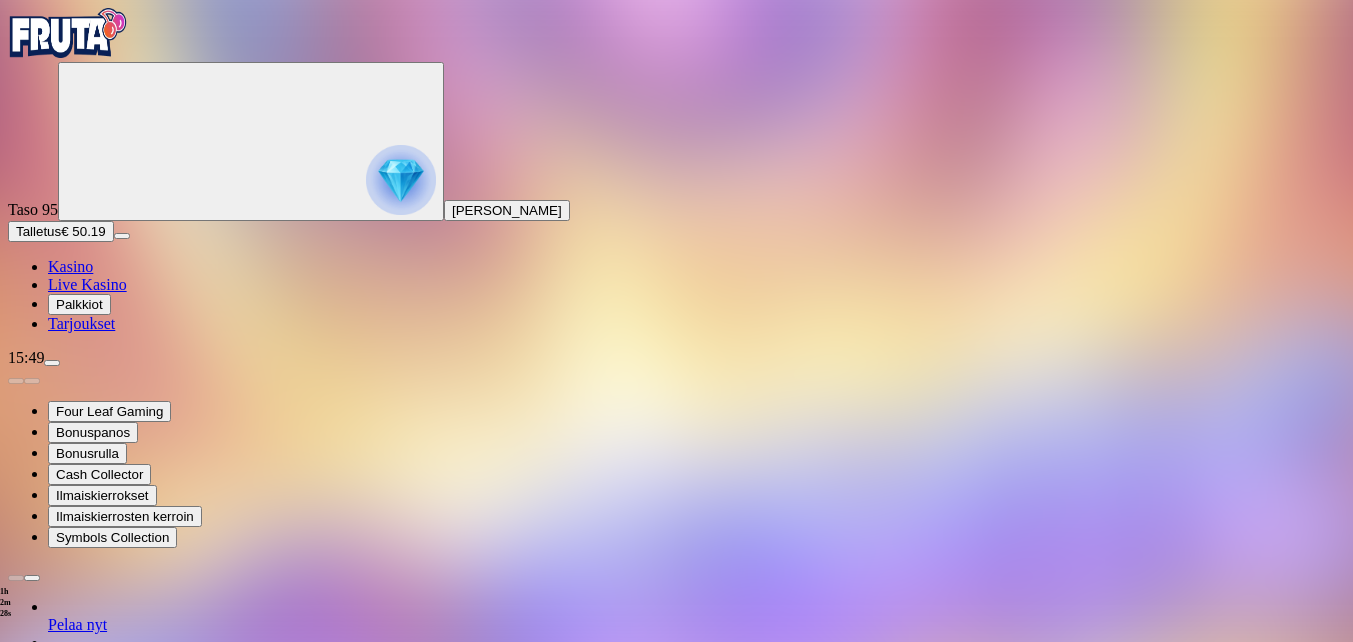 click at bounding box center (48, 1347) 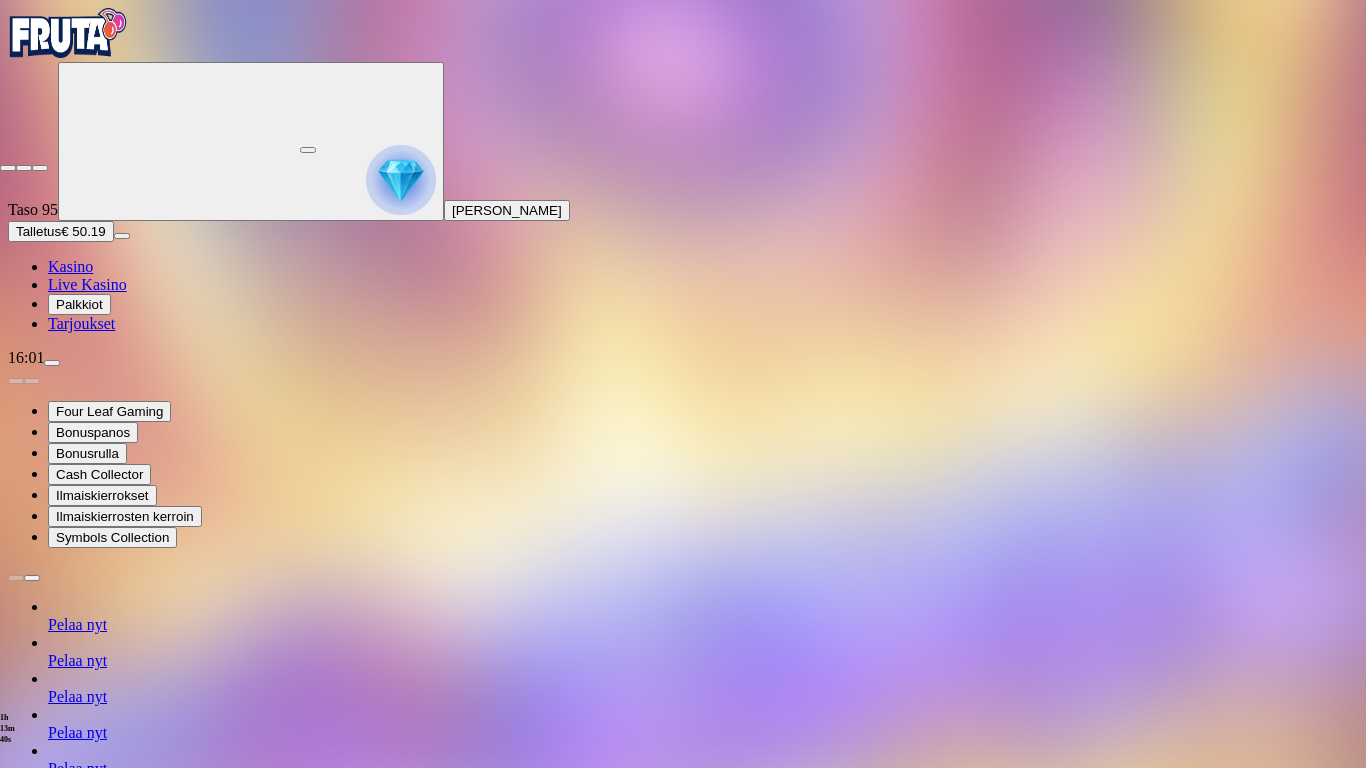 click at bounding box center [8, 168] 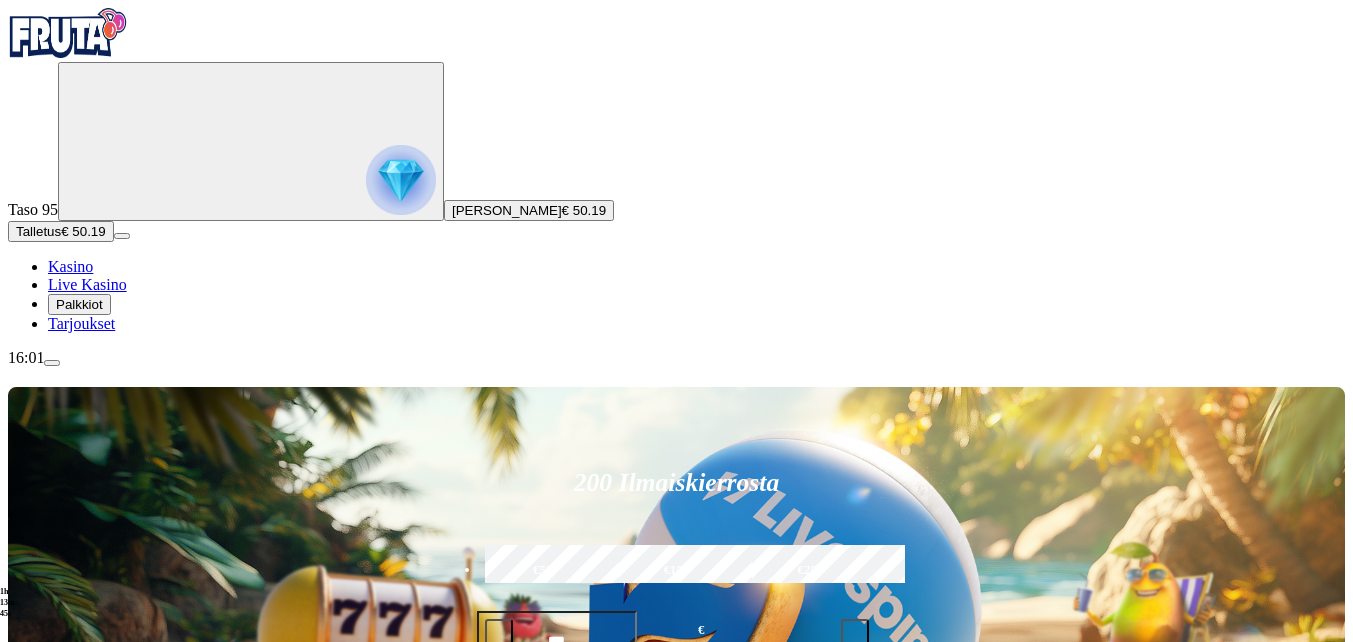 click on "Talleta ja pelaa" at bounding box center [525, 694] 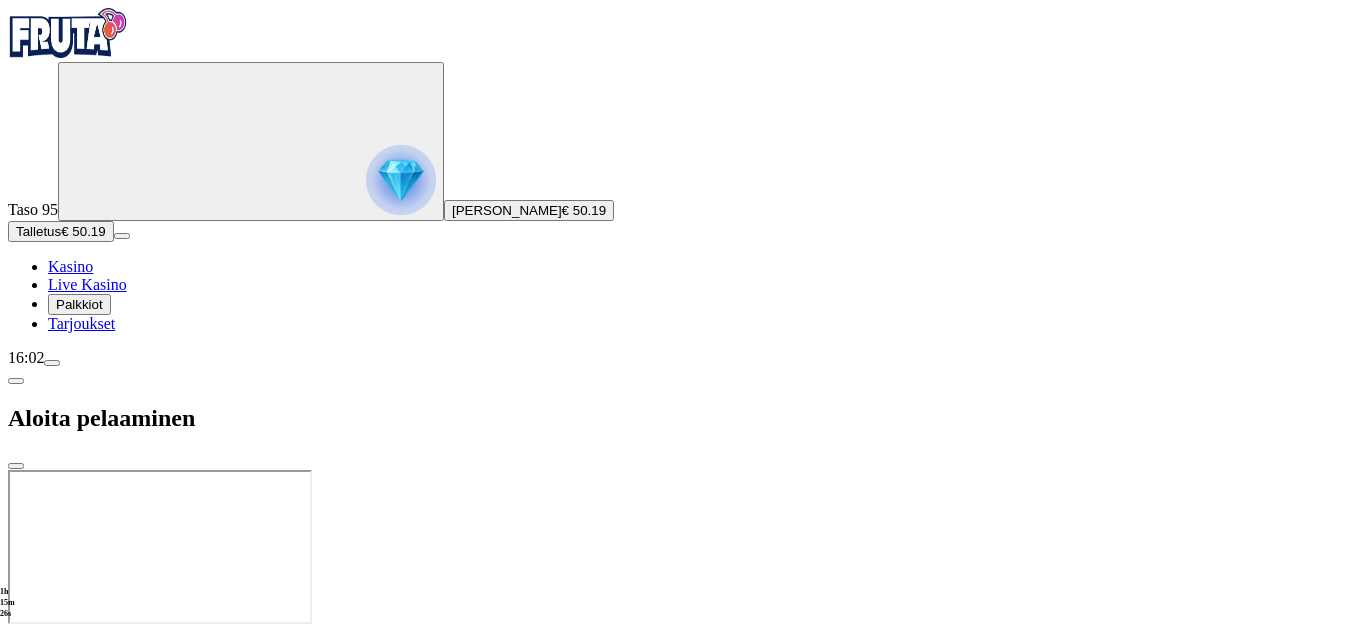 click on "Talletus" at bounding box center (38, 231) 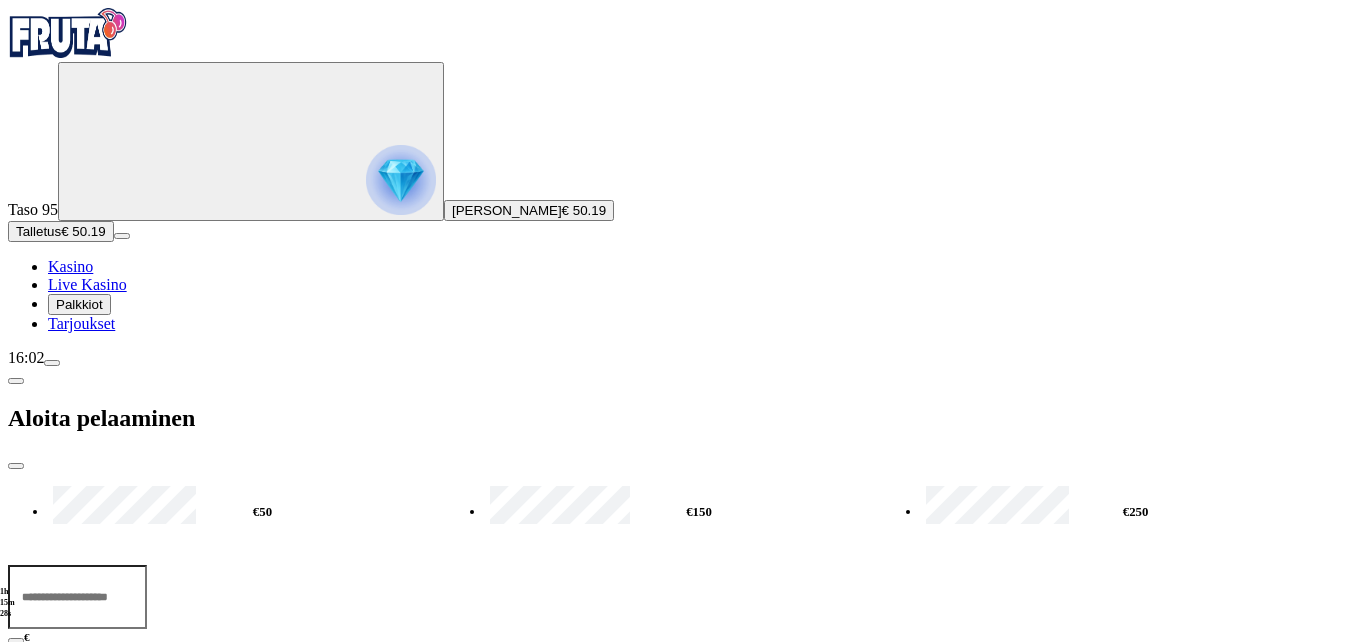 click on "***" at bounding box center (77, 597) 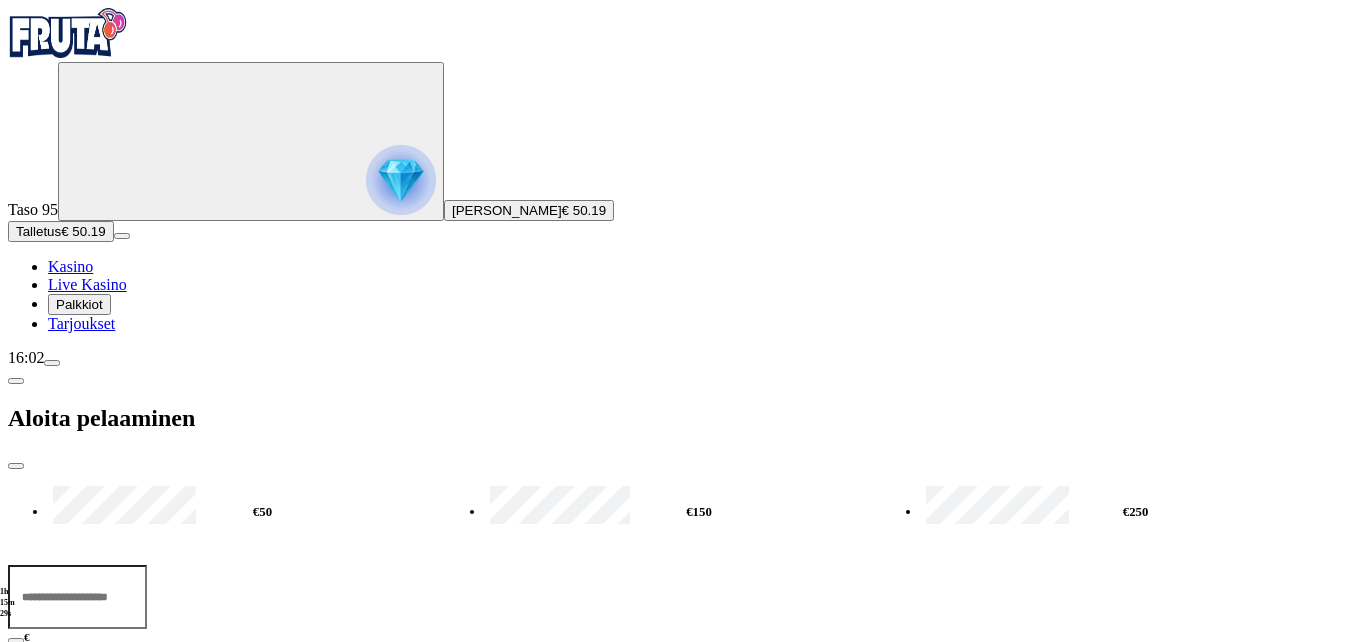 type on "*" 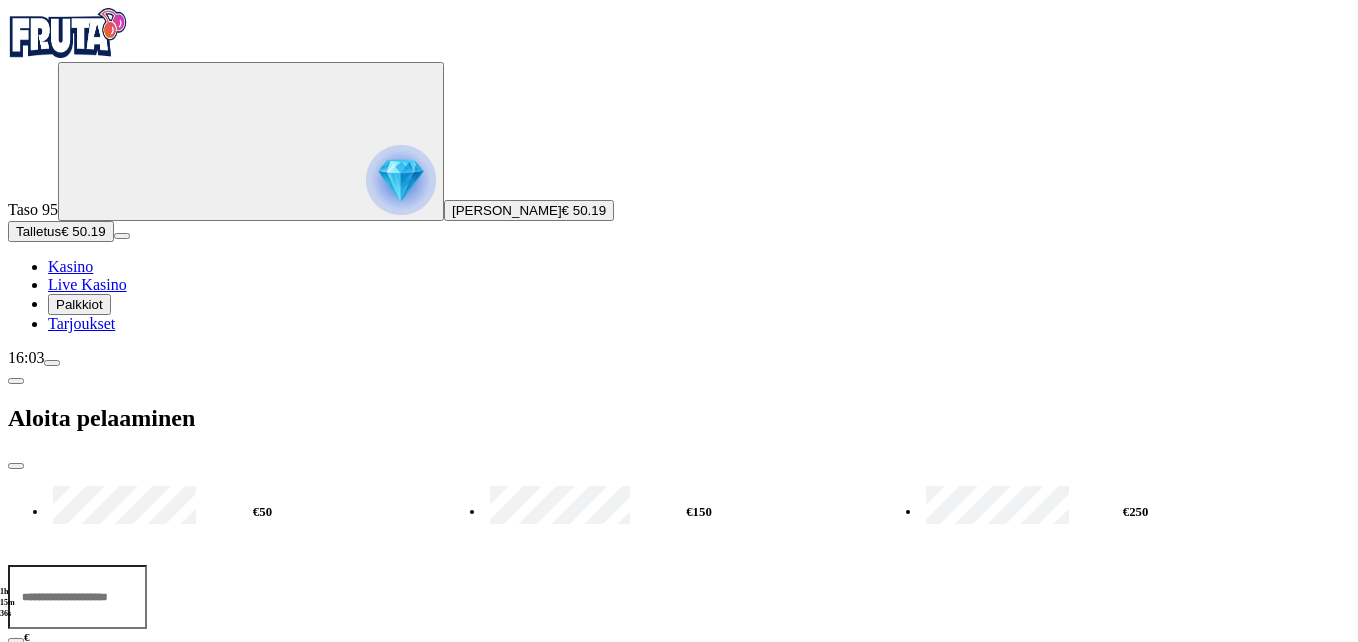 type on "**" 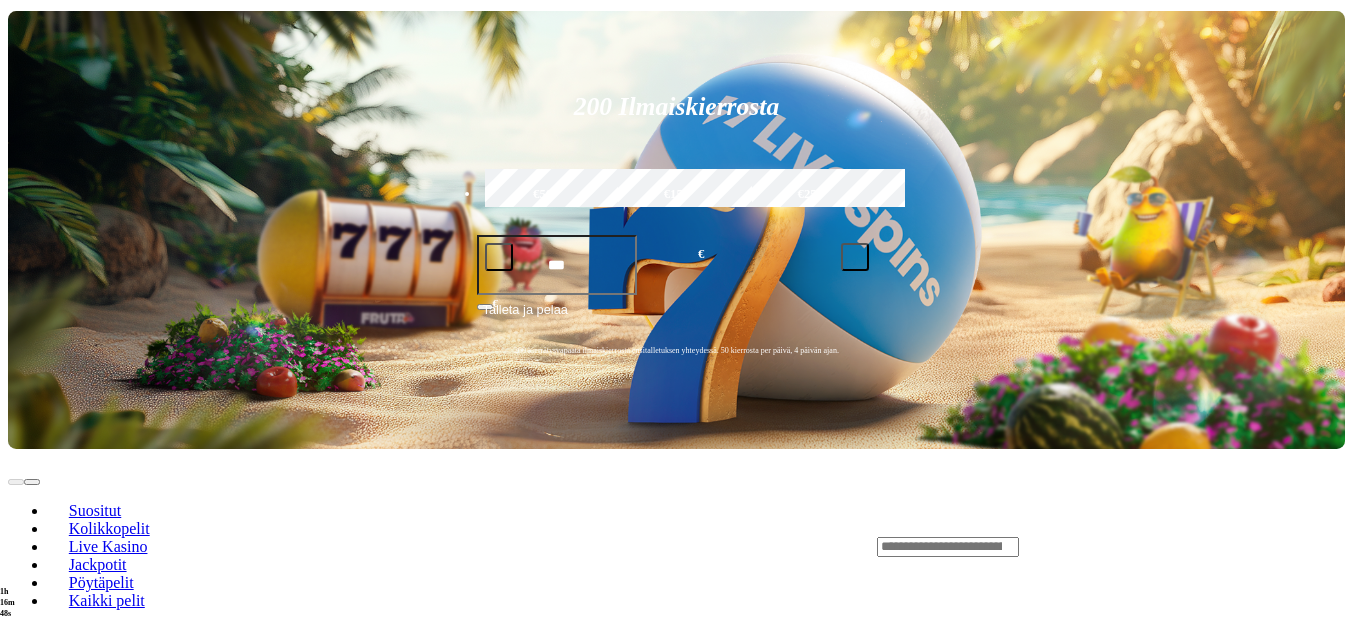 scroll, scrollTop: 400, scrollLeft: 0, axis: vertical 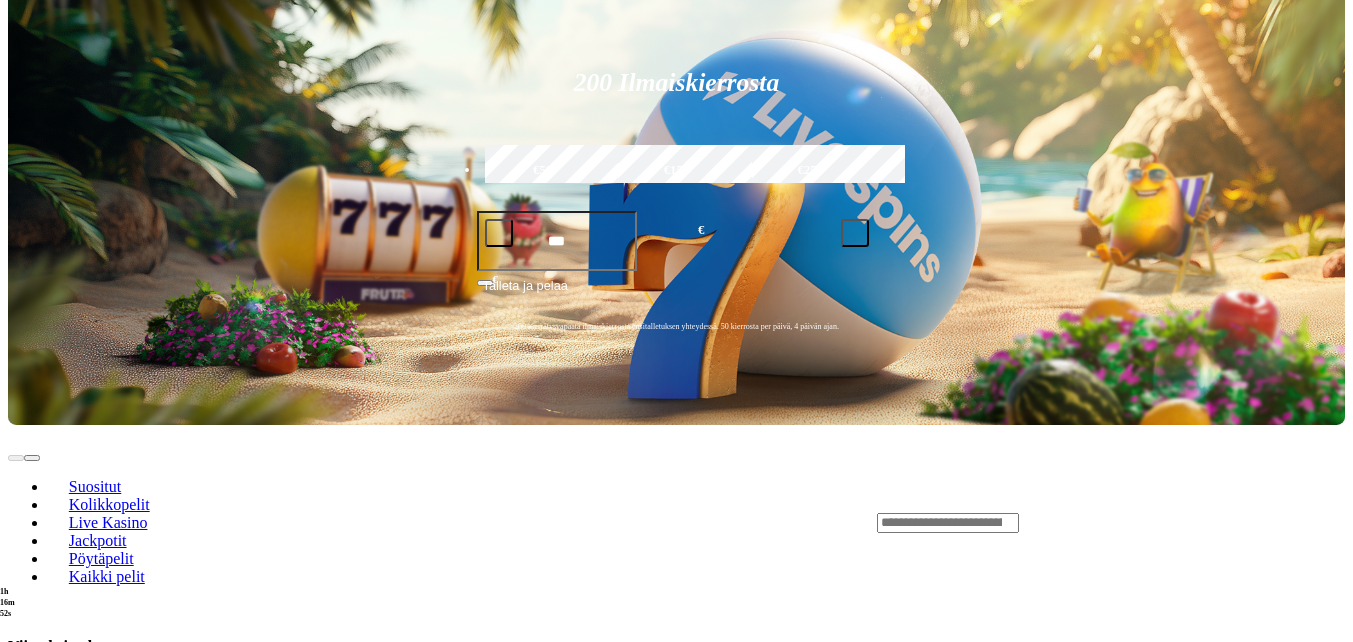 click at bounding box center (32, 695) 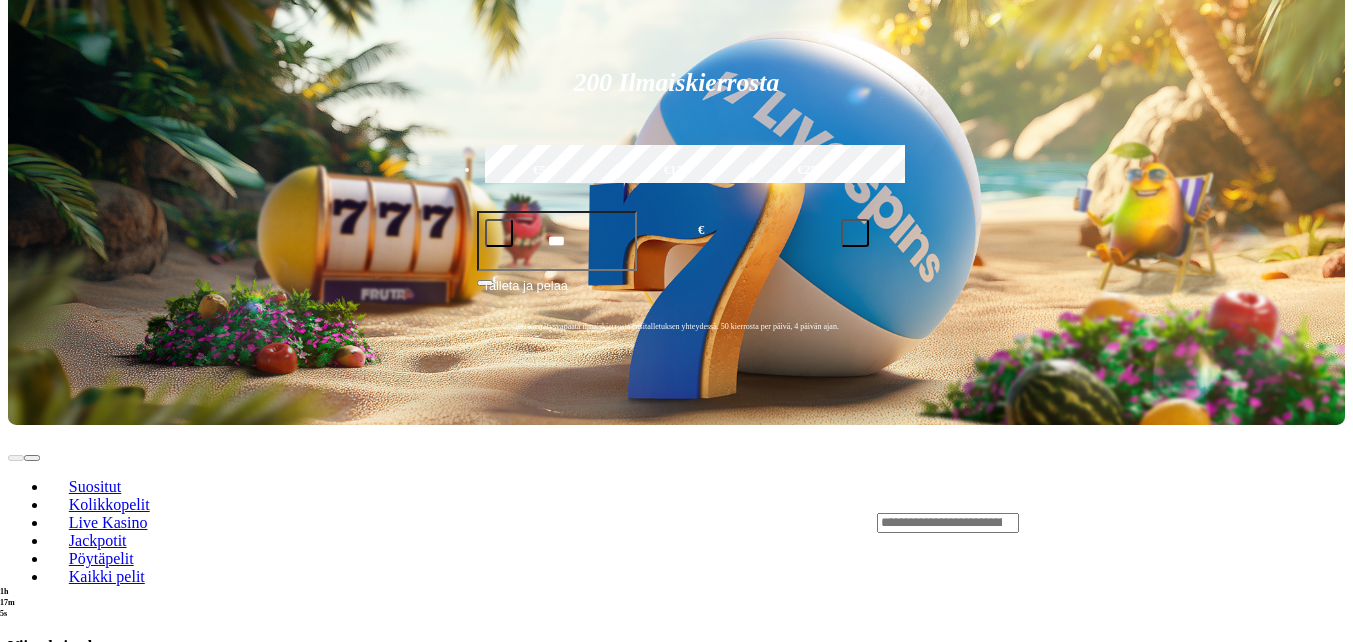 click on "Pelaa nyt" at bounding box center (-752, 1695) 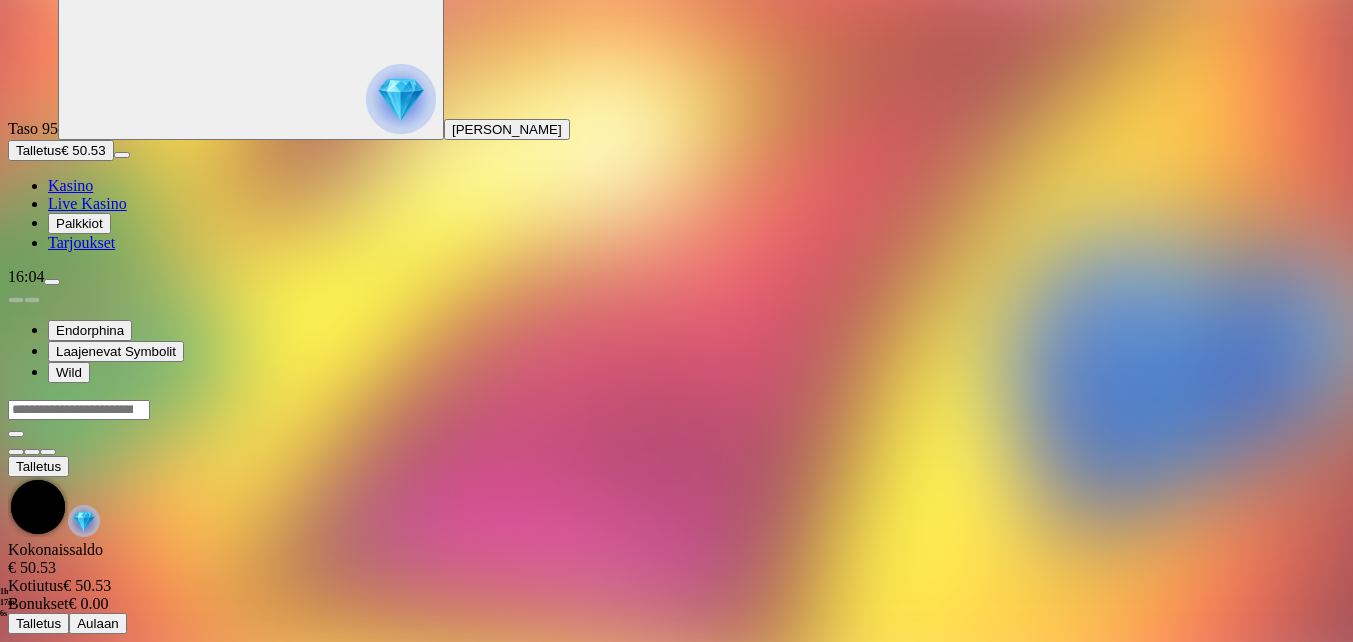 scroll, scrollTop: 0, scrollLeft: 0, axis: both 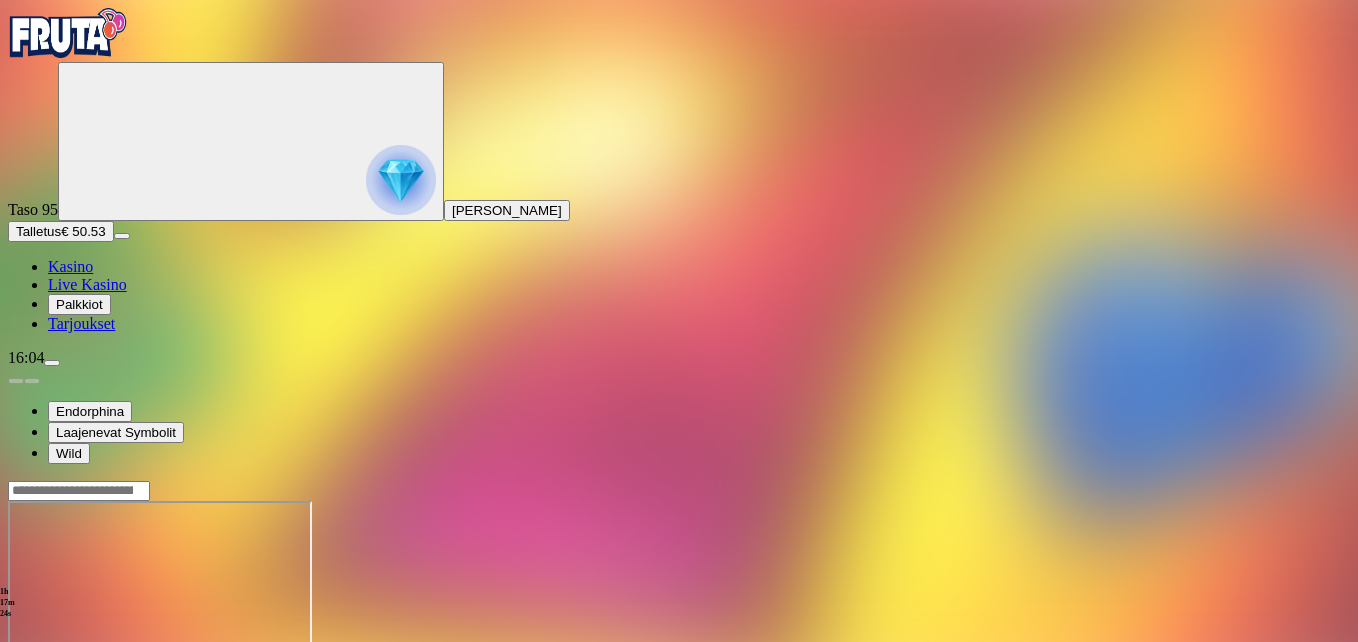 click at bounding box center (48, 673) 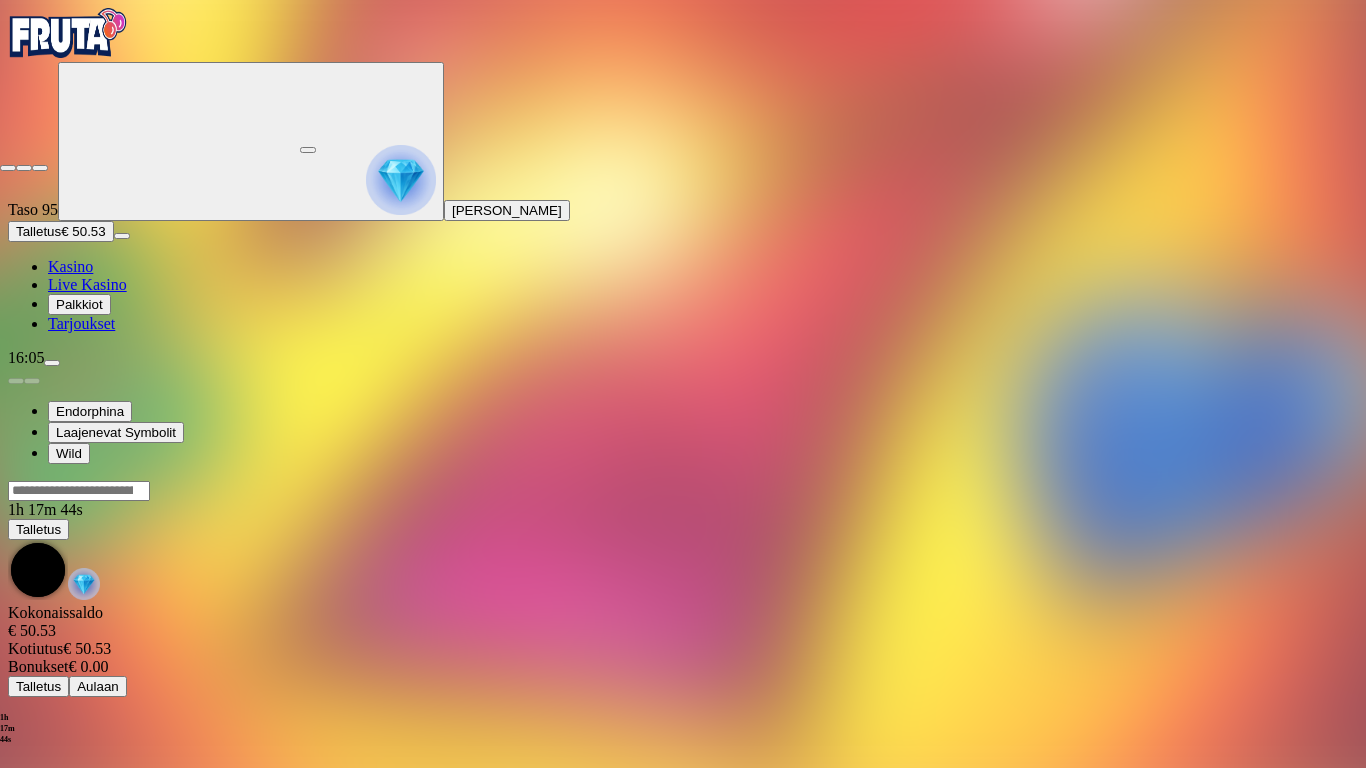 click at bounding box center (8, 168) 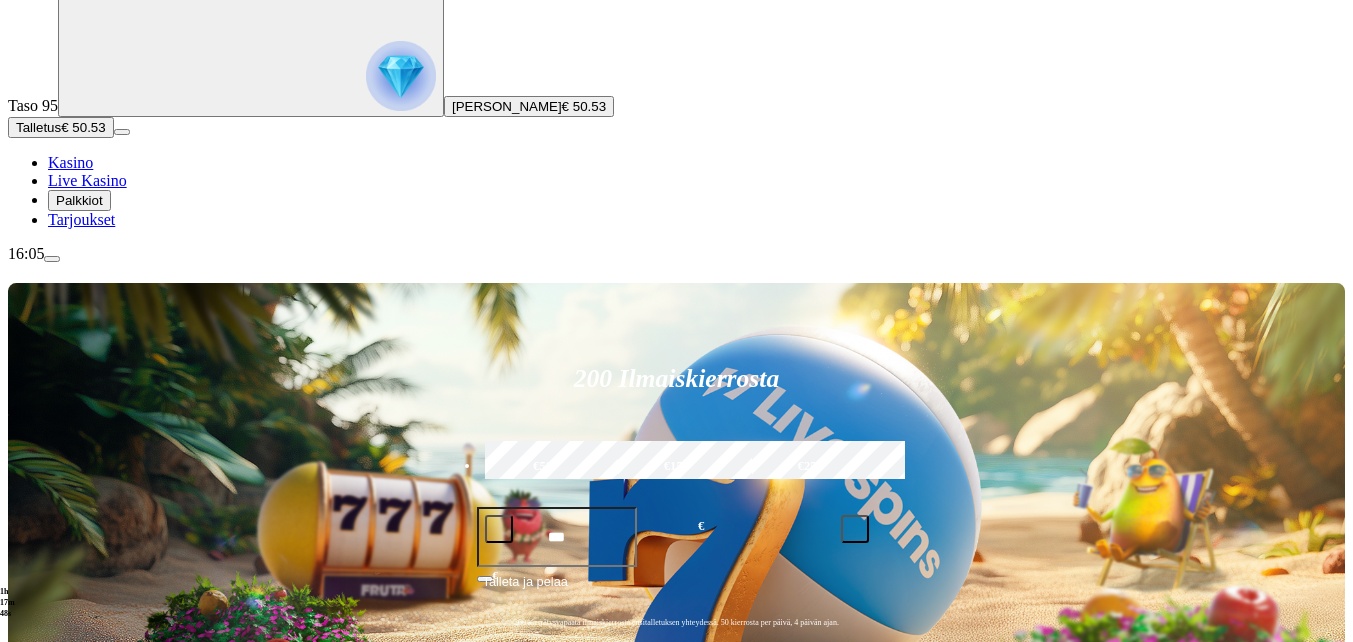 scroll, scrollTop: 200, scrollLeft: 0, axis: vertical 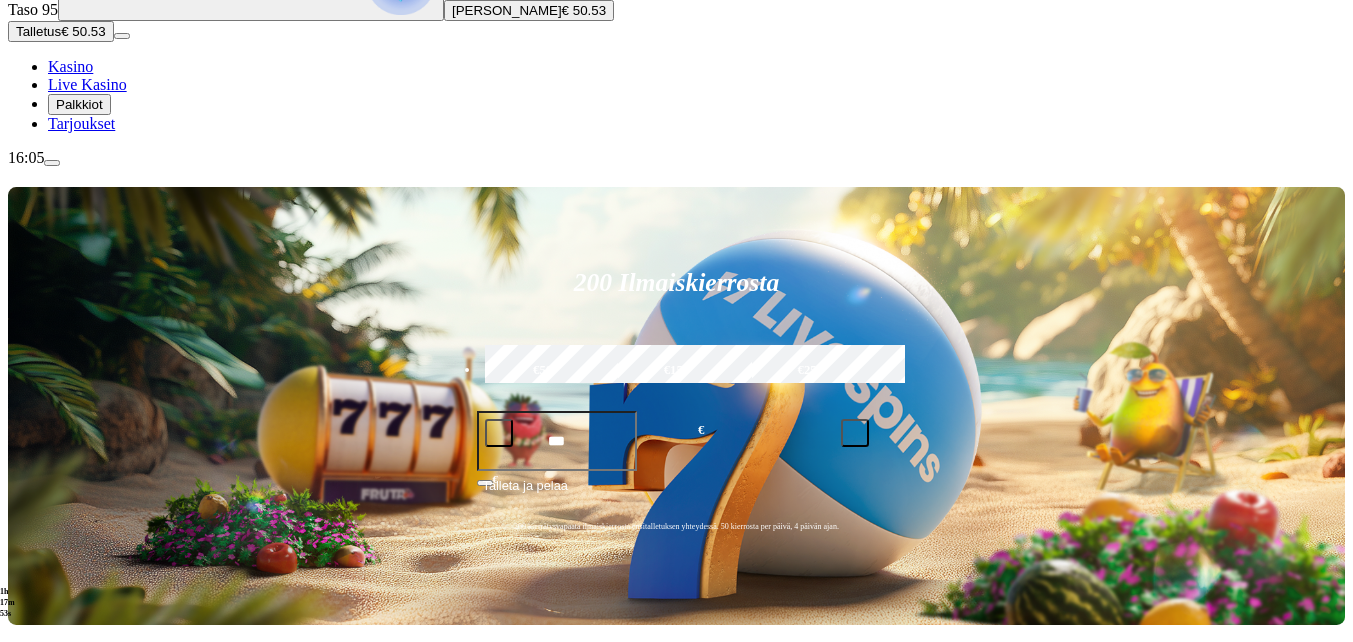 click at bounding box center (948, 723) 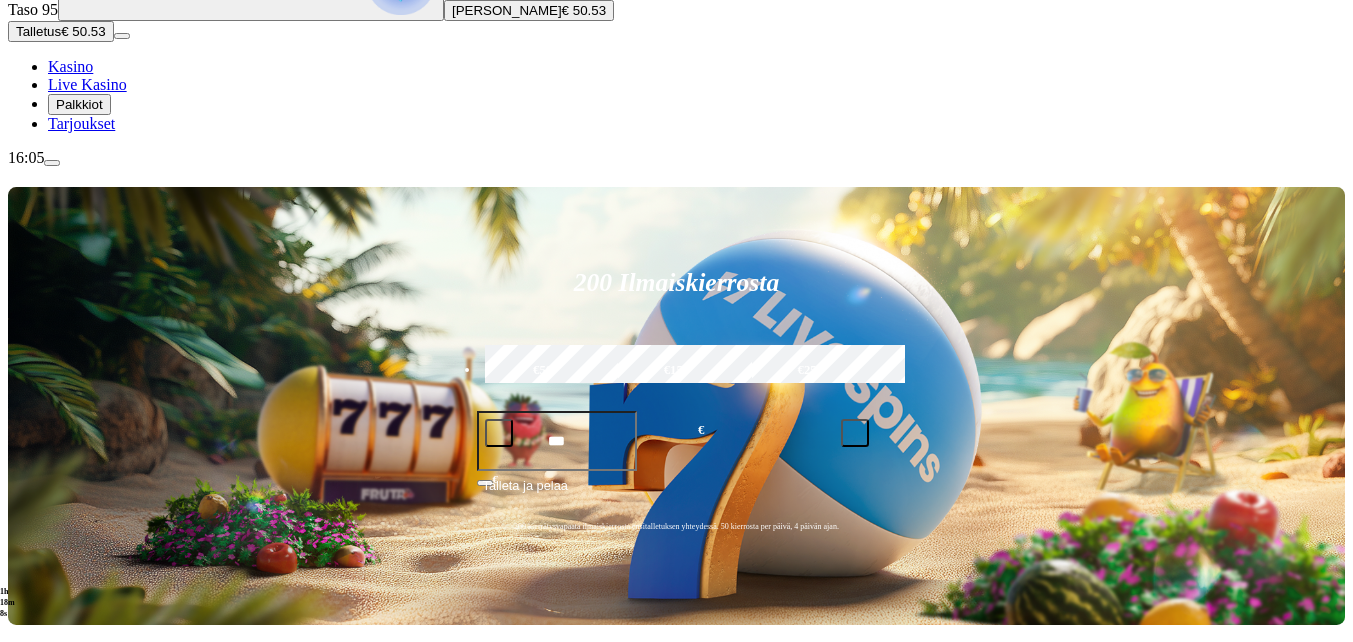 type on "********" 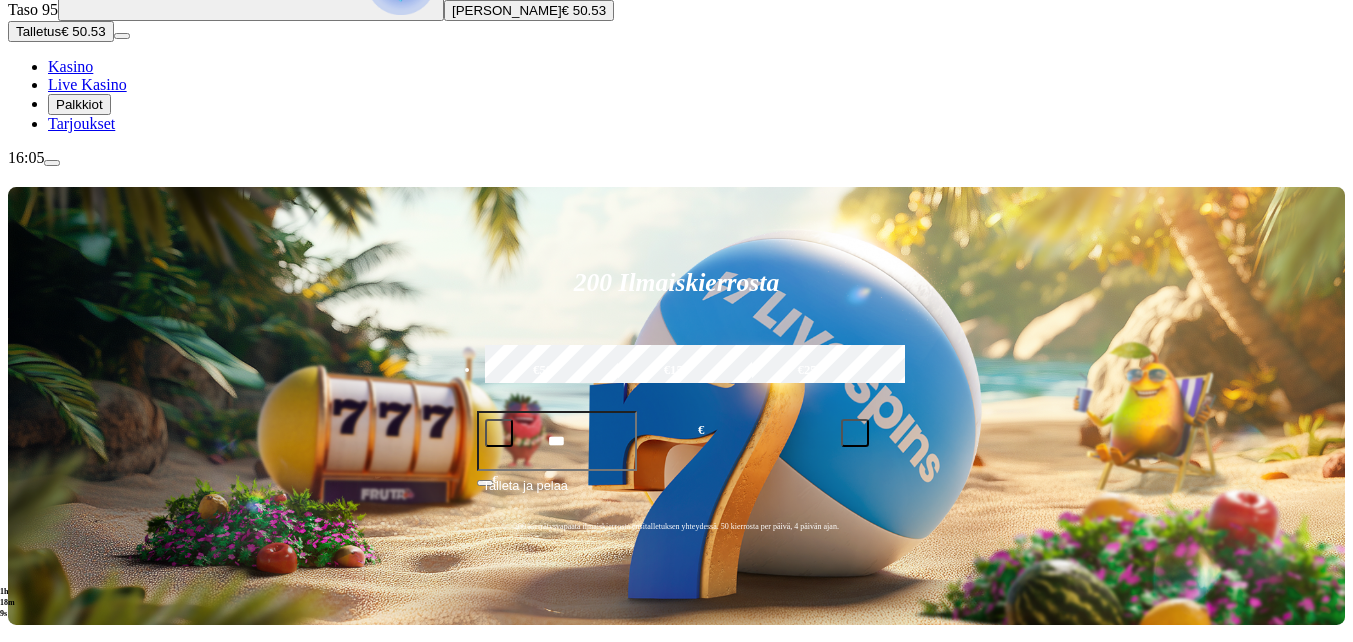 scroll, scrollTop: 0, scrollLeft: 0, axis: both 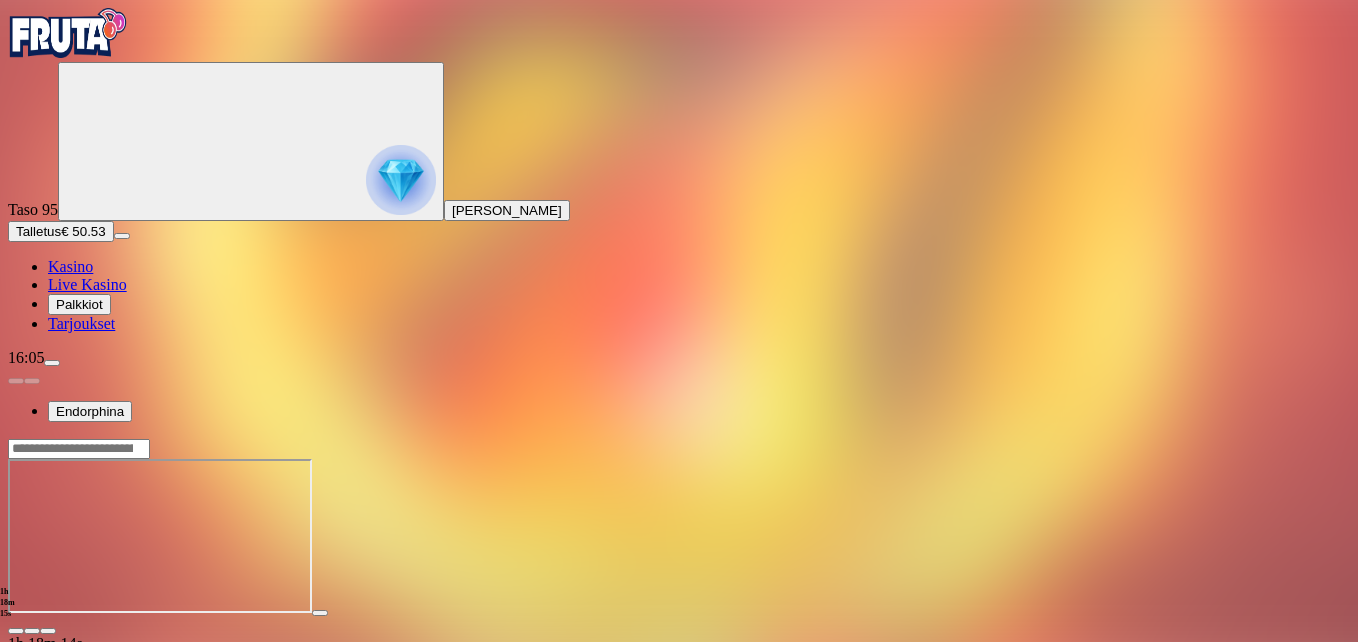 click at bounding box center [48, 631] 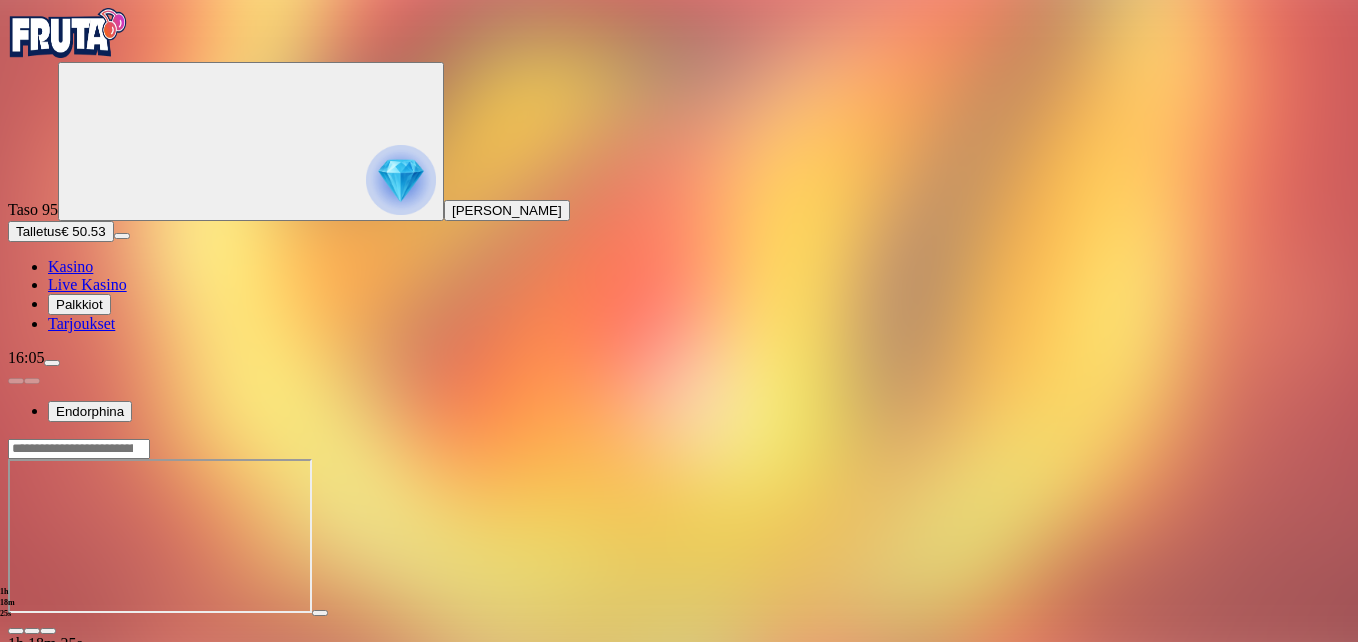click at bounding box center (16, 631) 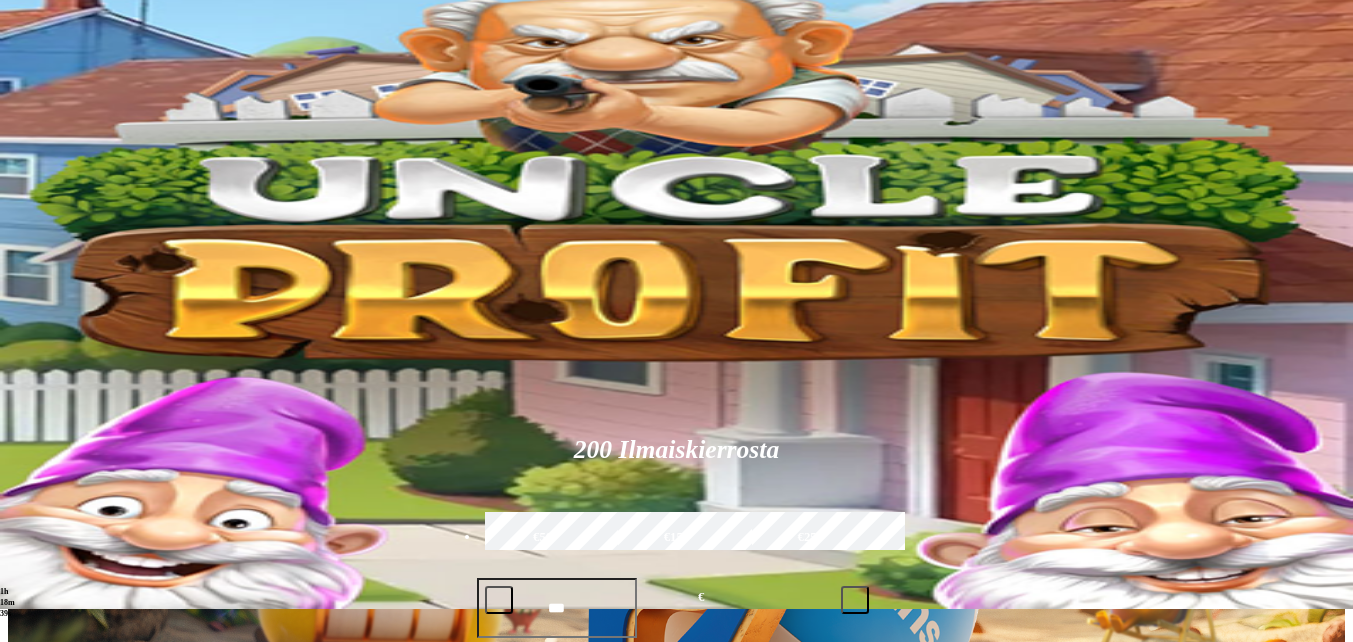 scroll, scrollTop: 0, scrollLeft: 0, axis: both 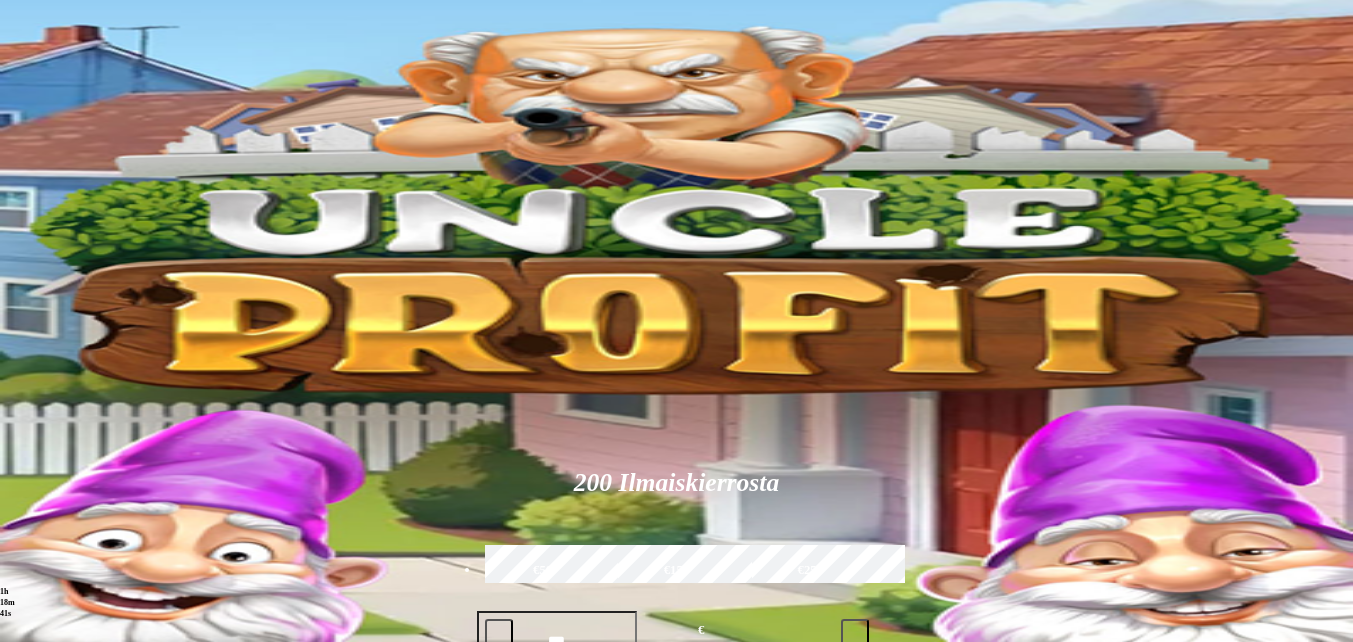 click on "Jackpotit" at bounding box center (98, 940) 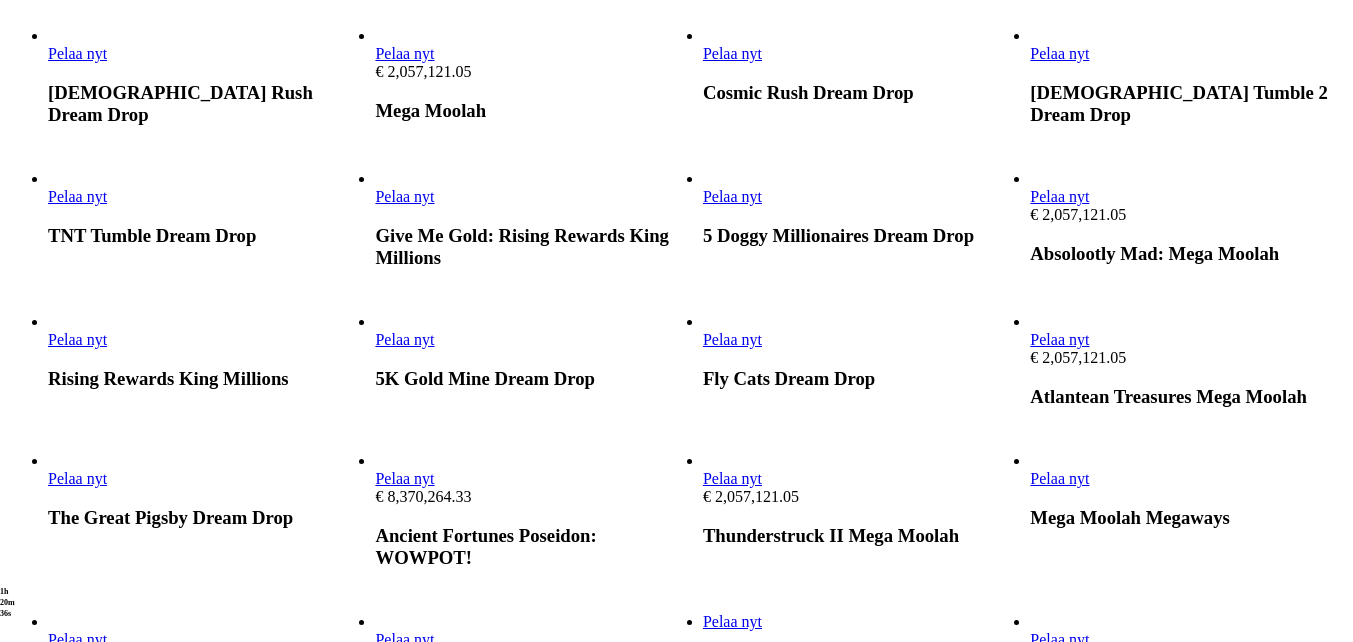 scroll, scrollTop: 1000, scrollLeft: 0, axis: vertical 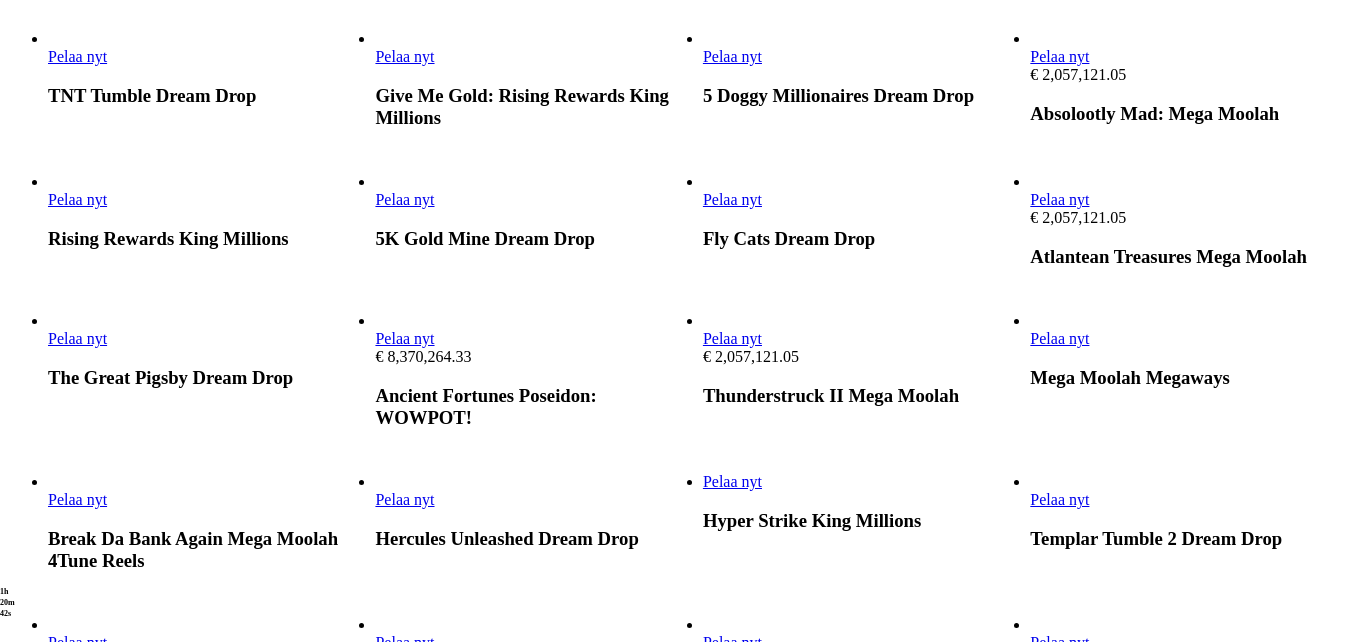 click on "Pelaa nyt" at bounding box center (77, -87) 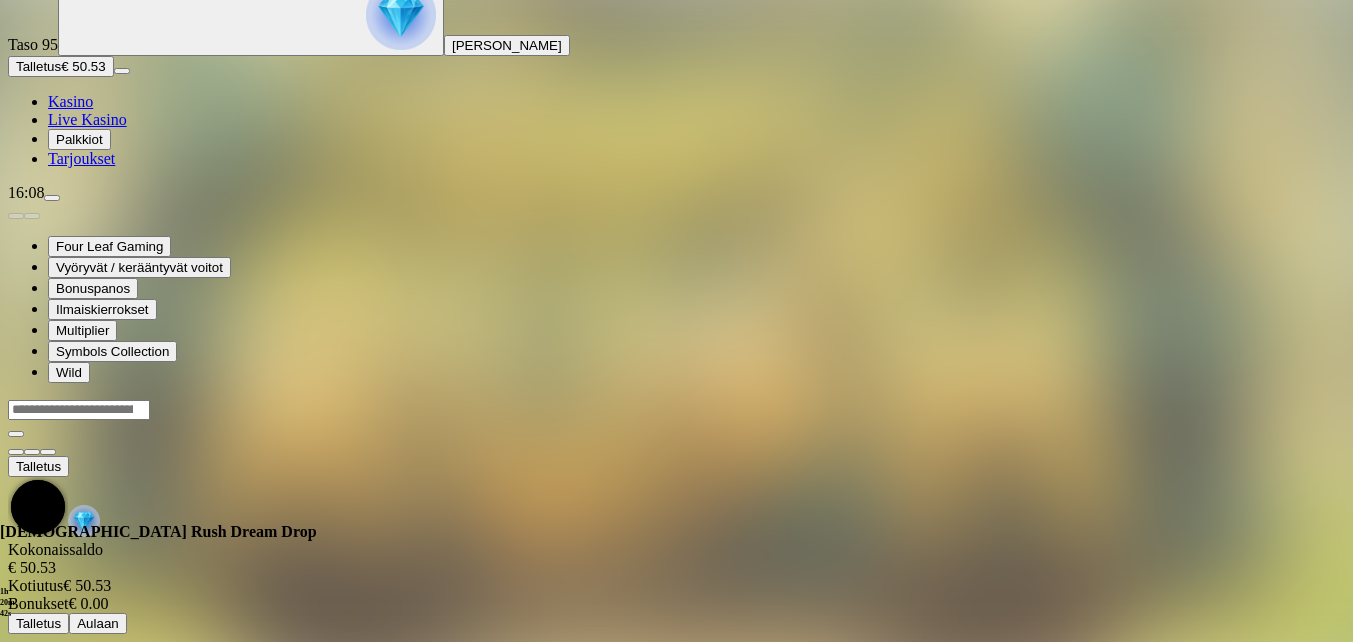 scroll, scrollTop: 0, scrollLeft: 0, axis: both 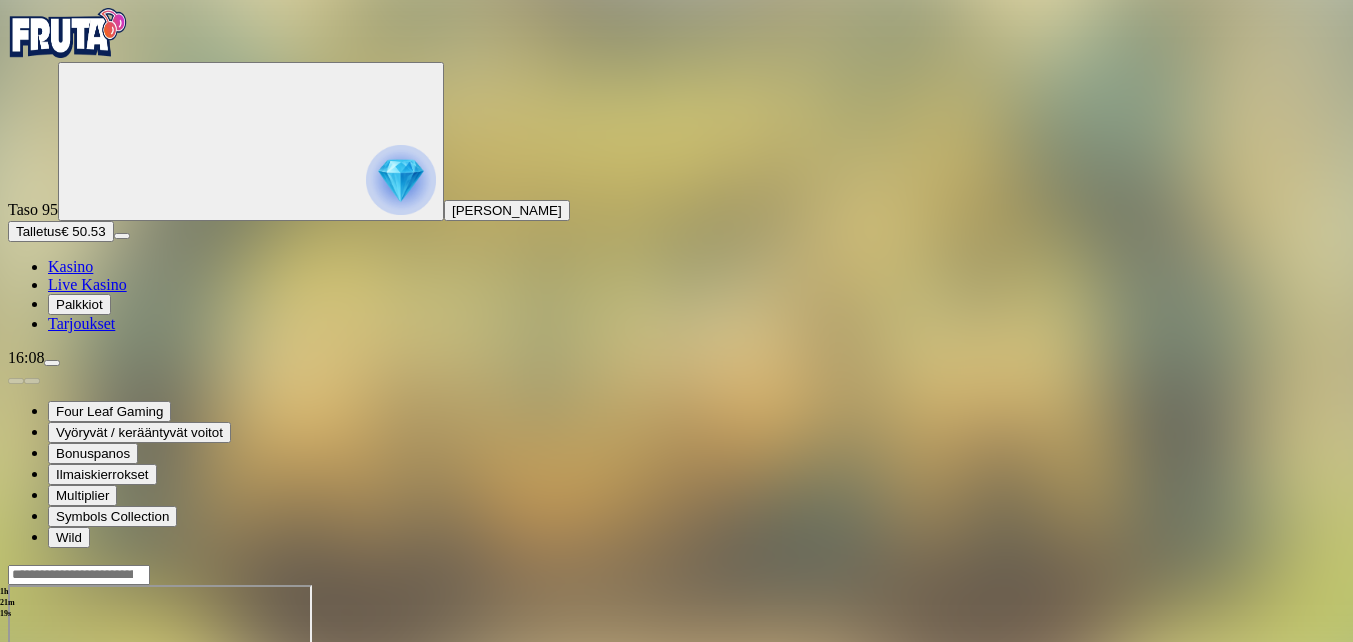click at bounding box center (48, 757) 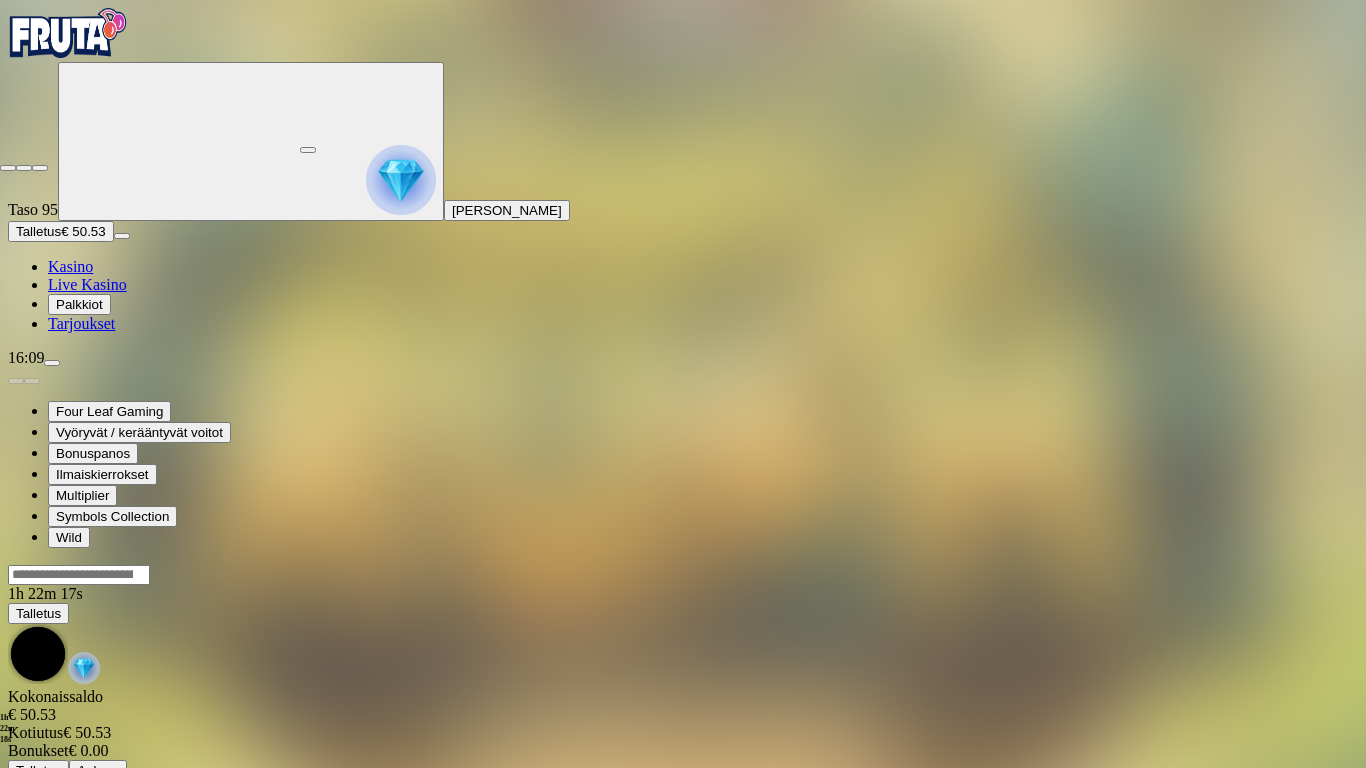 click at bounding box center [8, 168] 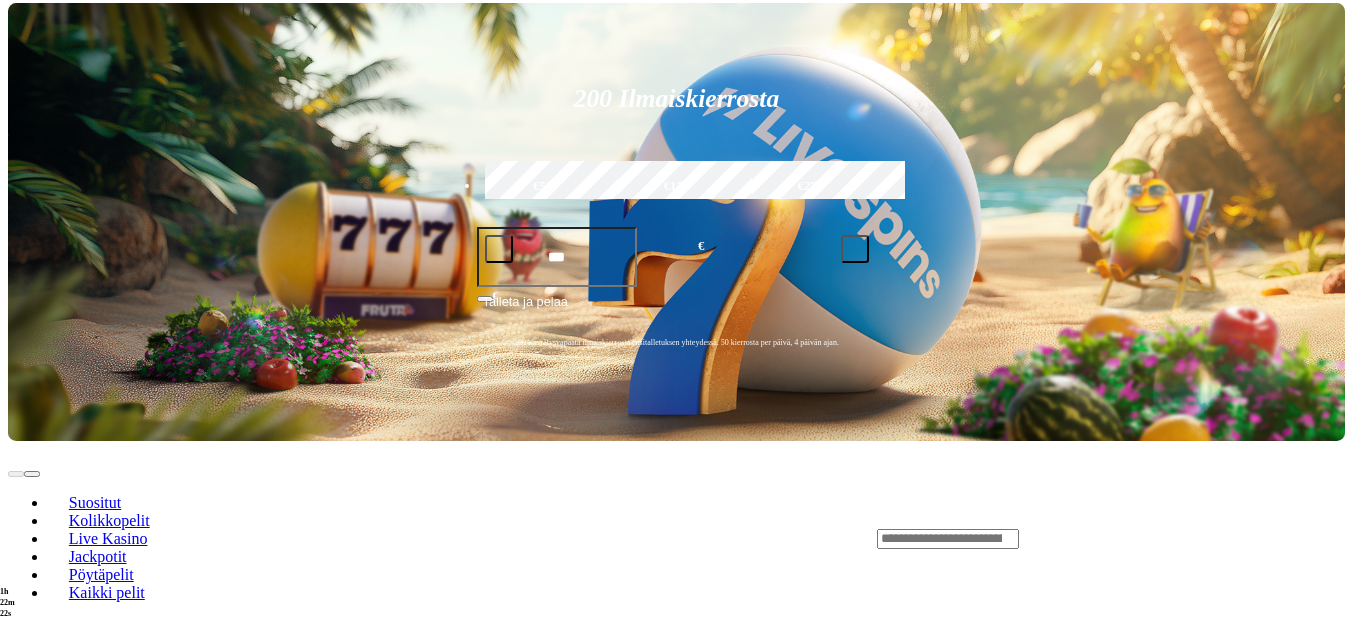scroll, scrollTop: 400, scrollLeft: 0, axis: vertical 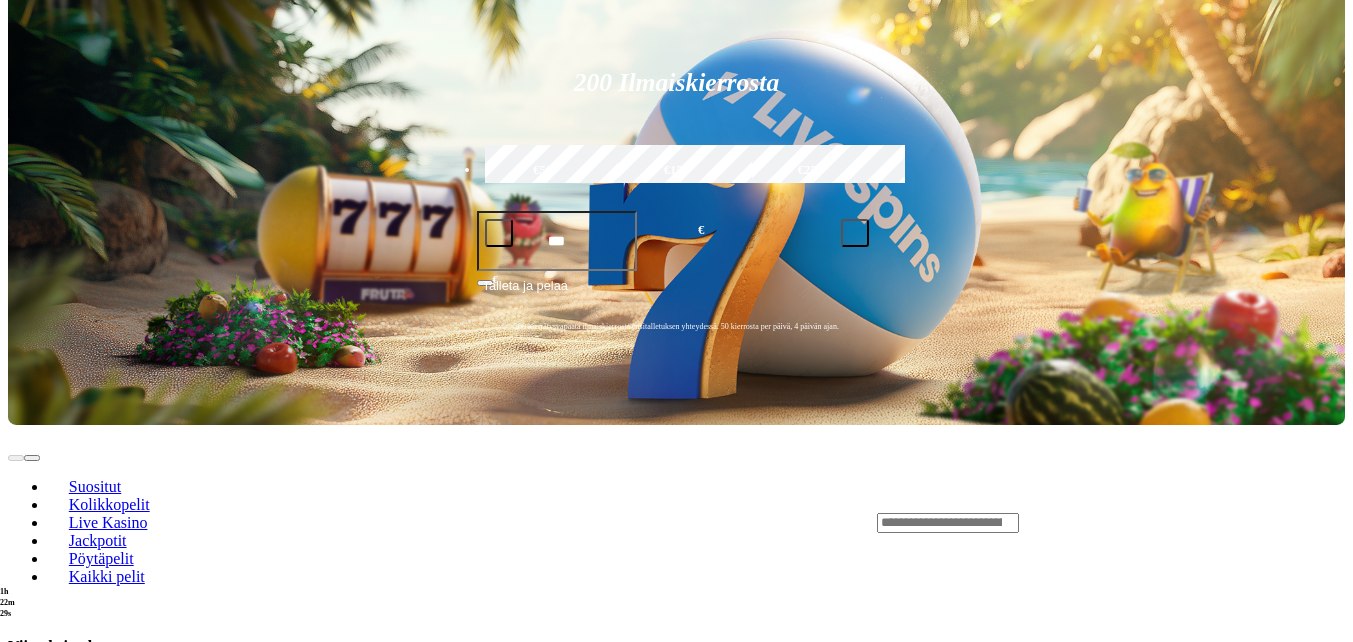 click at bounding box center [32, 695] 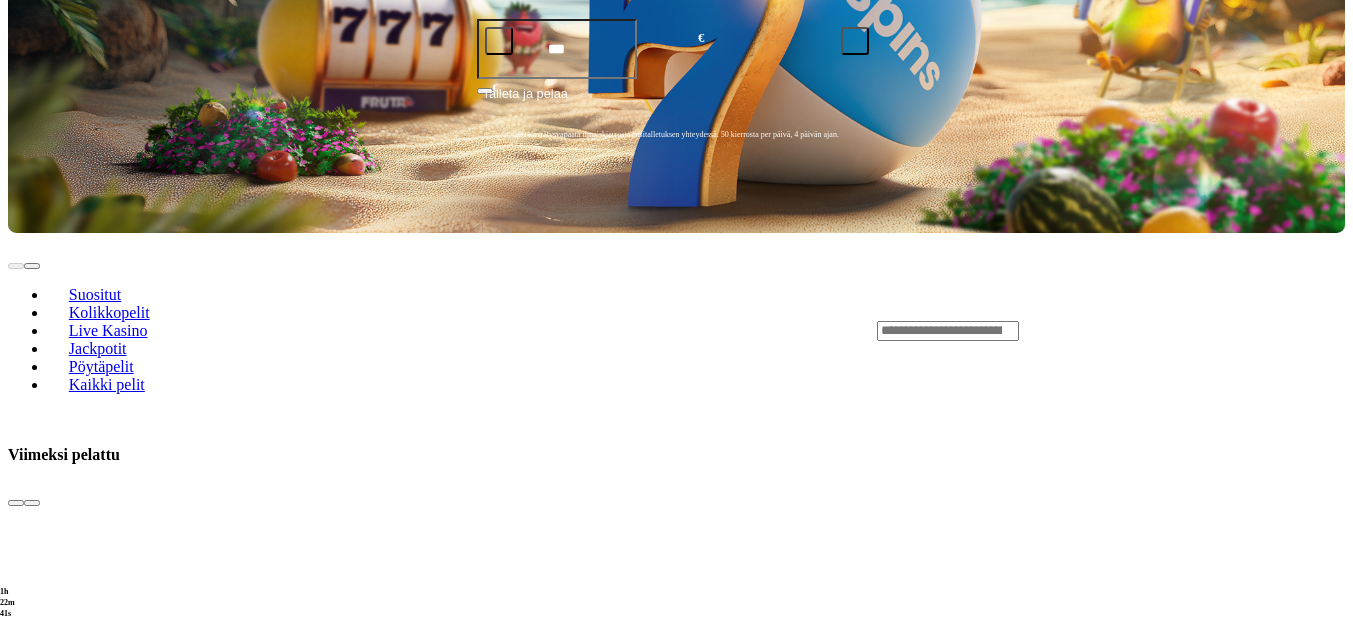 scroll, scrollTop: 600, scrollLeft: 0, axis: vertical 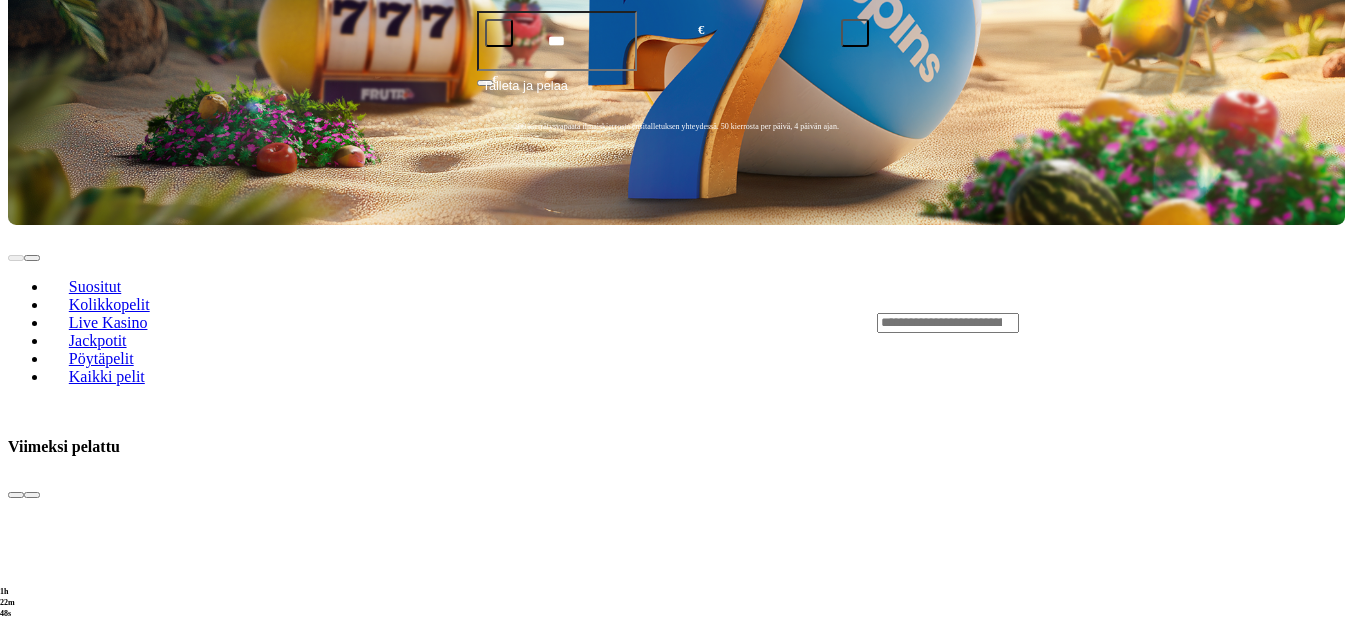click on "Pelaa nyt" at bounding box center (77, 1698) 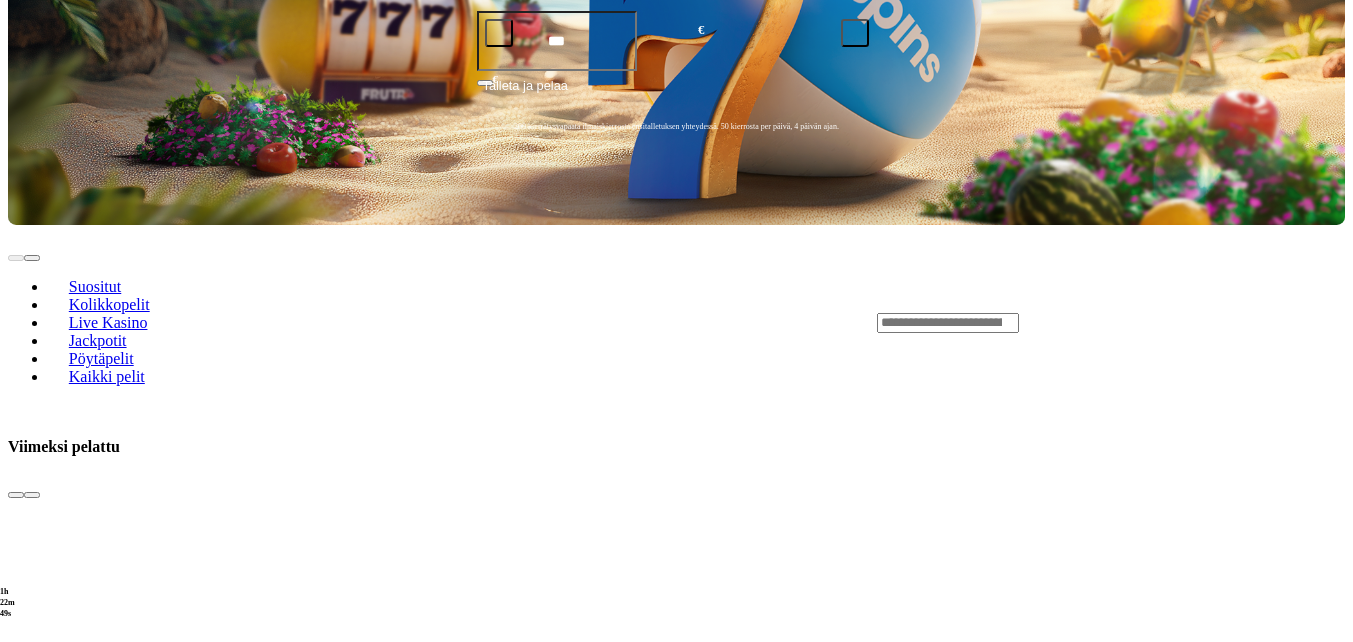 scroll, scrollTop: 0, scrollLeft: 0, axis: both 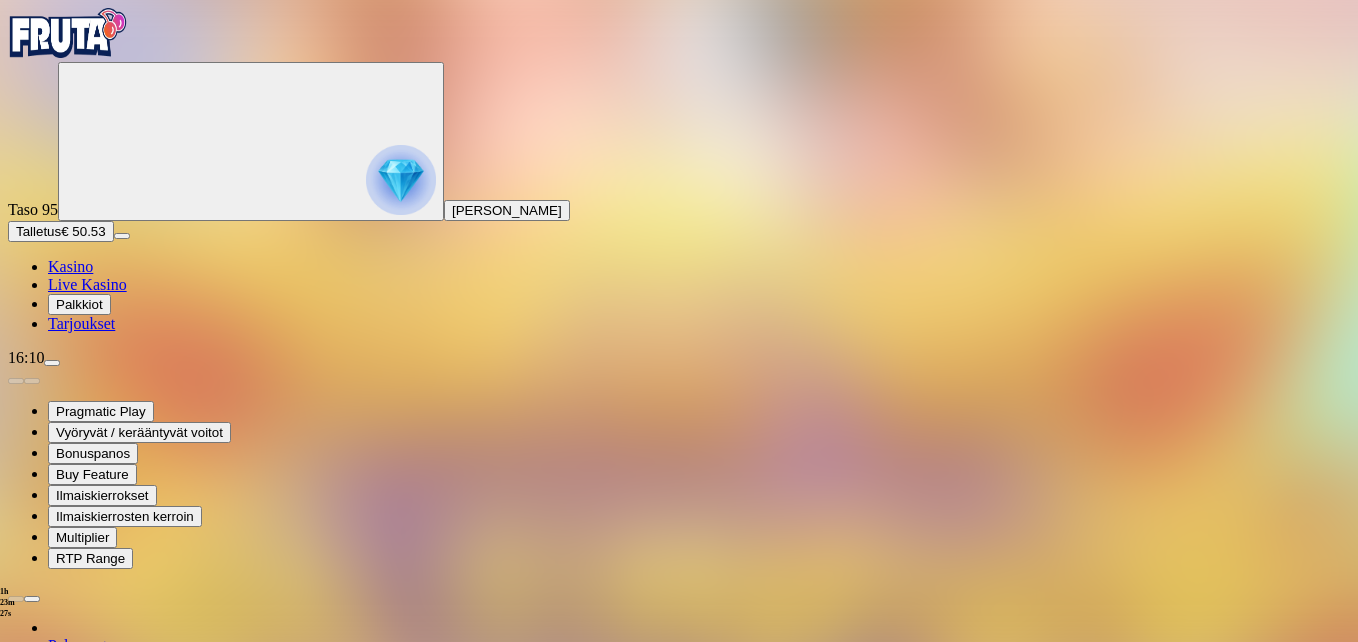 click at bounding box center [48, 1368] 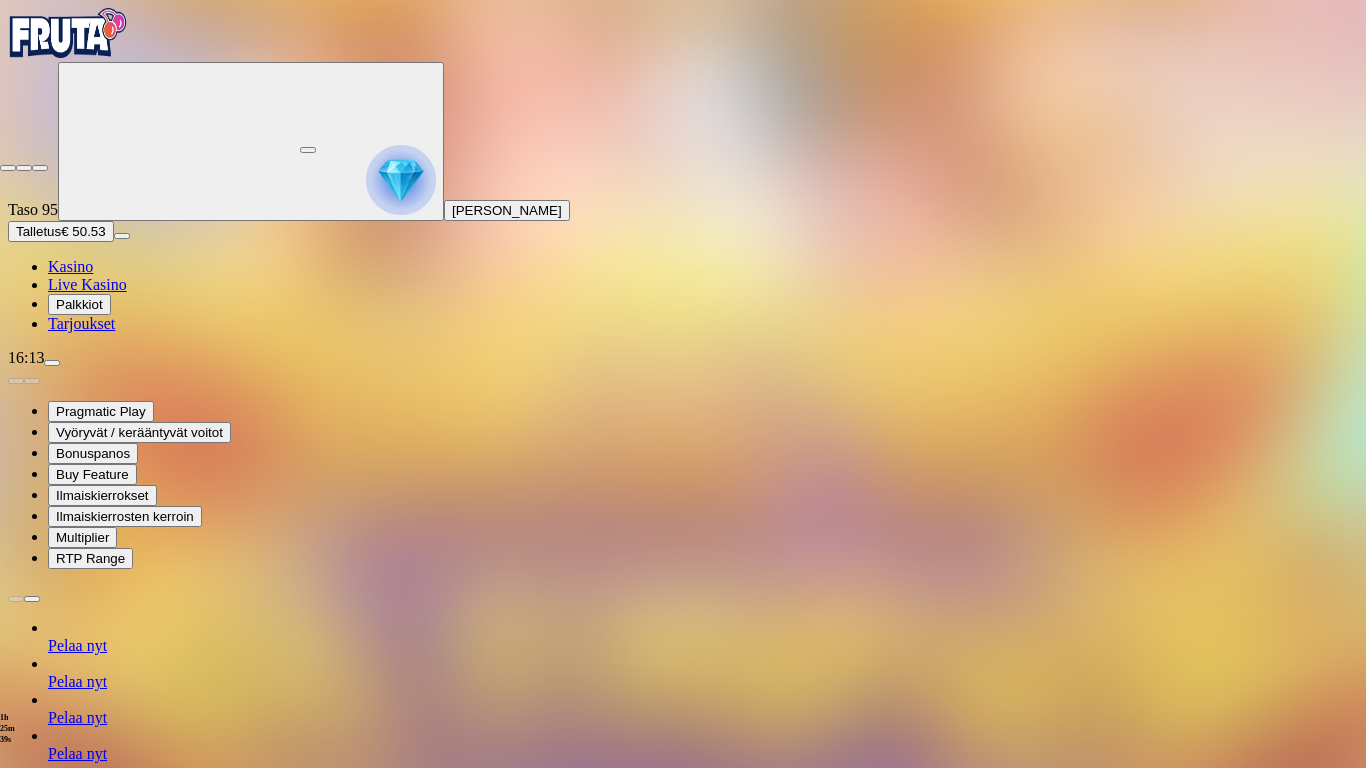 click at bounding box center (8, 168) 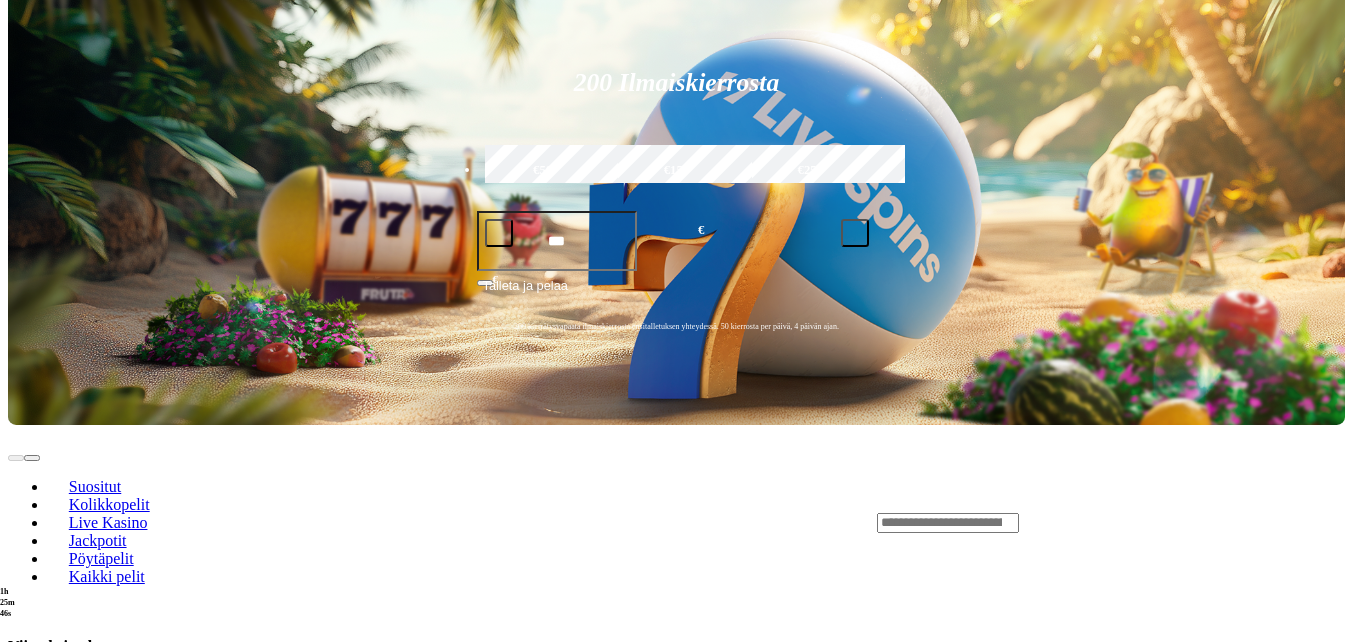 scroll, scrollTop: 500, scrollLeft: 0, axis: vertical 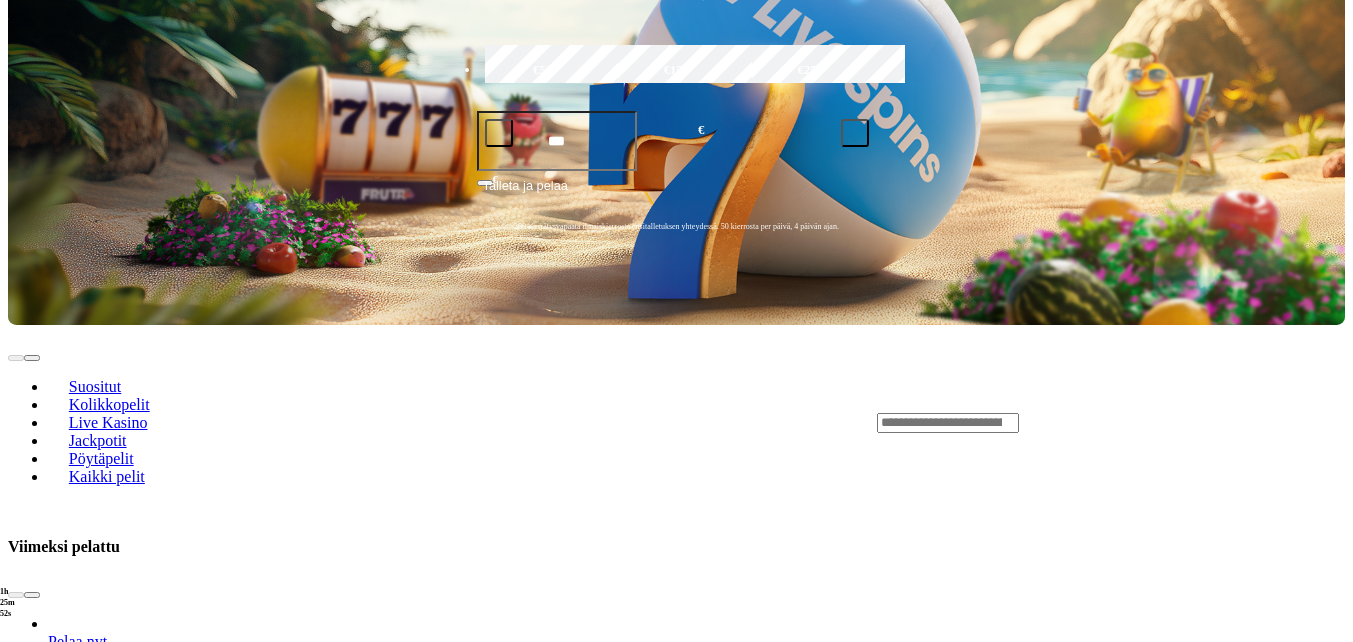 click on "Pelaa nyt" at bounding box center (77, 1893) 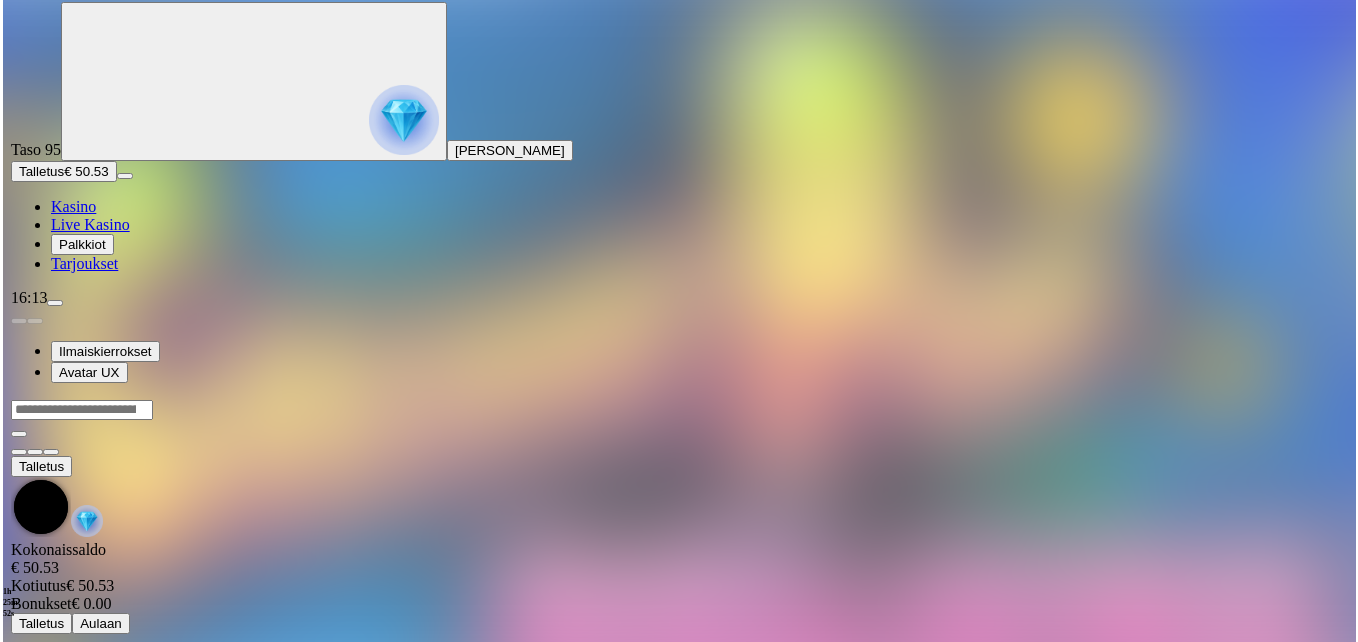scroll, scrollTop: 0, scrollLeft: 0, axis: both 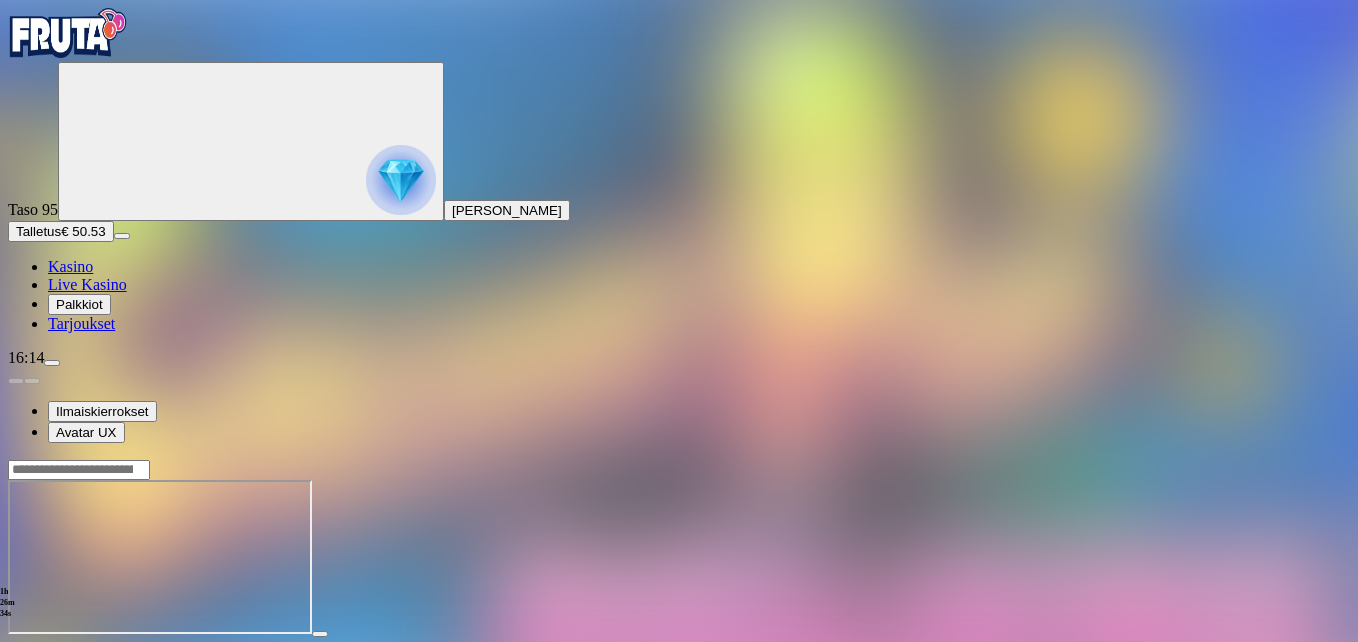 click at bounding box center (48, 652) 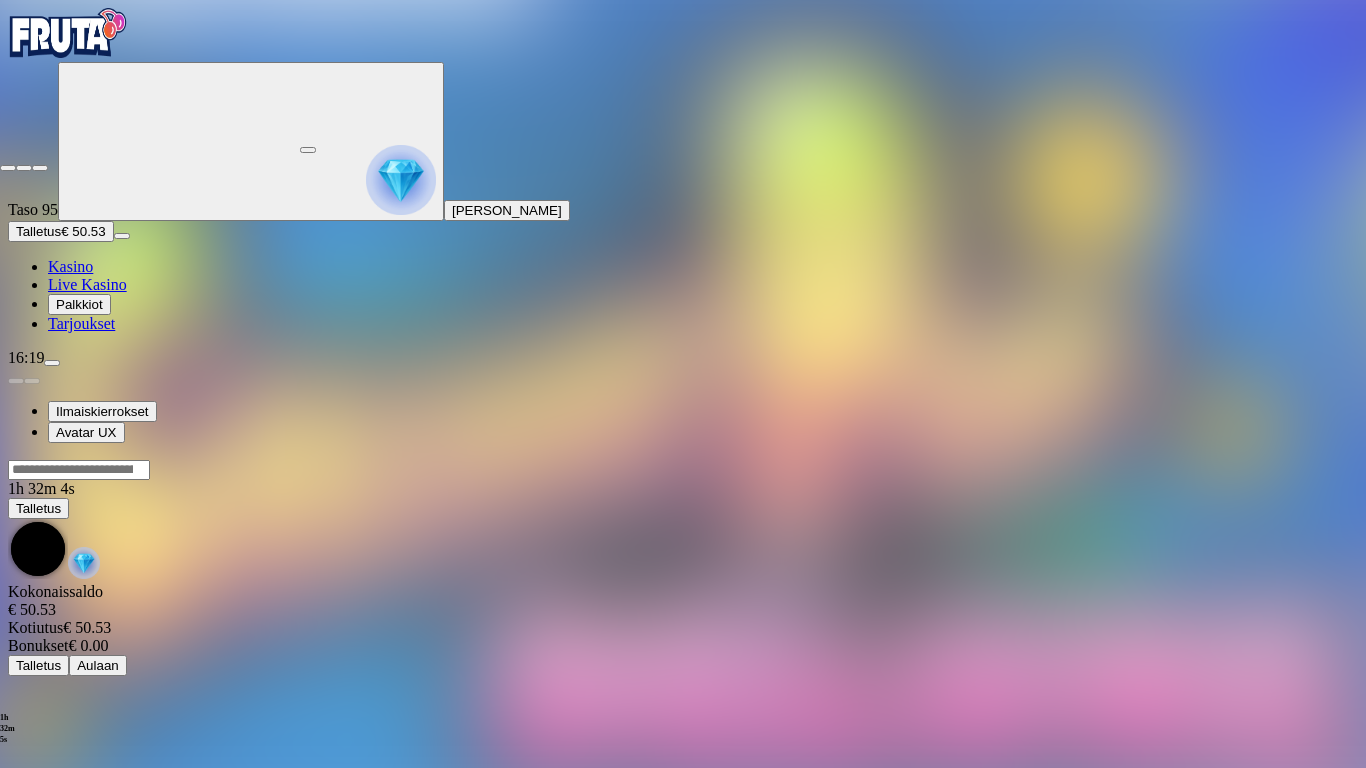 click at bounding box center [8, 168] 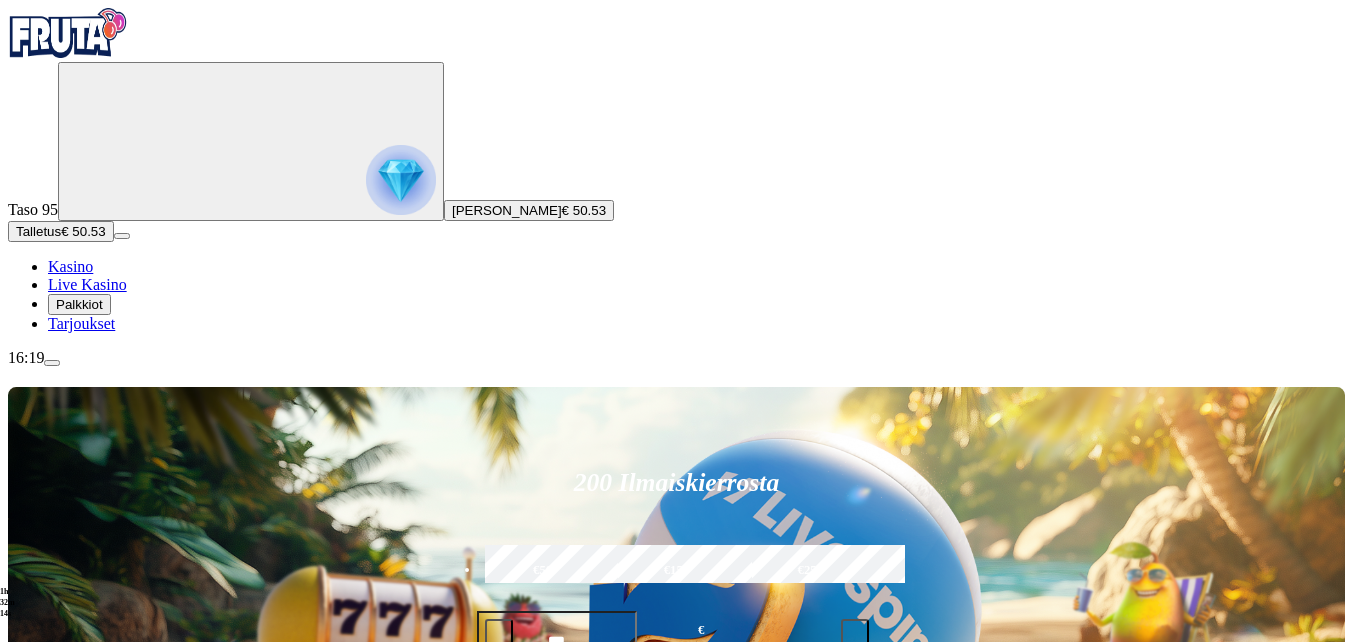 click at bounding box center (52, 363) 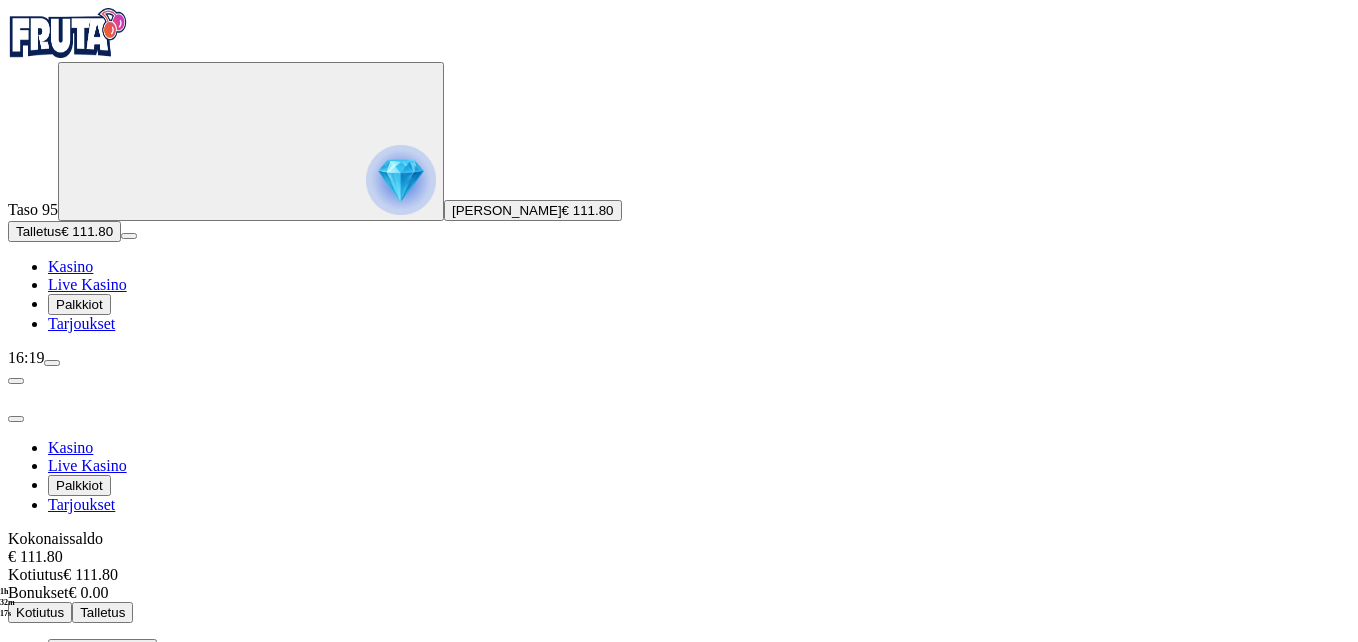 click on "Kotiutus" at bounding box center (40, 612) 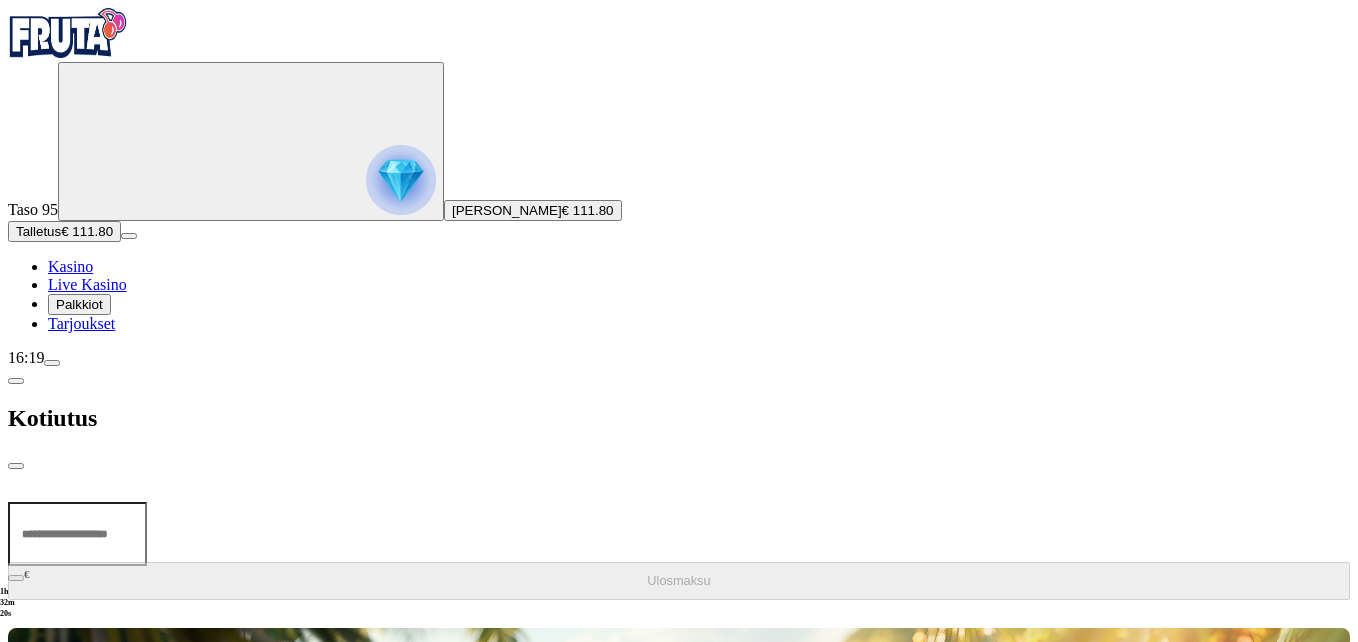 click at bounding box center (77, 534) 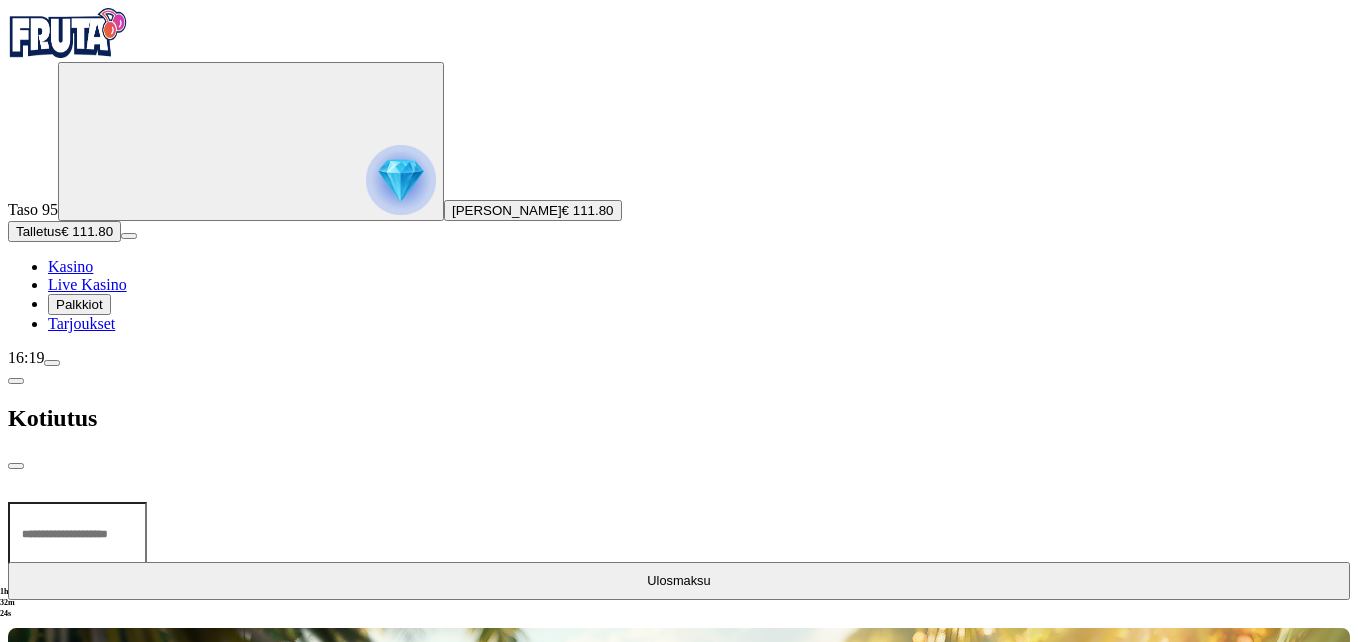type on "***" 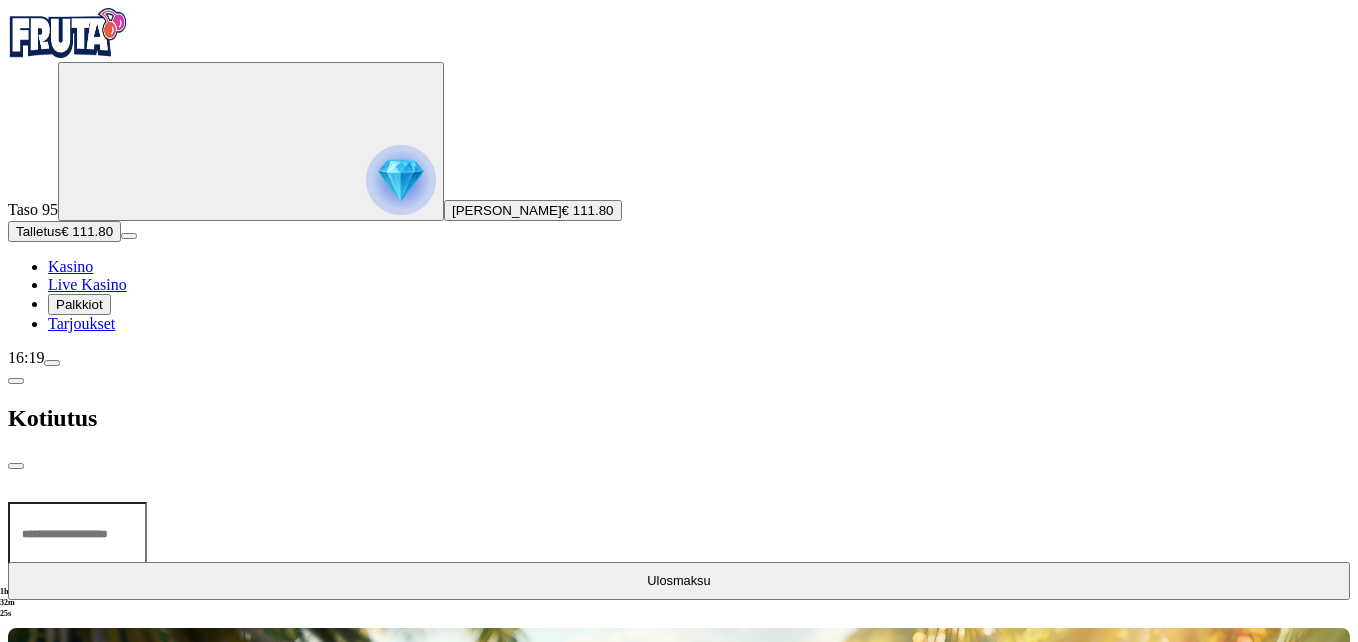 click on "Ulosmaksu" at bounding box center [678, 580] 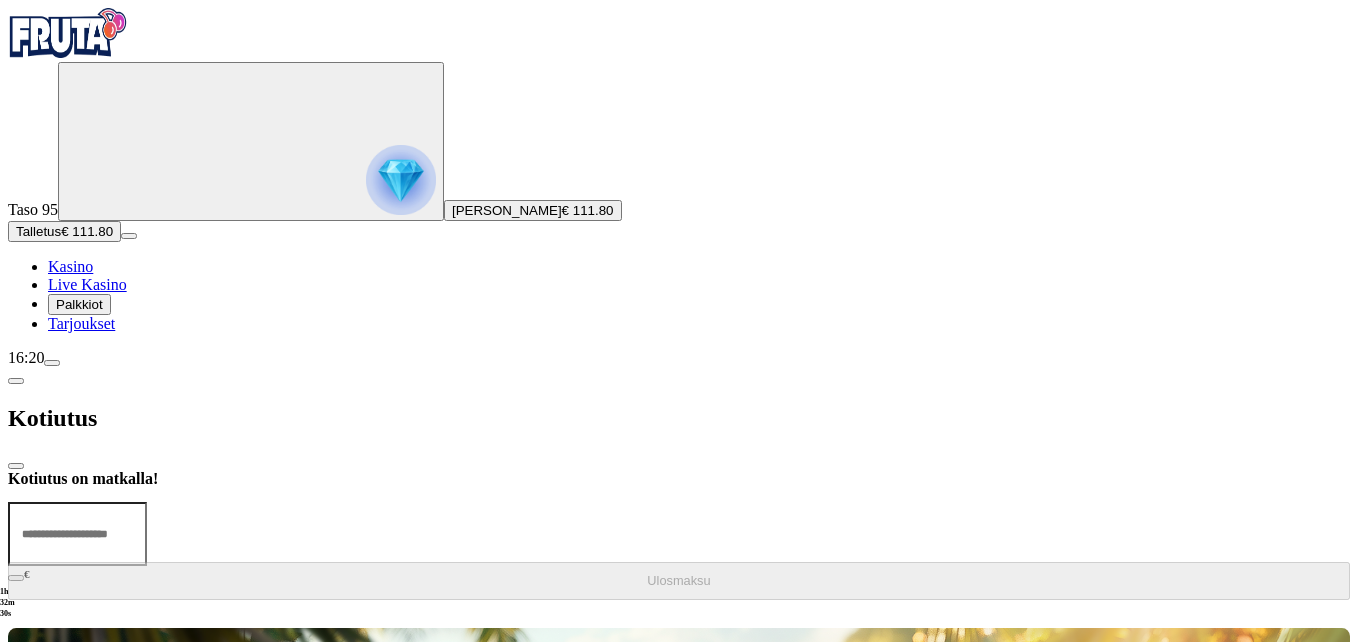 click at bounding box center [52, 363] 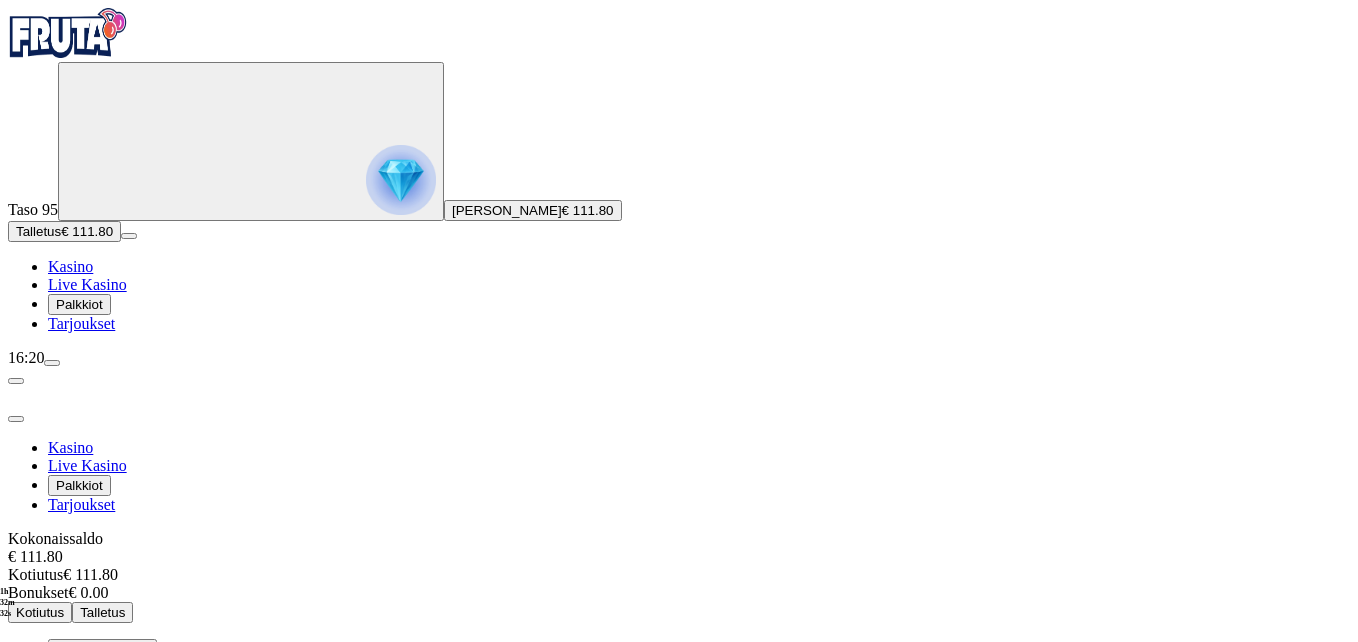 click at bounding box center (52, 363) 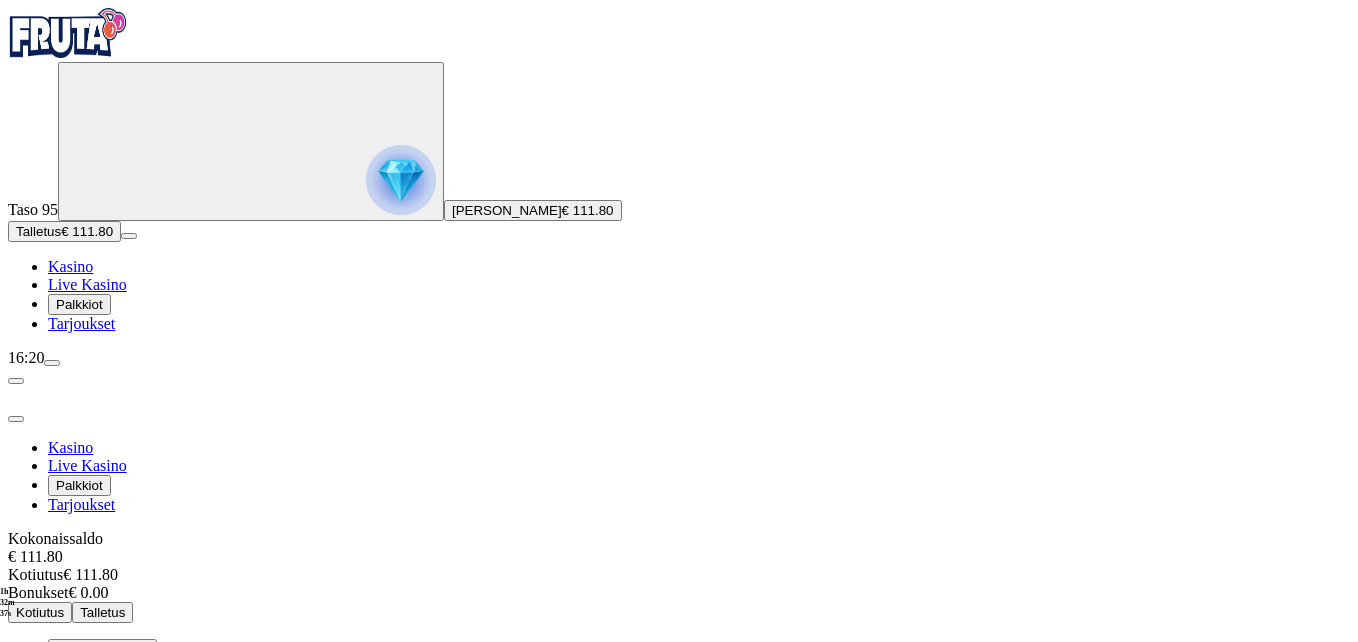 click at bounding box center [52, 363] 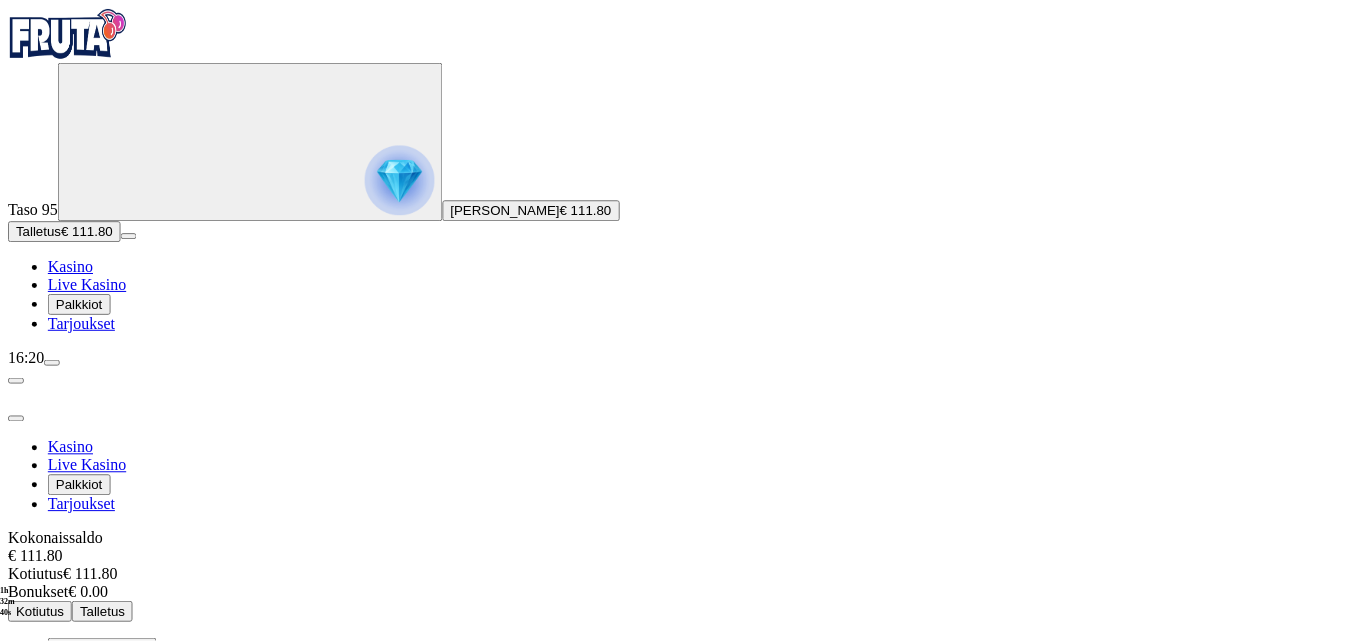 scroll, scrollTop: 70, scrollLeft: 0, axis: vertical 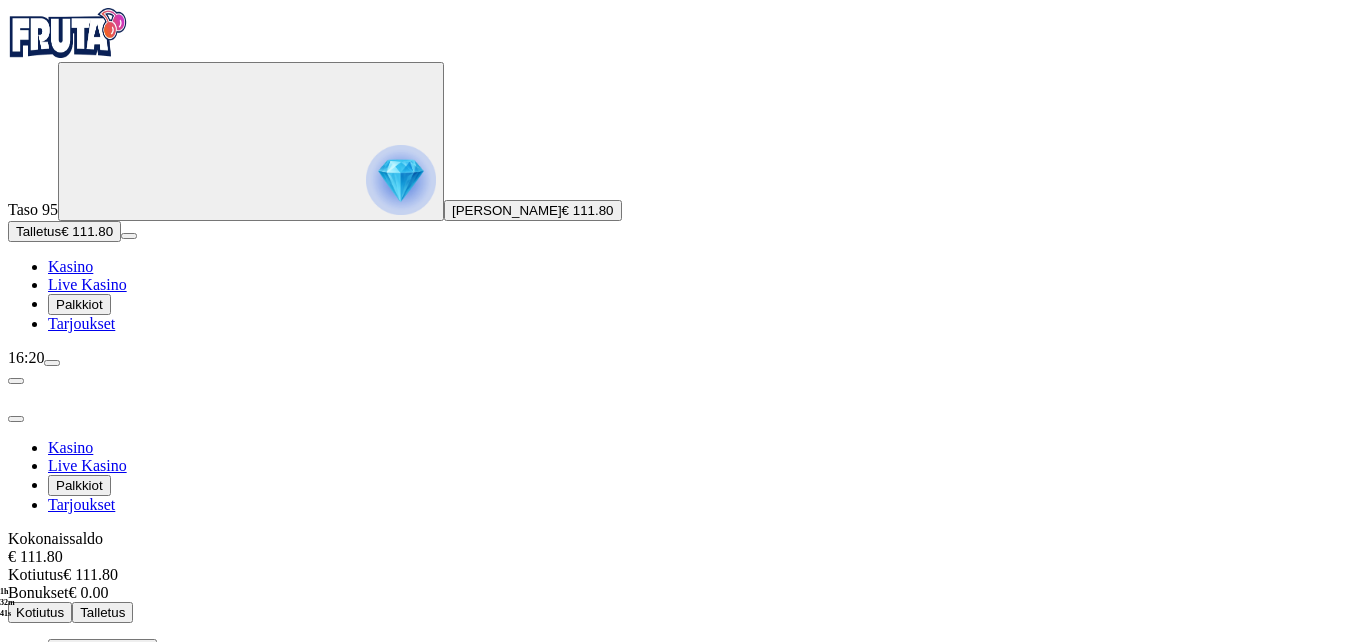 click on "Kirjaudu ulos" at bounding box center [54, 854] 